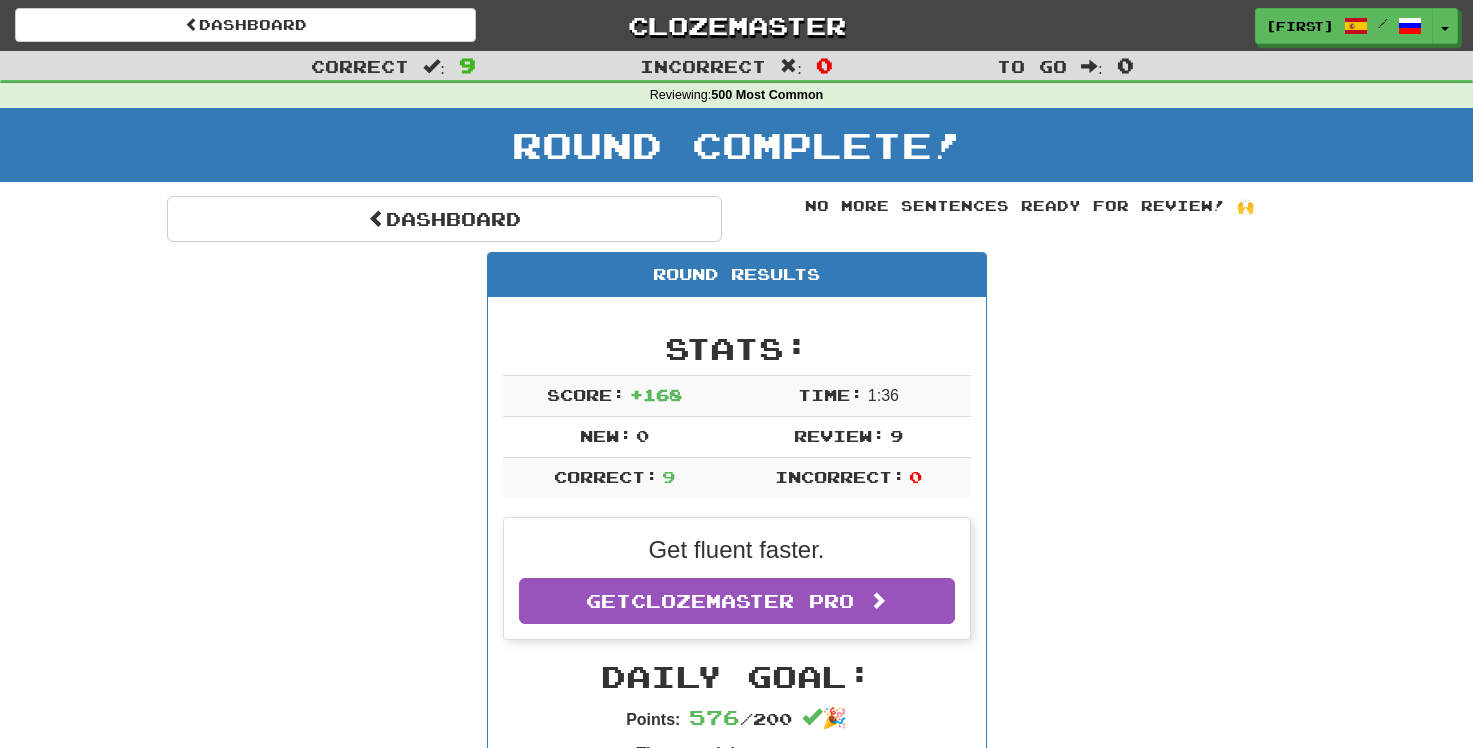 scroll, scrollTop: 0, scrollLeft: 0, axis: both 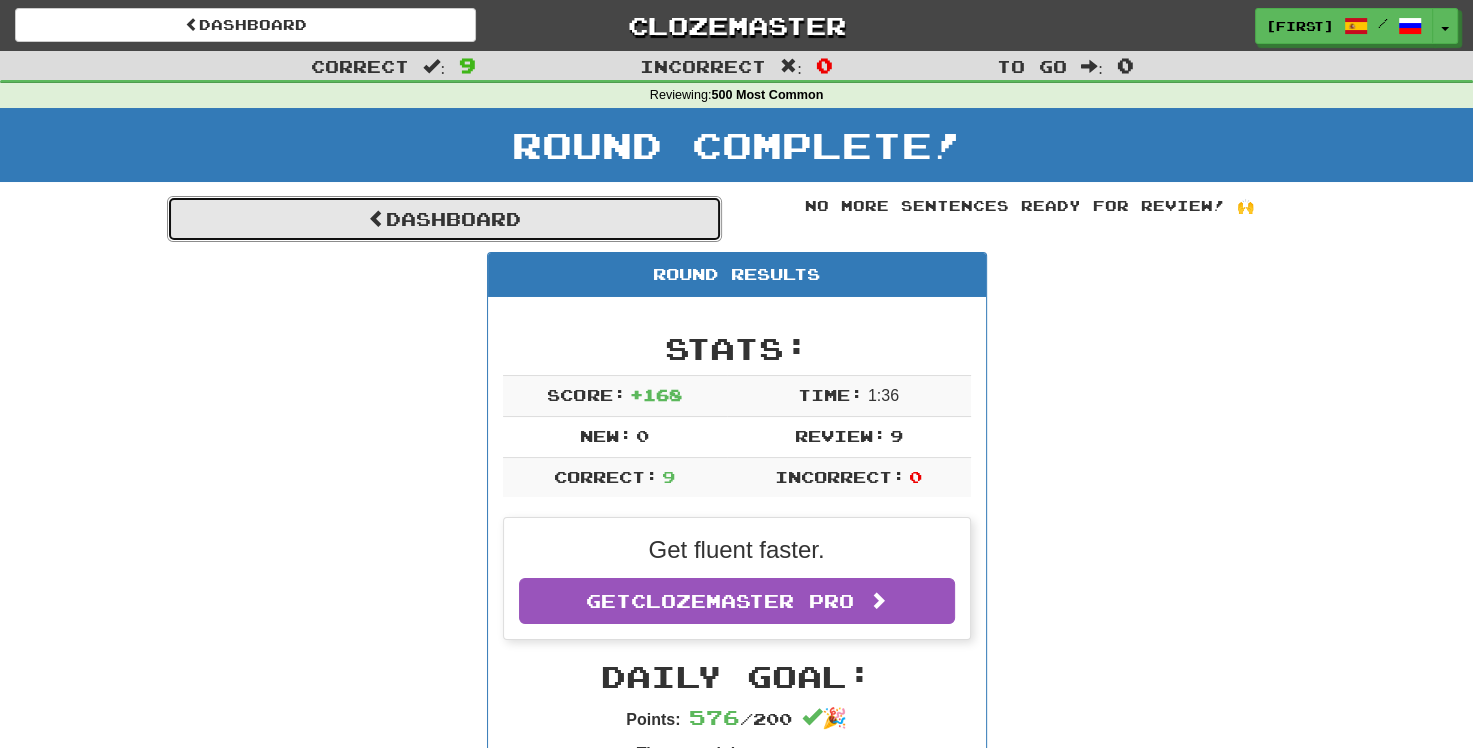 click on "Dashboard" at bounding box center [444, 219] 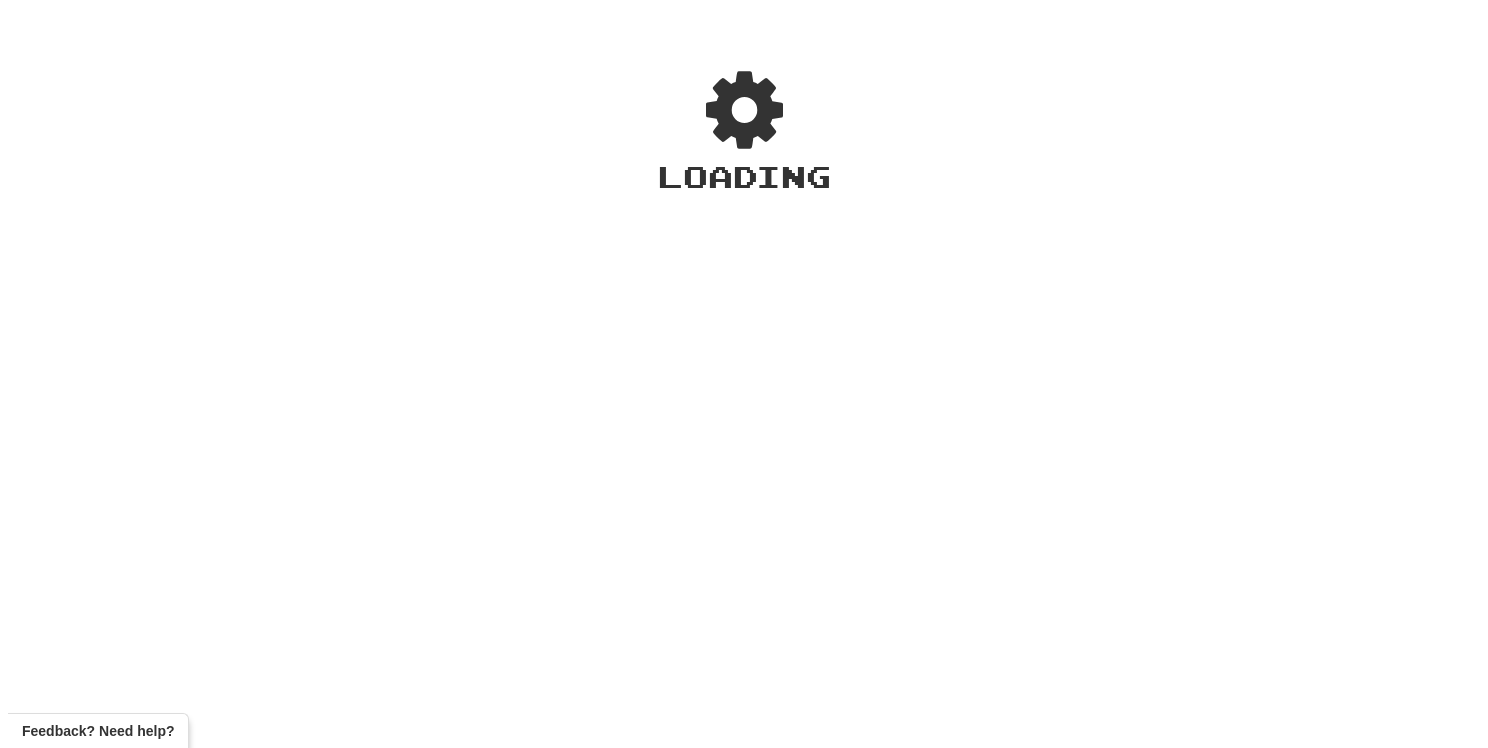 scroll, scrollTop: 0, scrollLeft: 0, axis: both 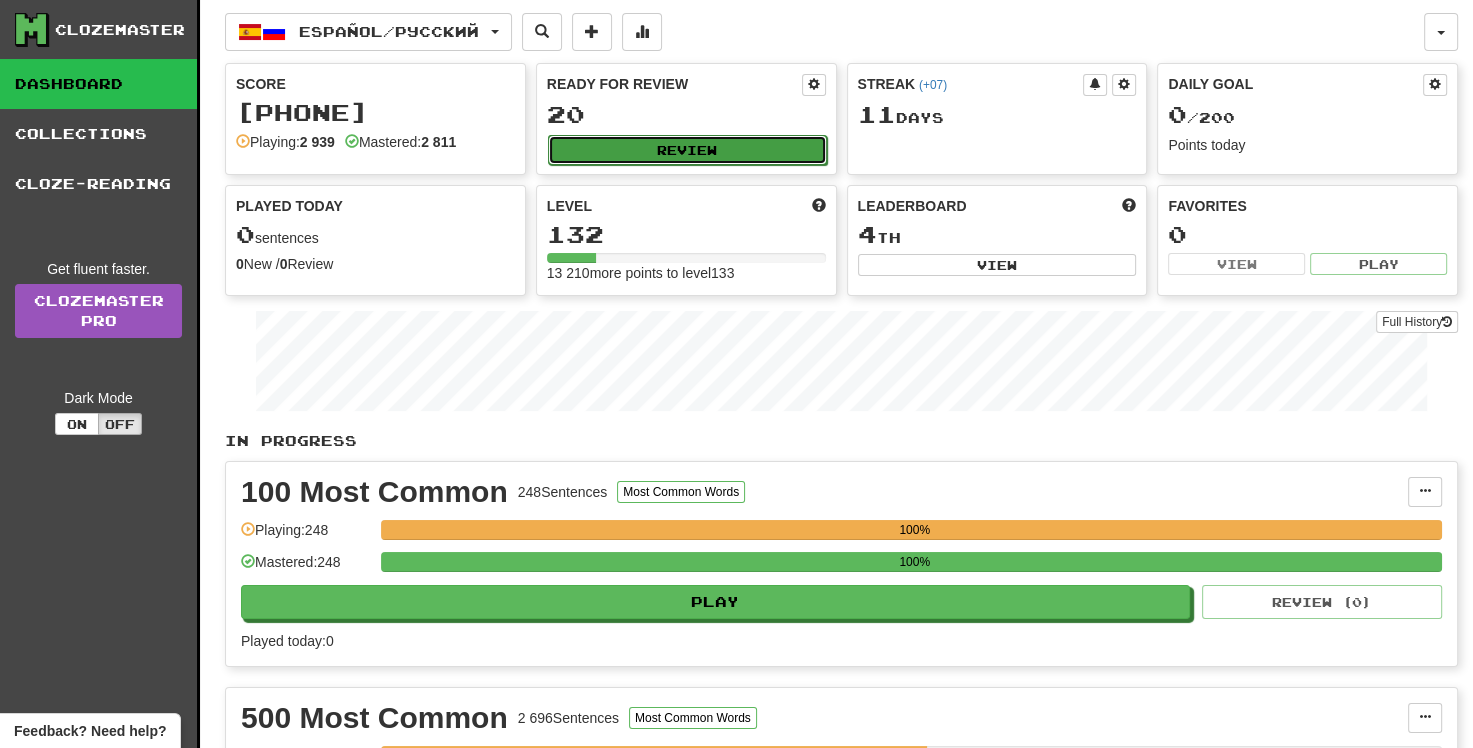 click on "Review" at bounding box center (687, 150) 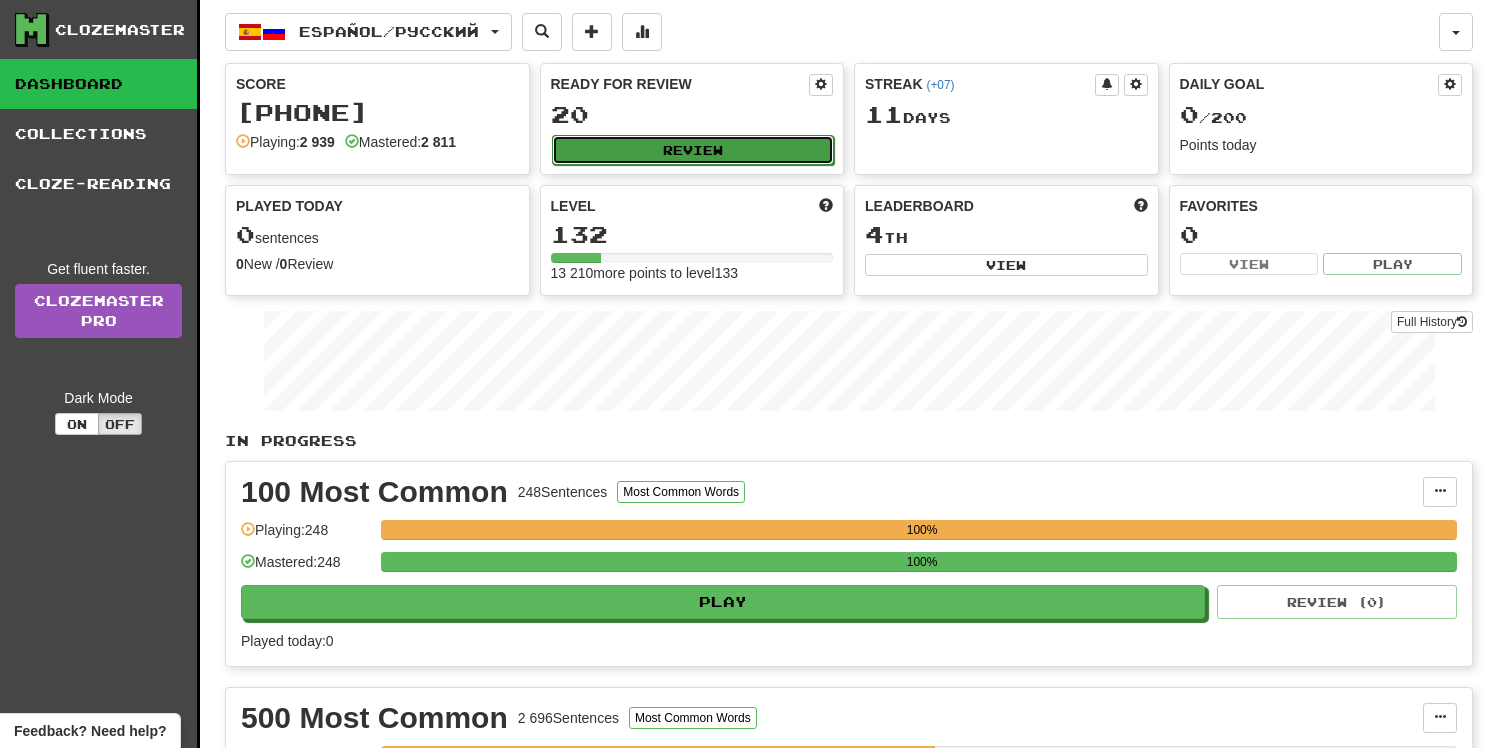 select on "**" 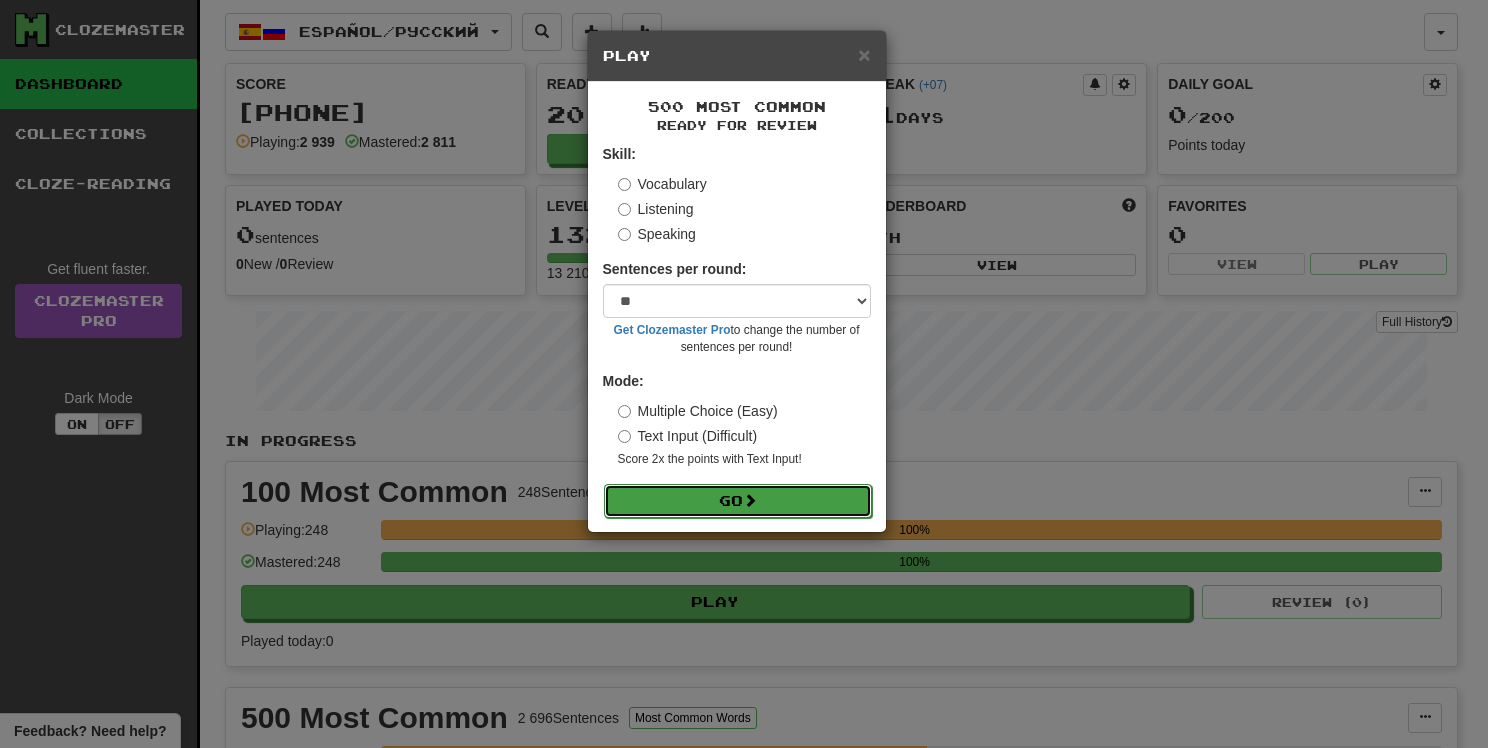 click on "Go" at bounding box center [738, 501] 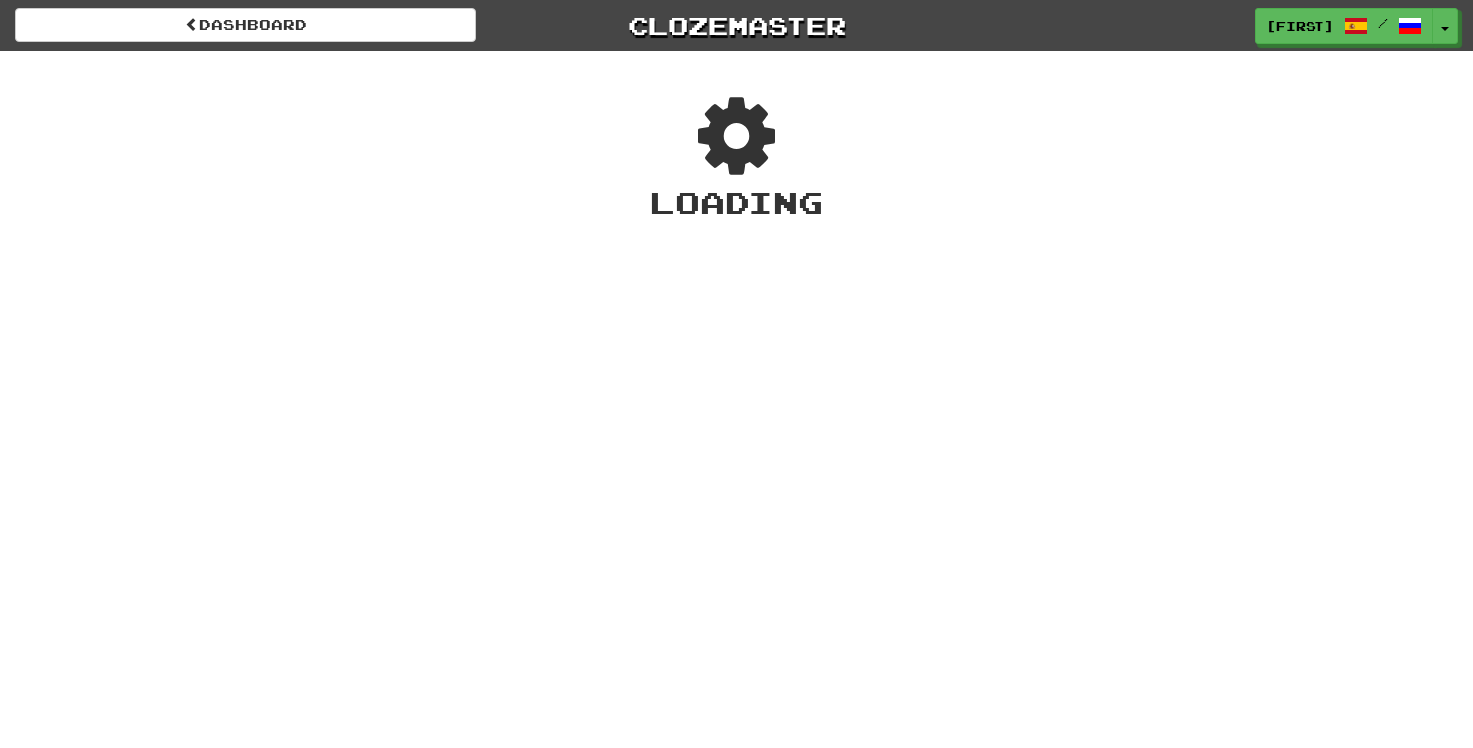 scroll, scrollTop: 0, scrollLeft: 0, axis: both 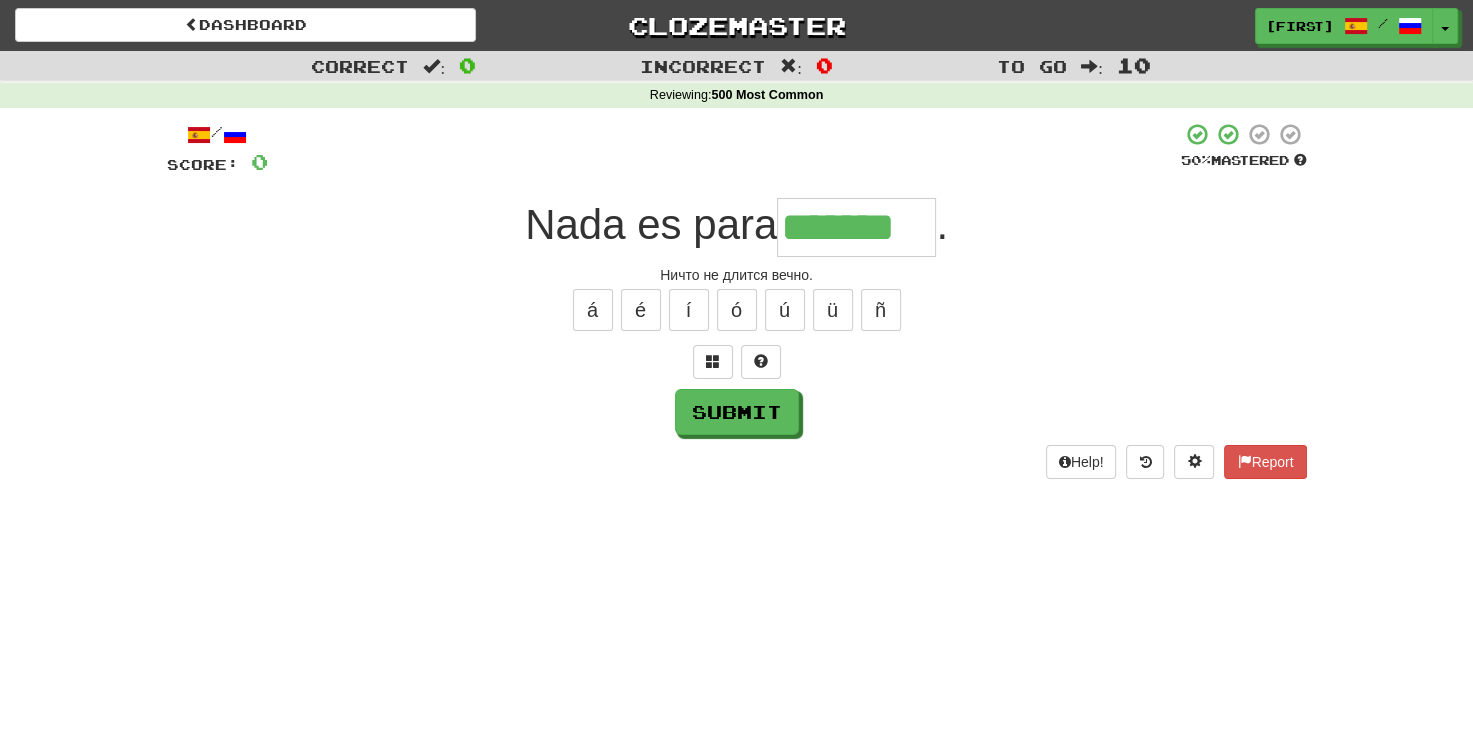 type on "*******" 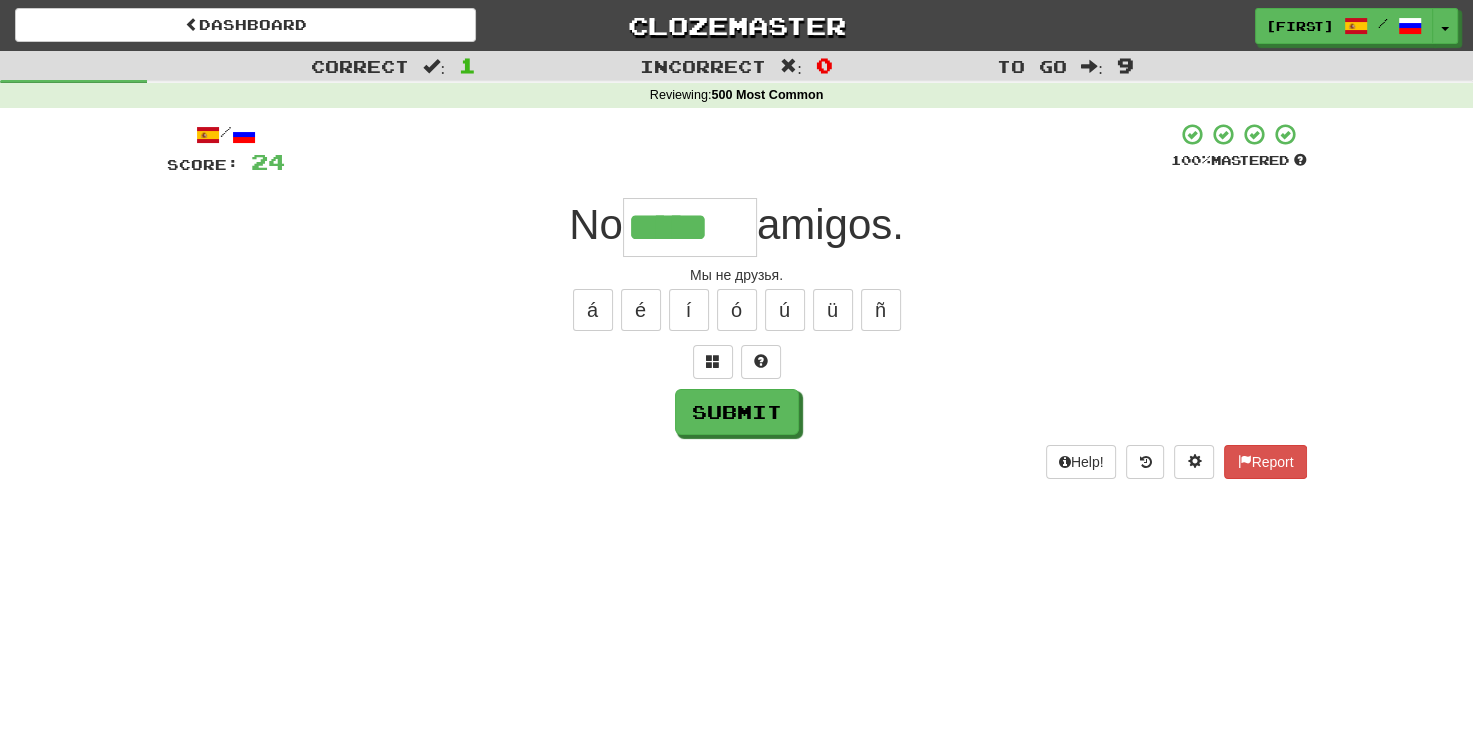 type on "*****" 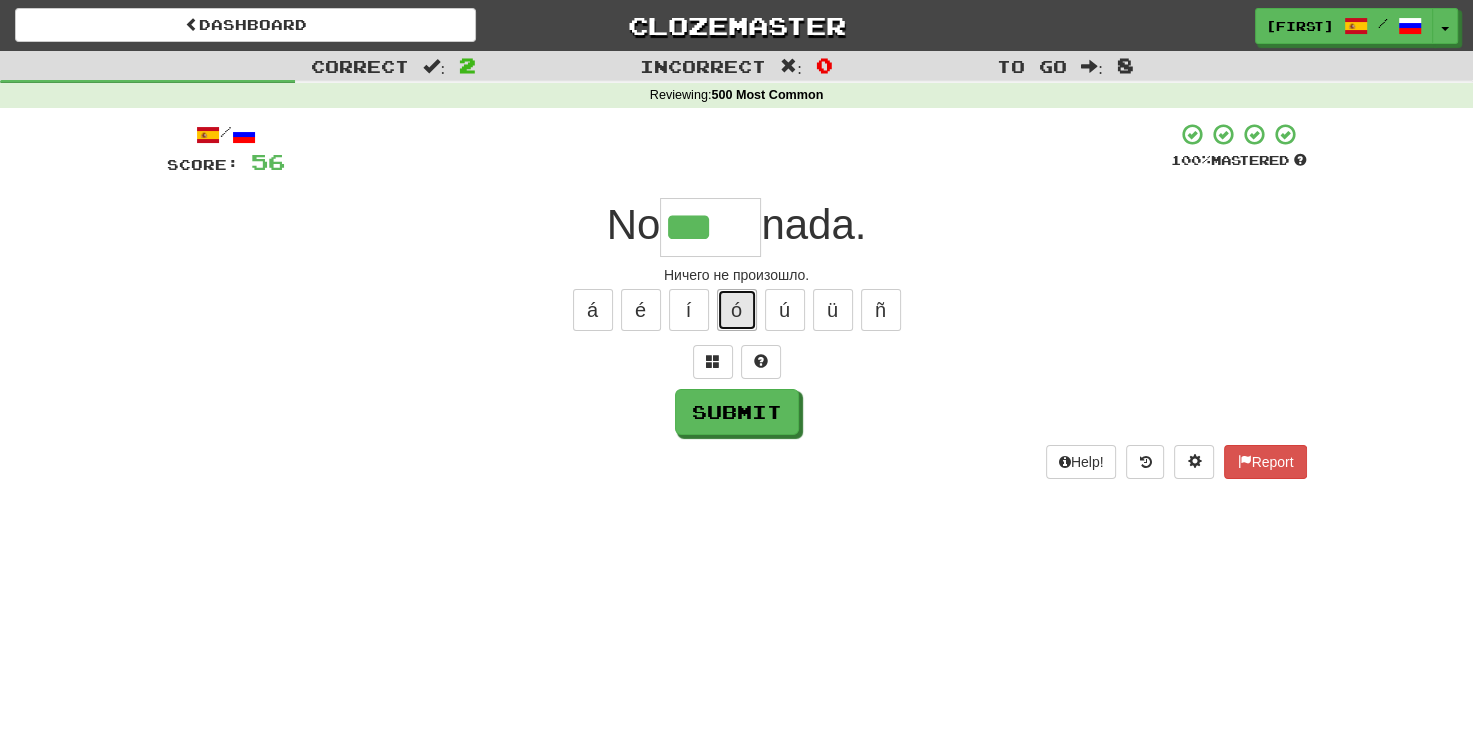 click on "ó" at bounding box center [737, 310] 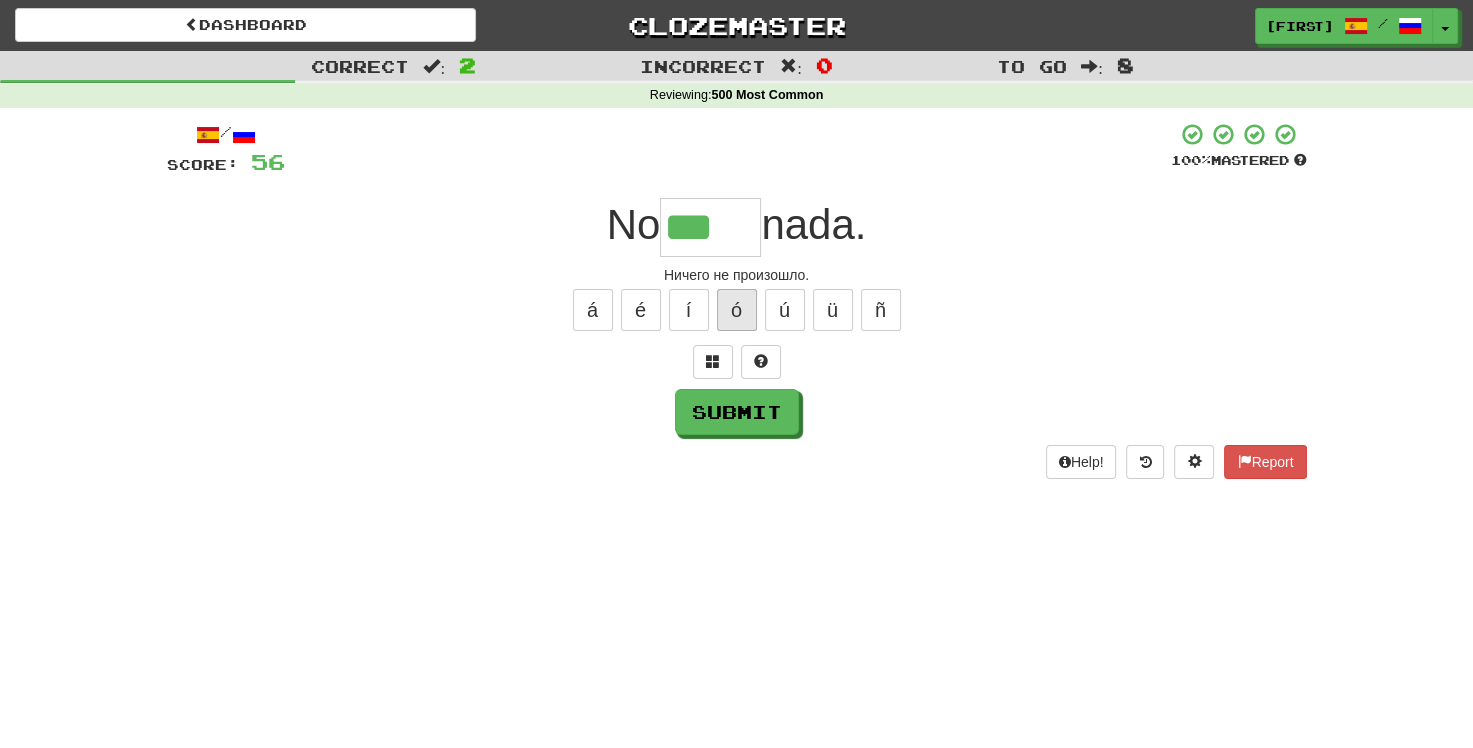 type on "****" 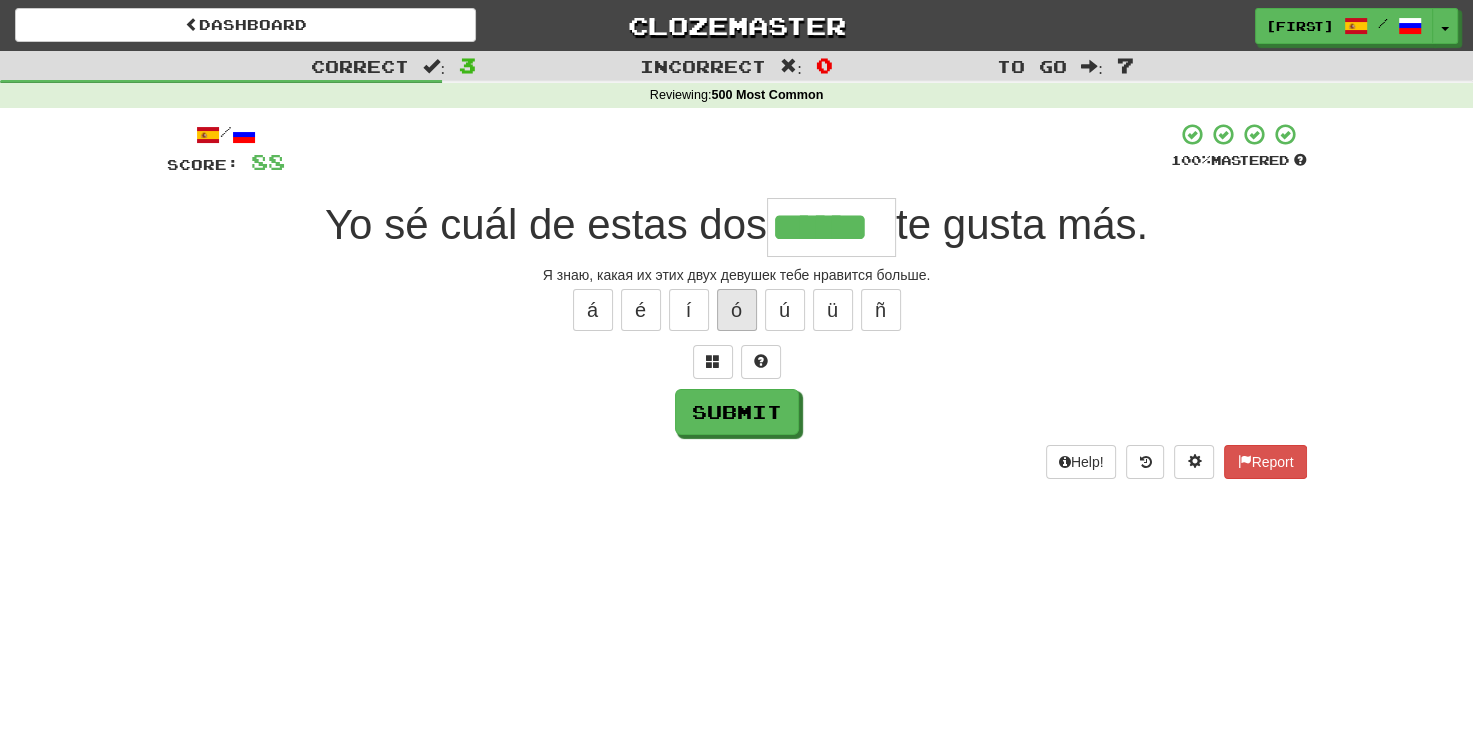 type on "******" 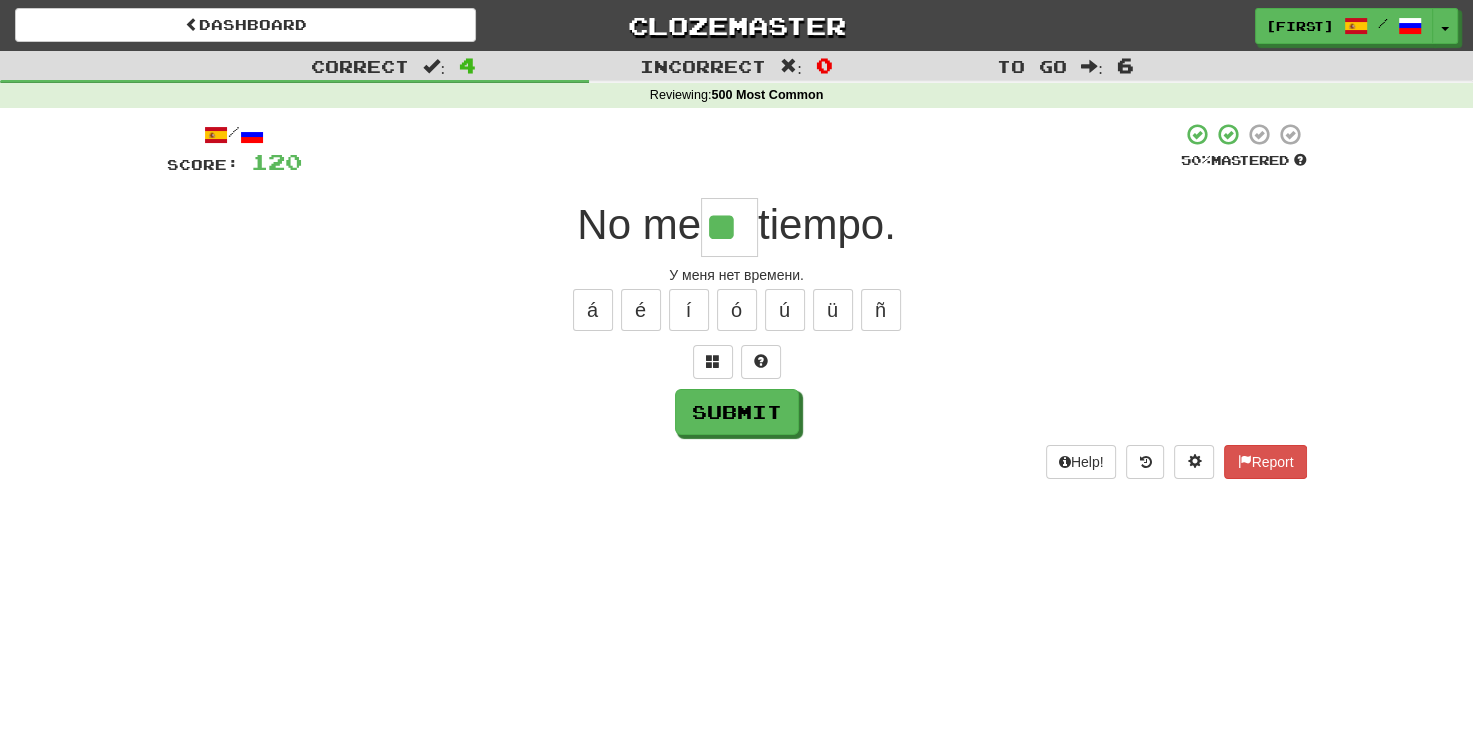 type on "**" 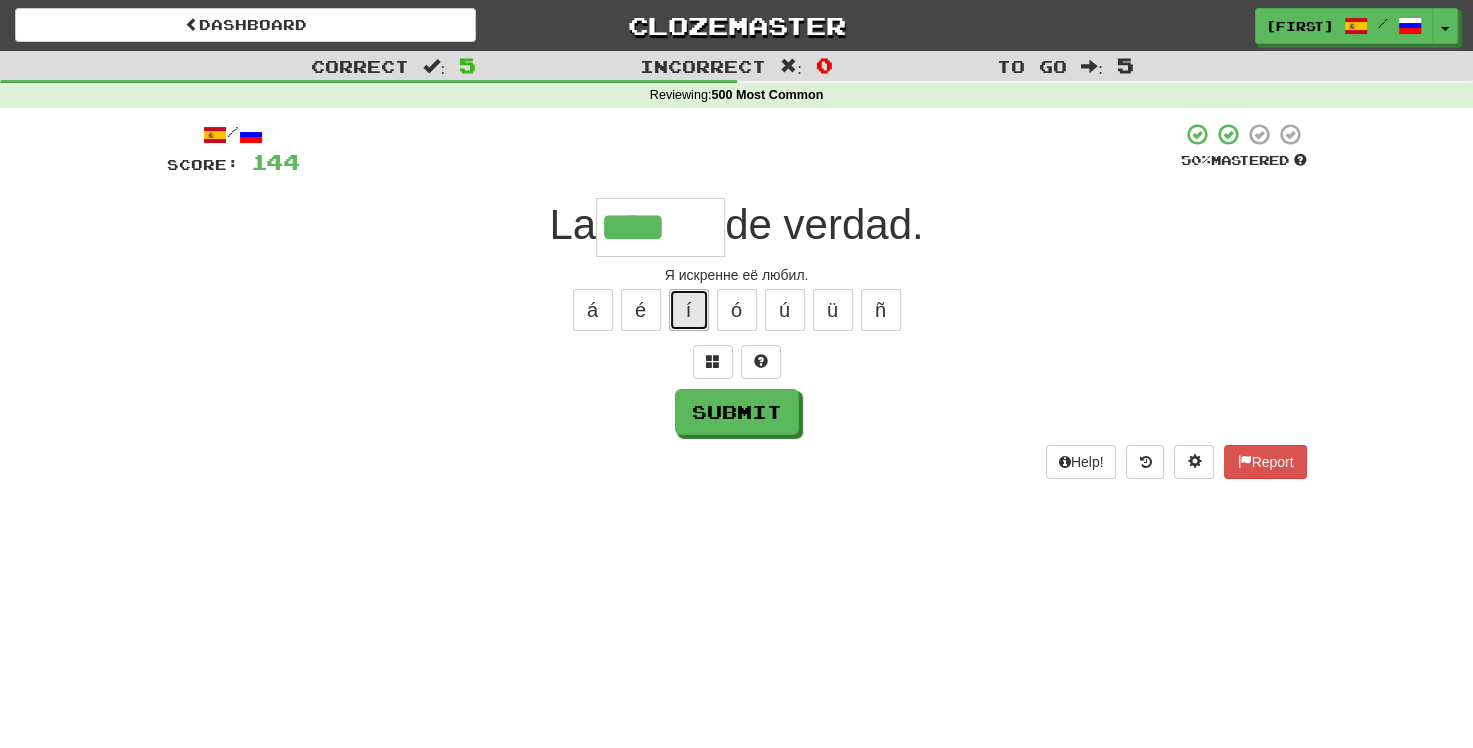 click on "í" at bounding box center (689, 310) 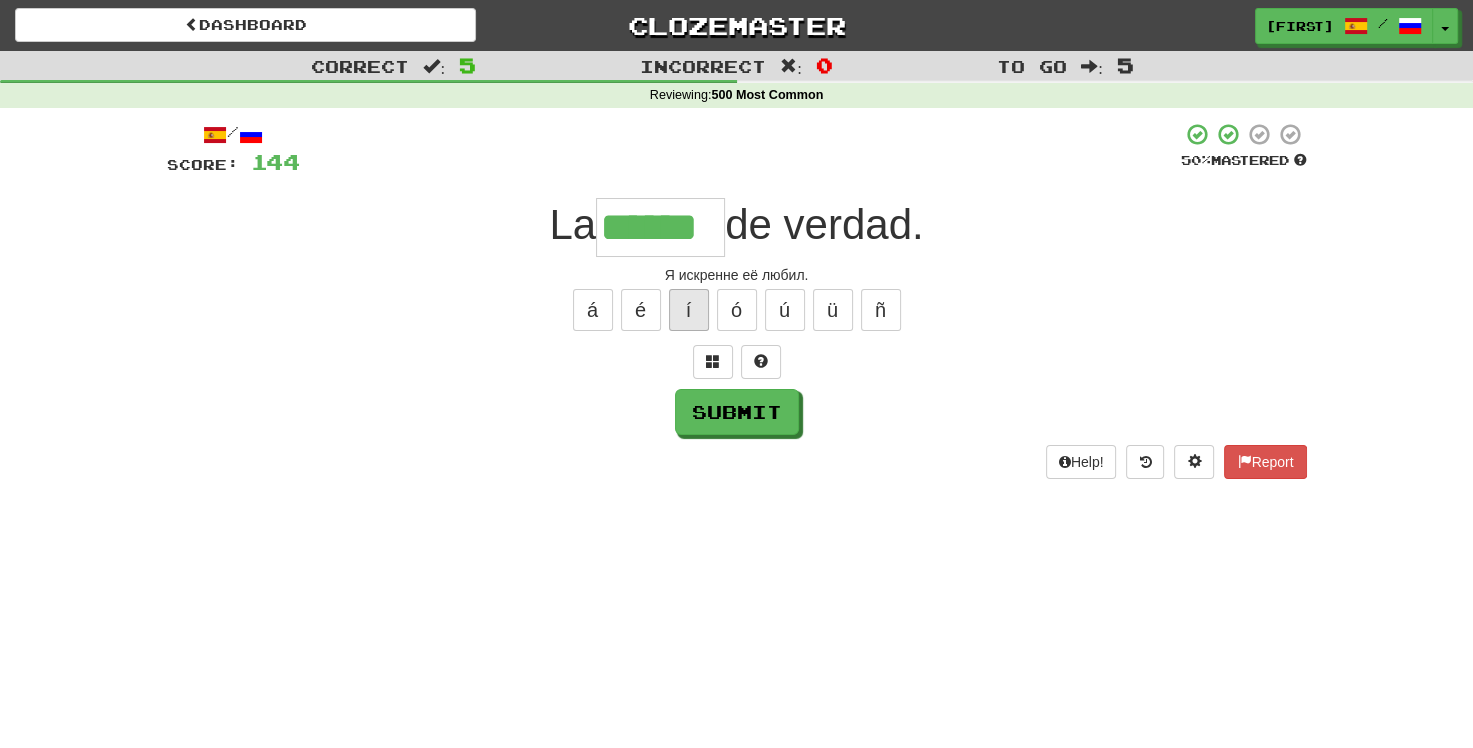 type on "******" 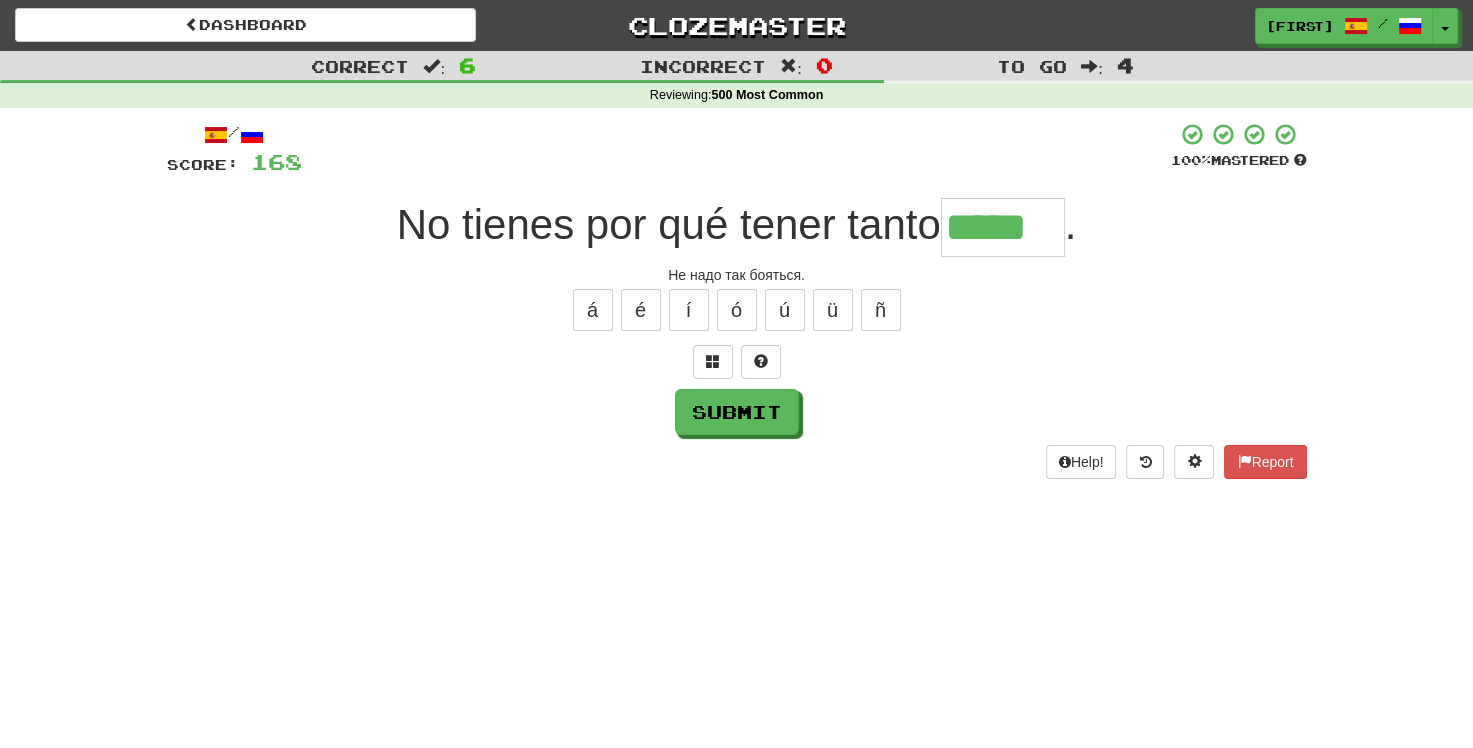 type on "*****" 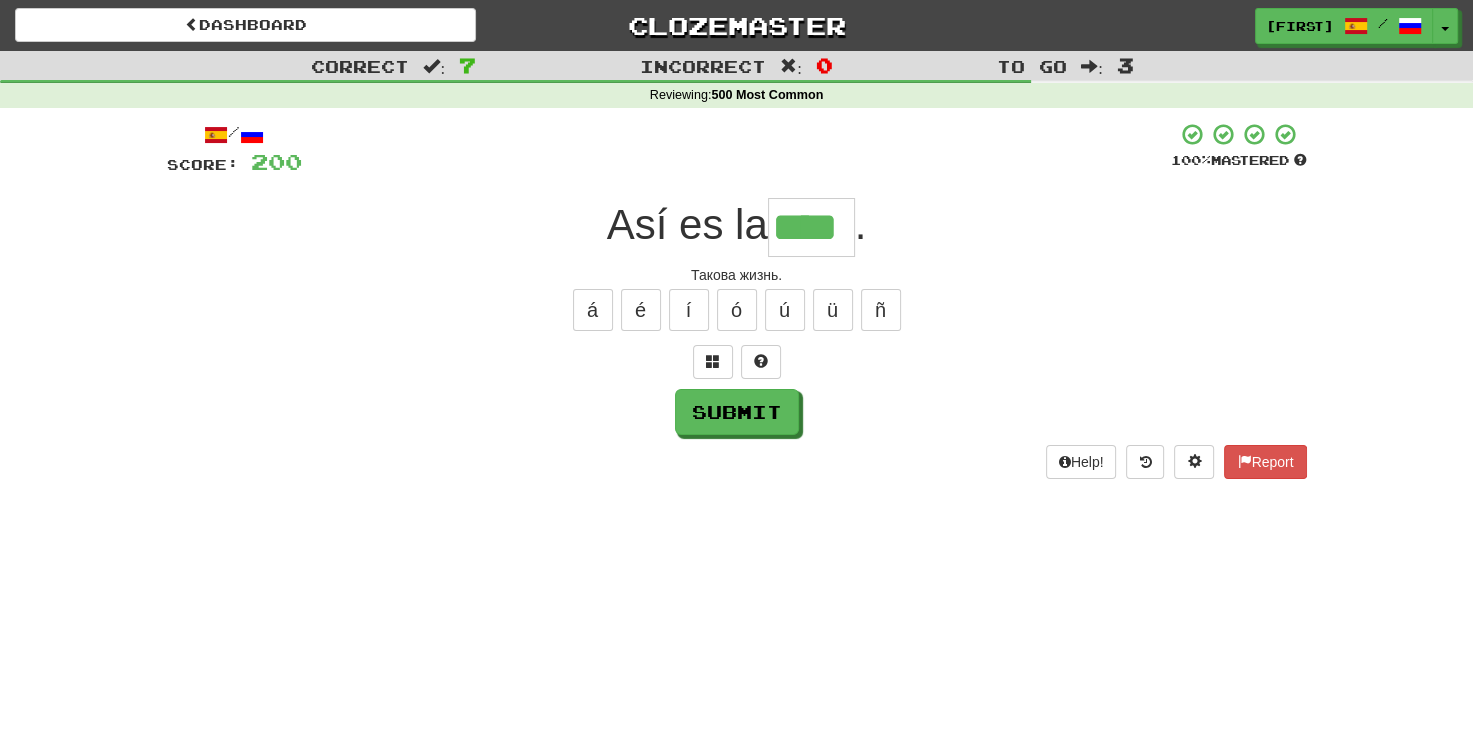 type on "****" 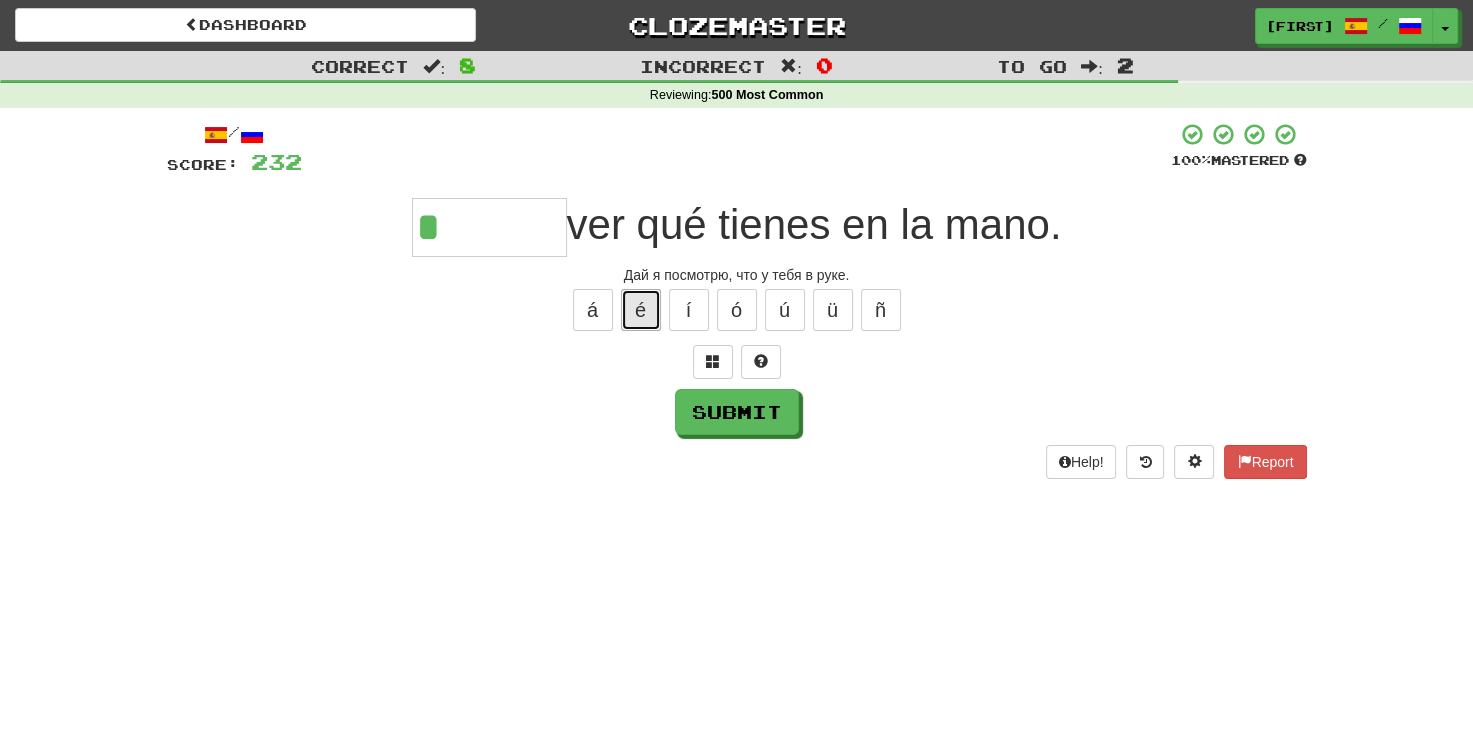 click on "é" at bounding box center [641, 310] 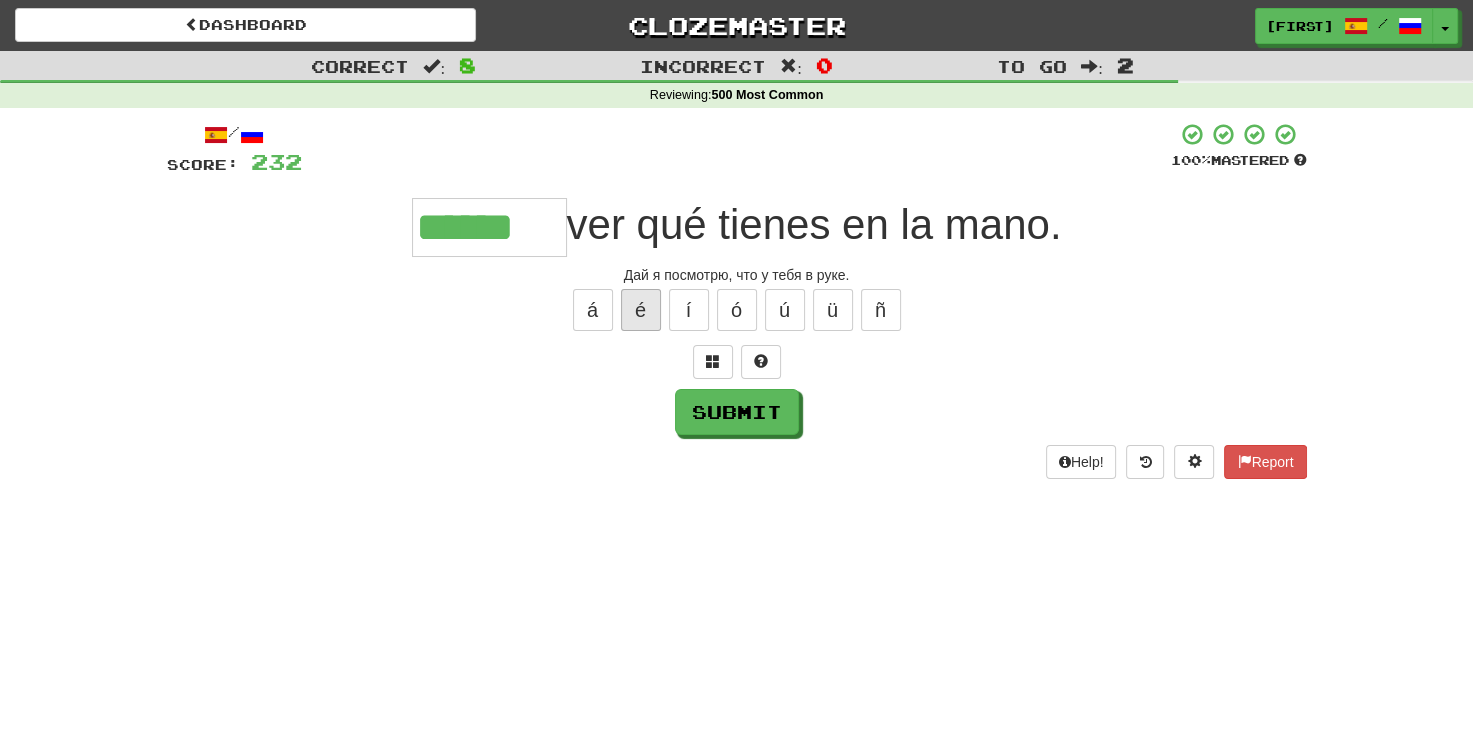 type on "******" 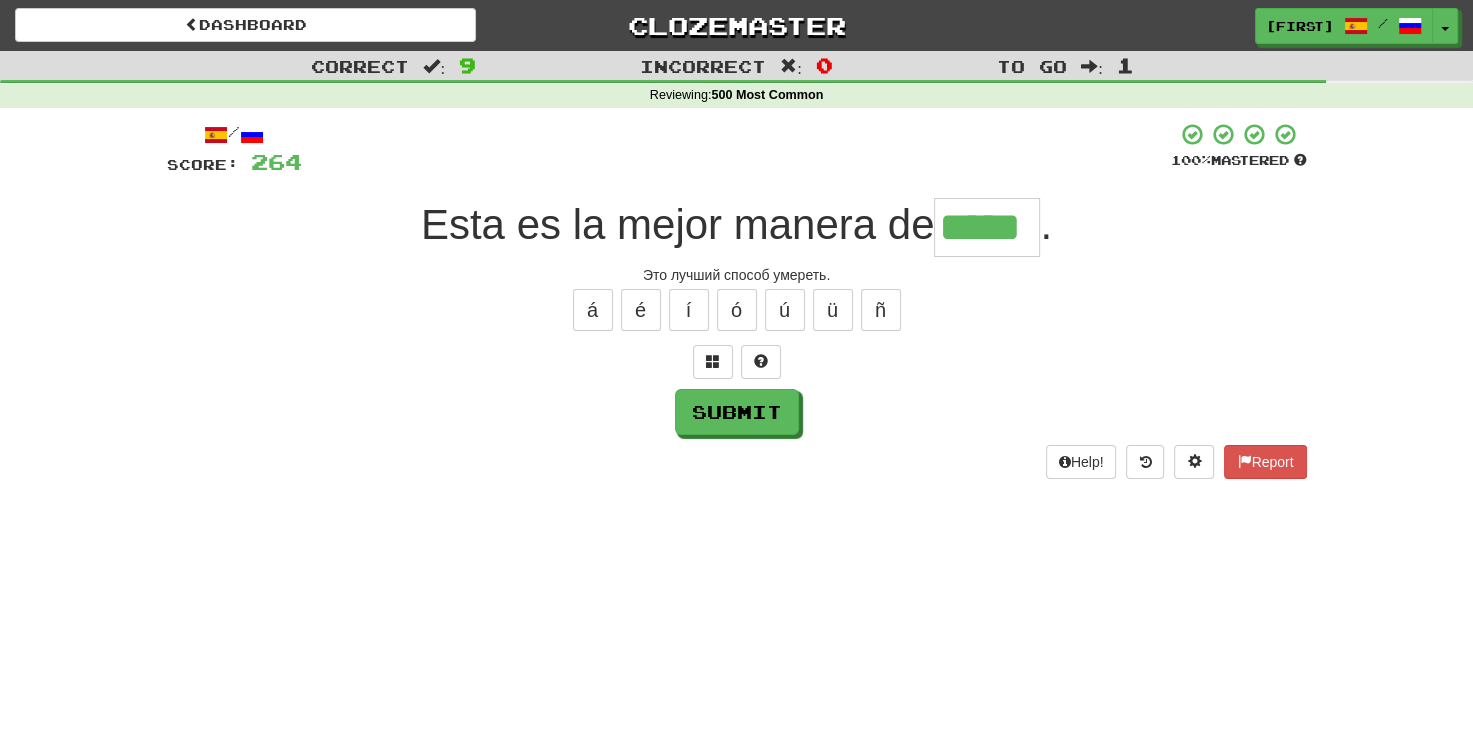 type on "*****" 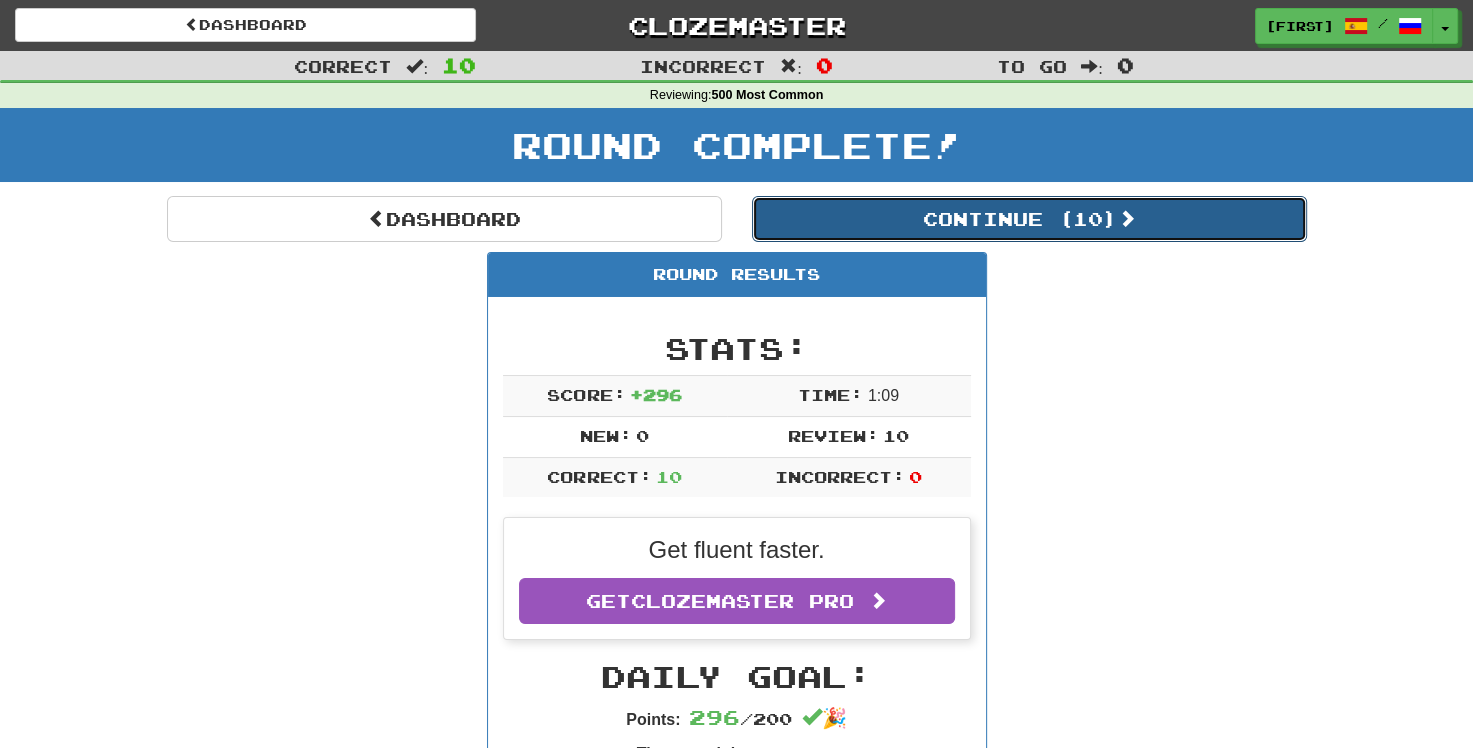 click on "Continue ( 10 )" at bounding box center (1029, 219) 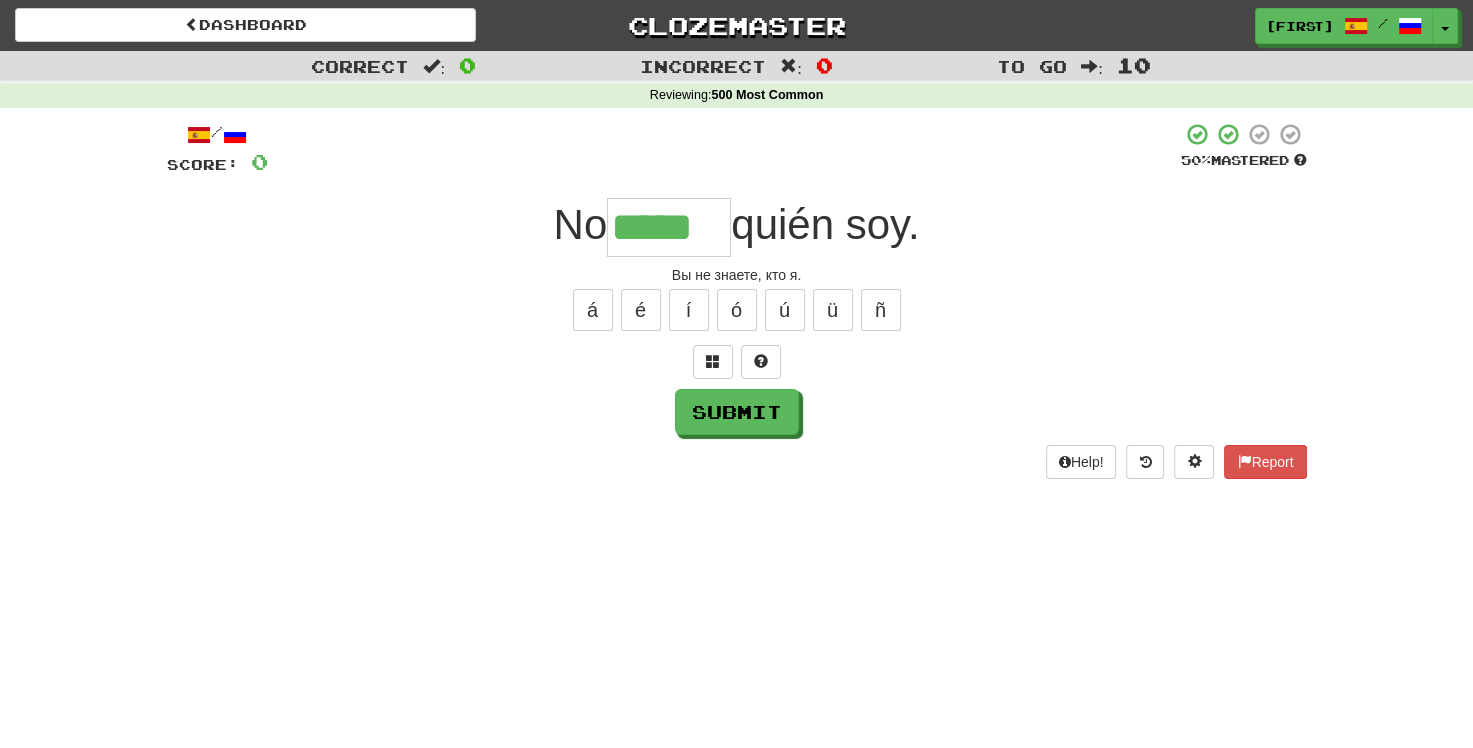 type on "*****" 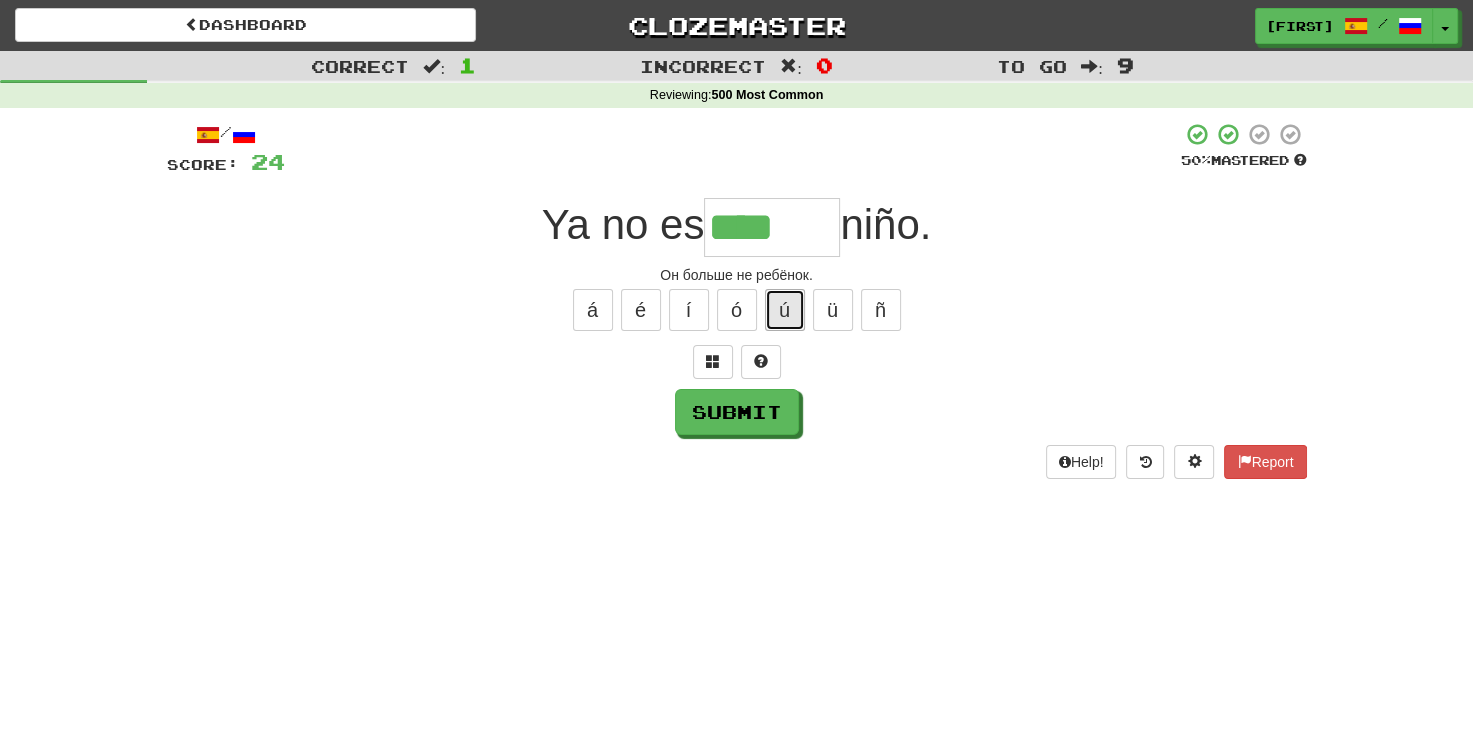 click on "ú" at bounding box center [785, 310] 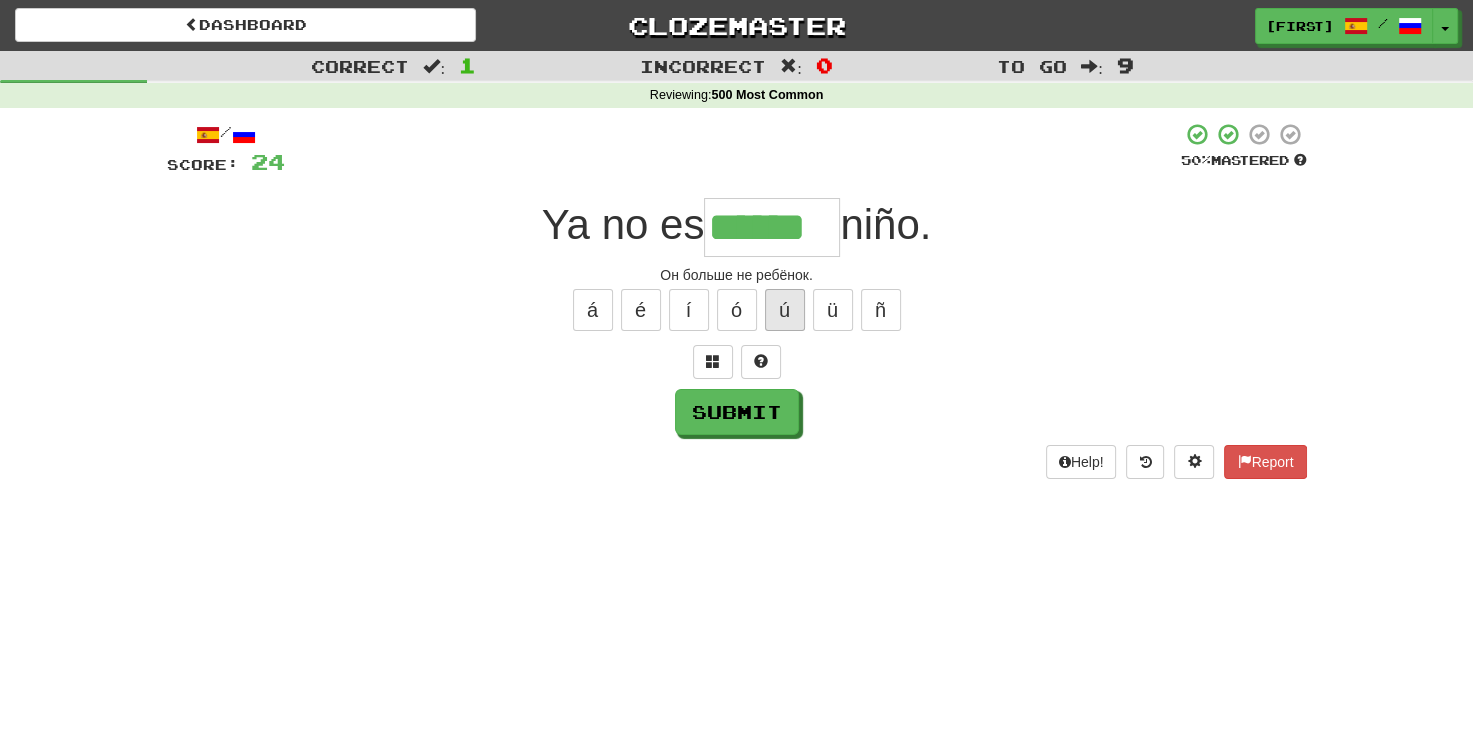 type on "******" 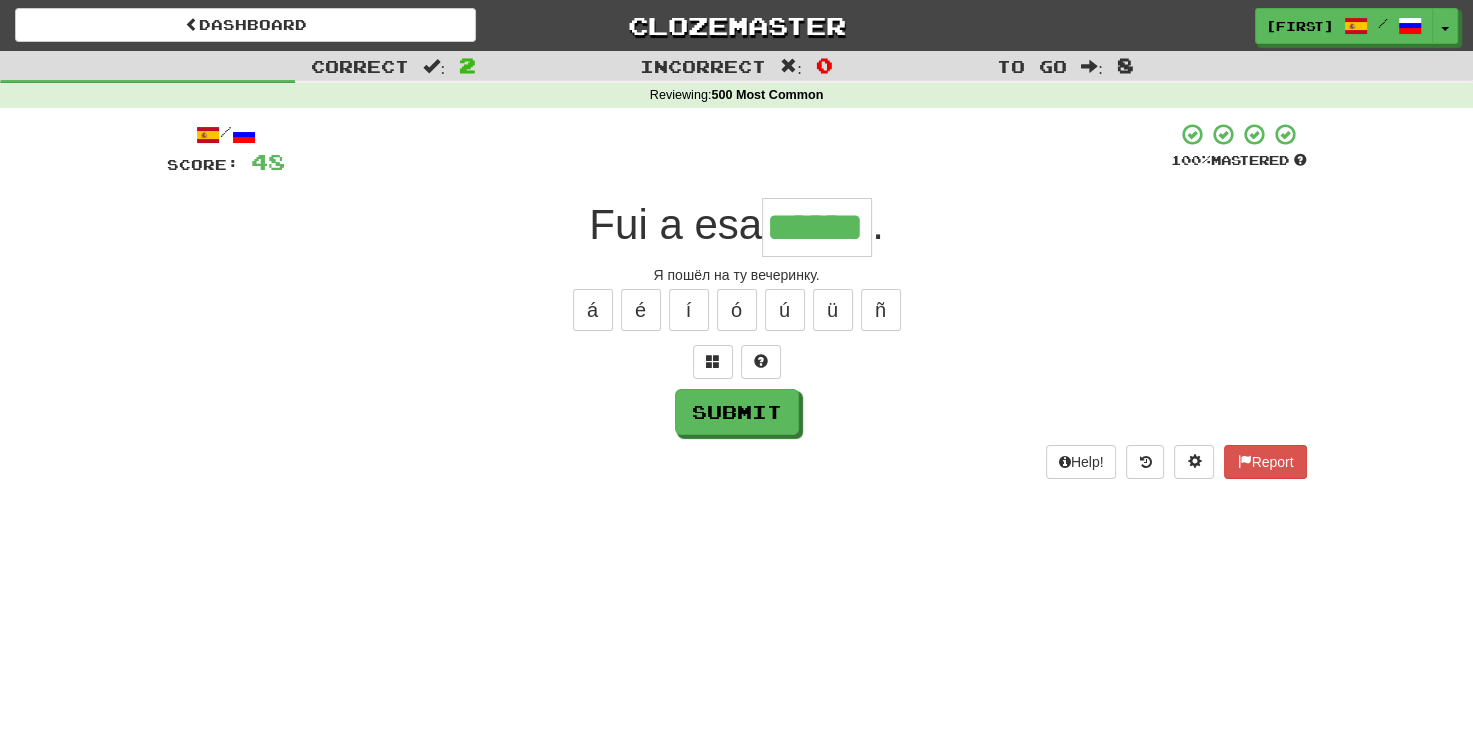 type on "******" 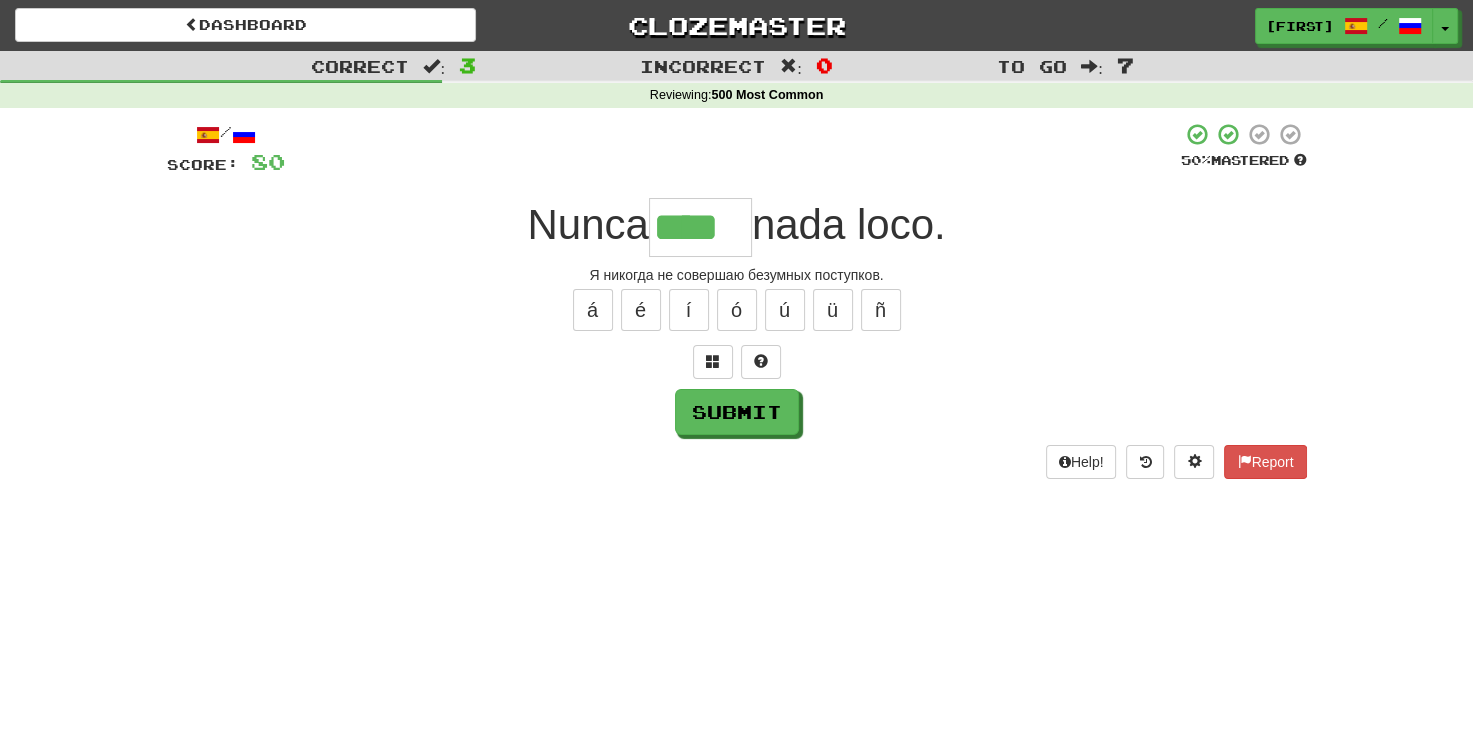 type on "****" 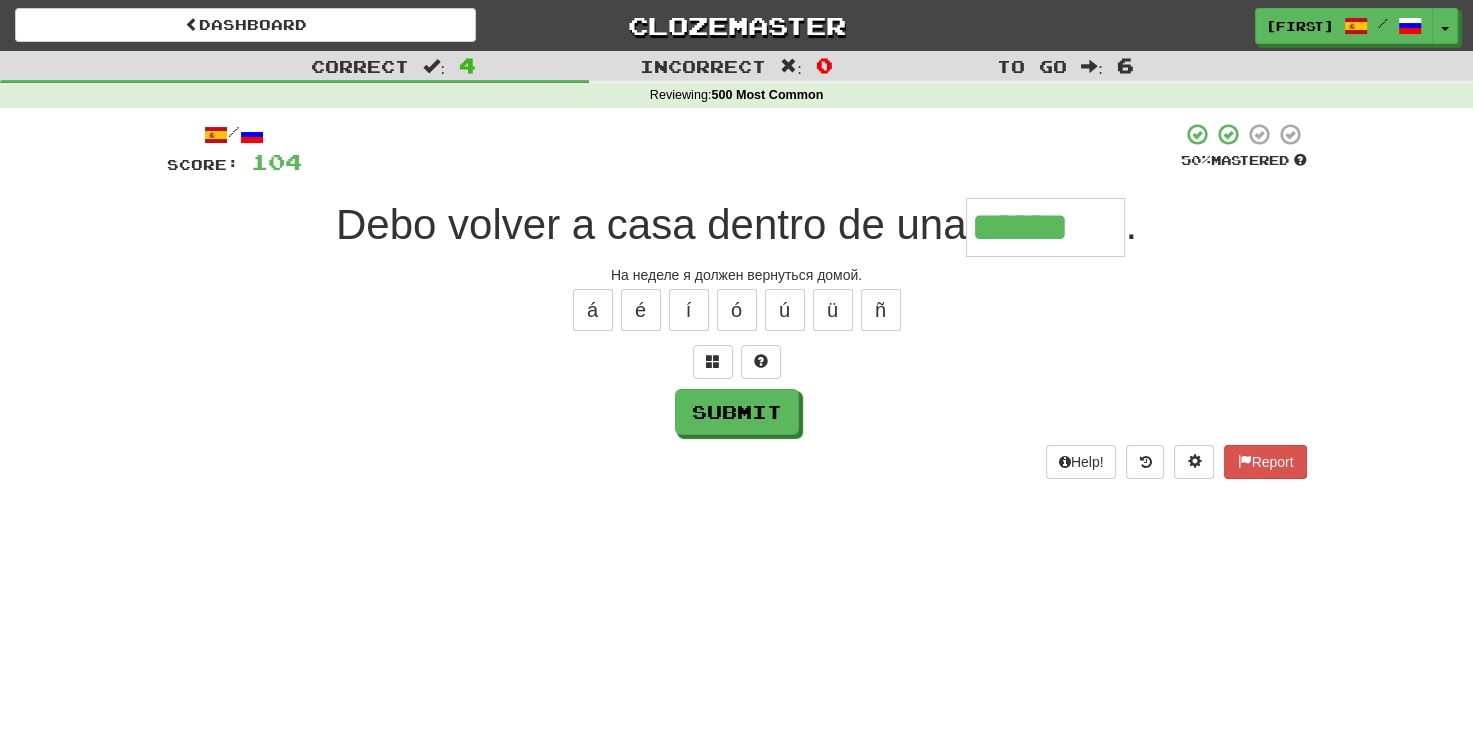 type on "******" 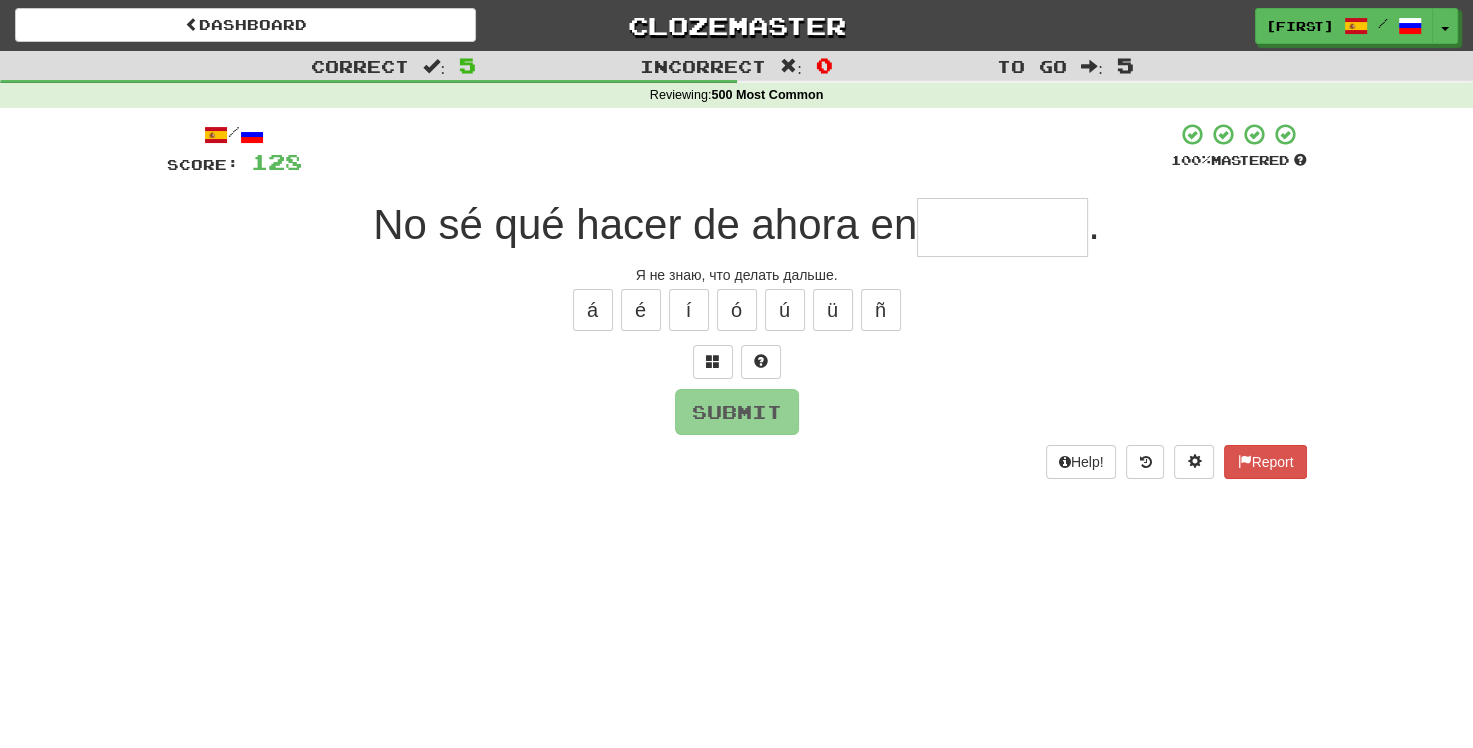 type on "*" 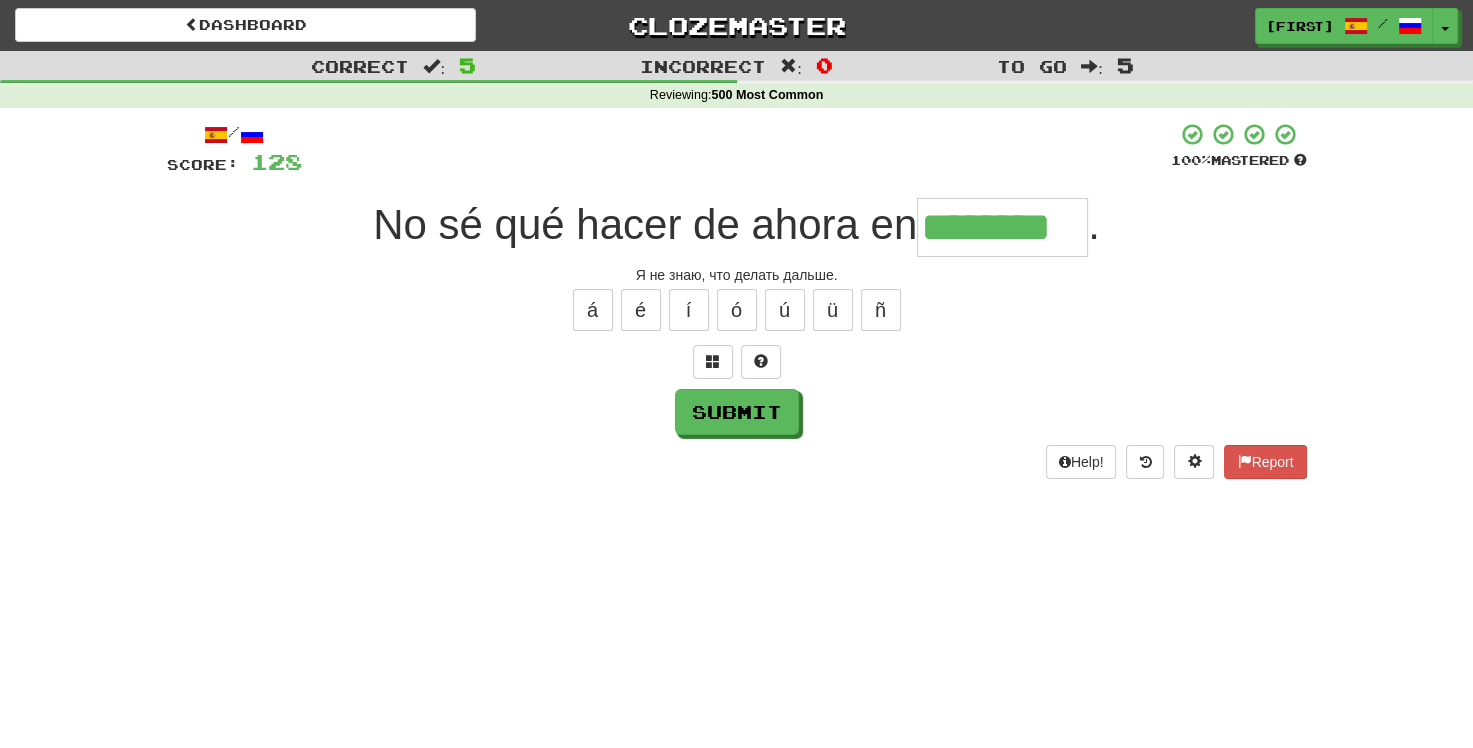 type on "********" 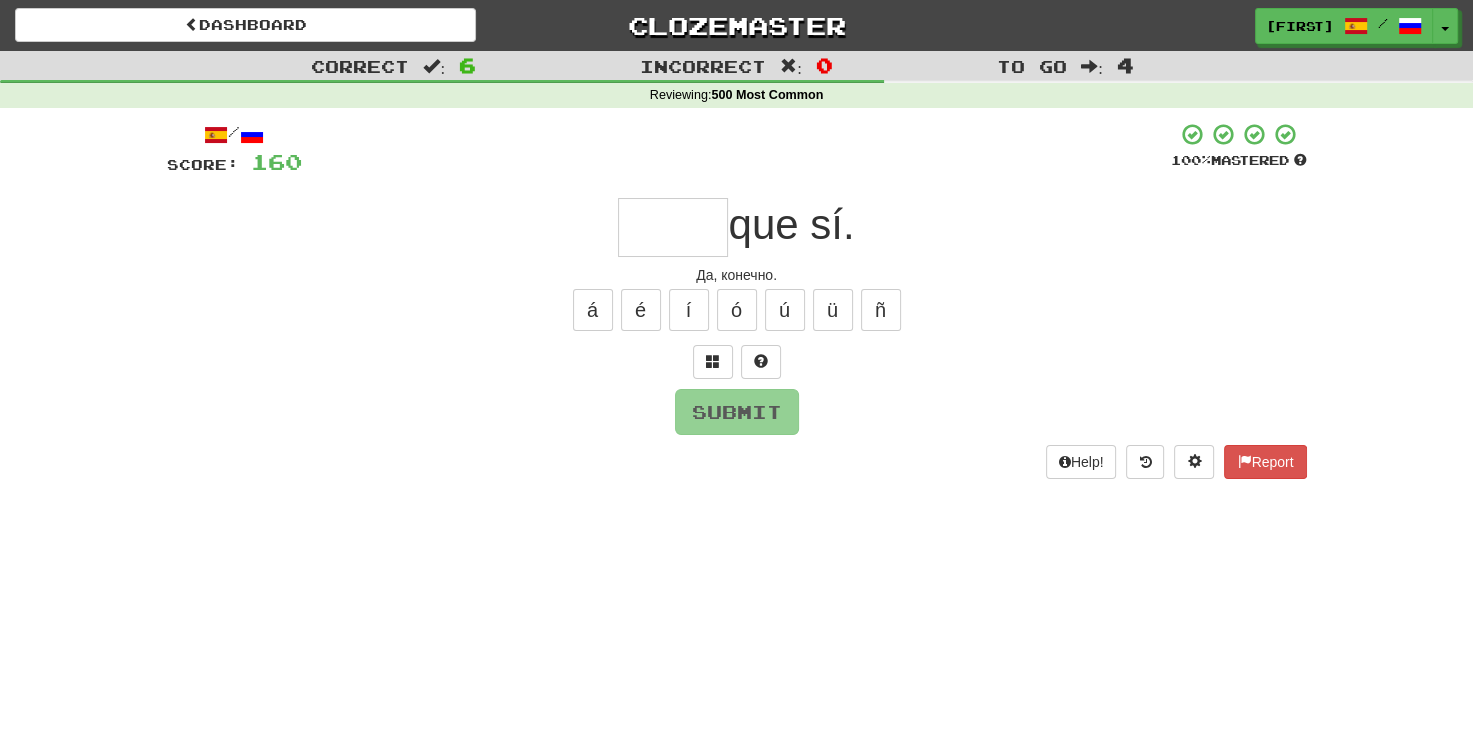 type on "*" 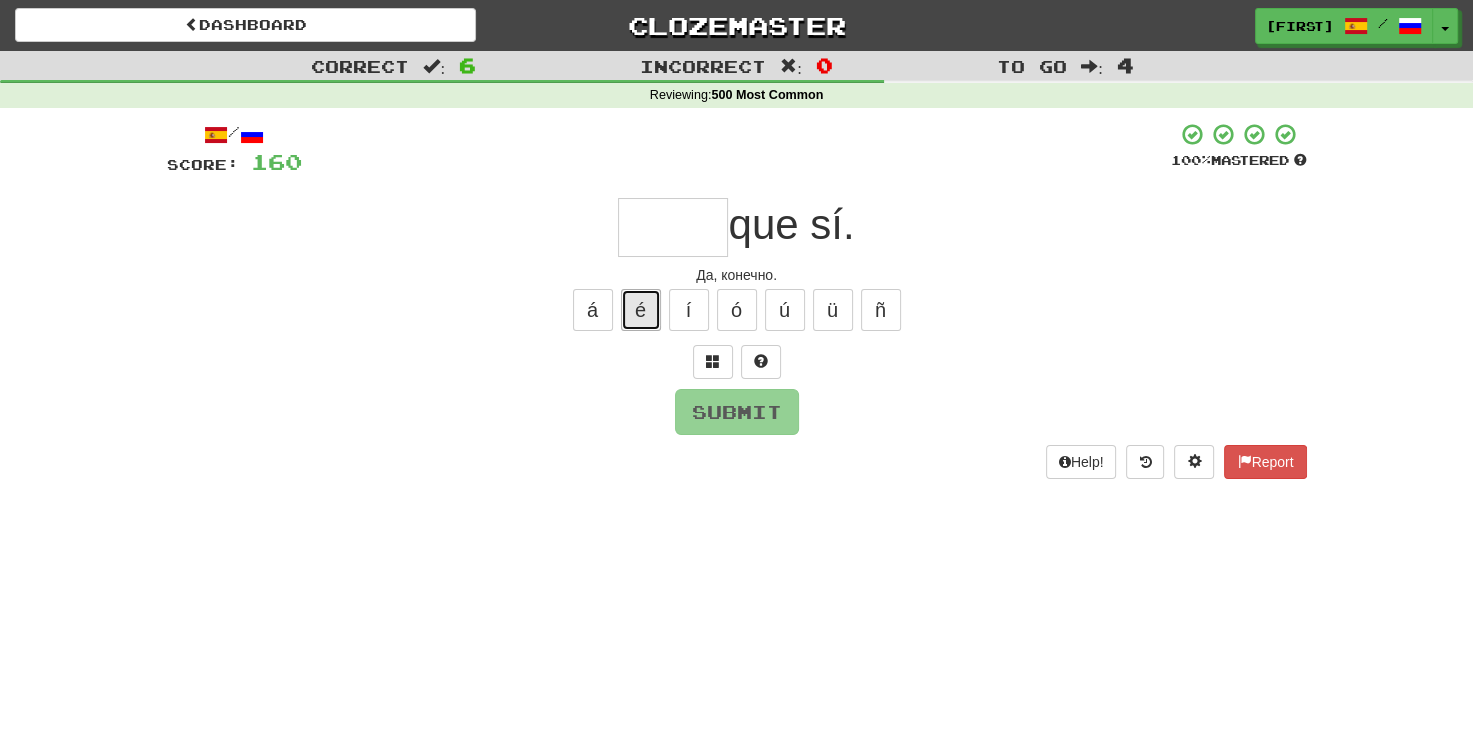 click on "é" at bounding box center (641, 310) 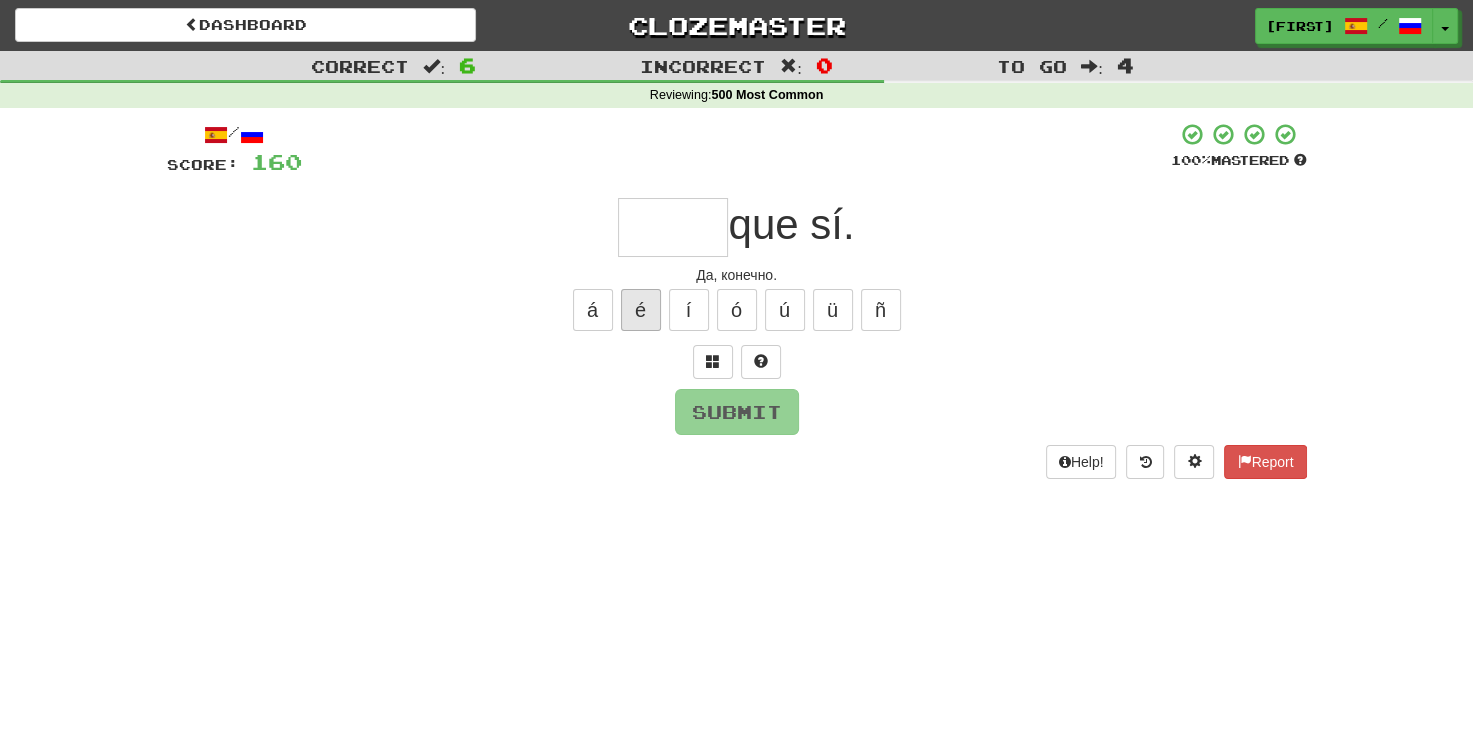 type on "*" 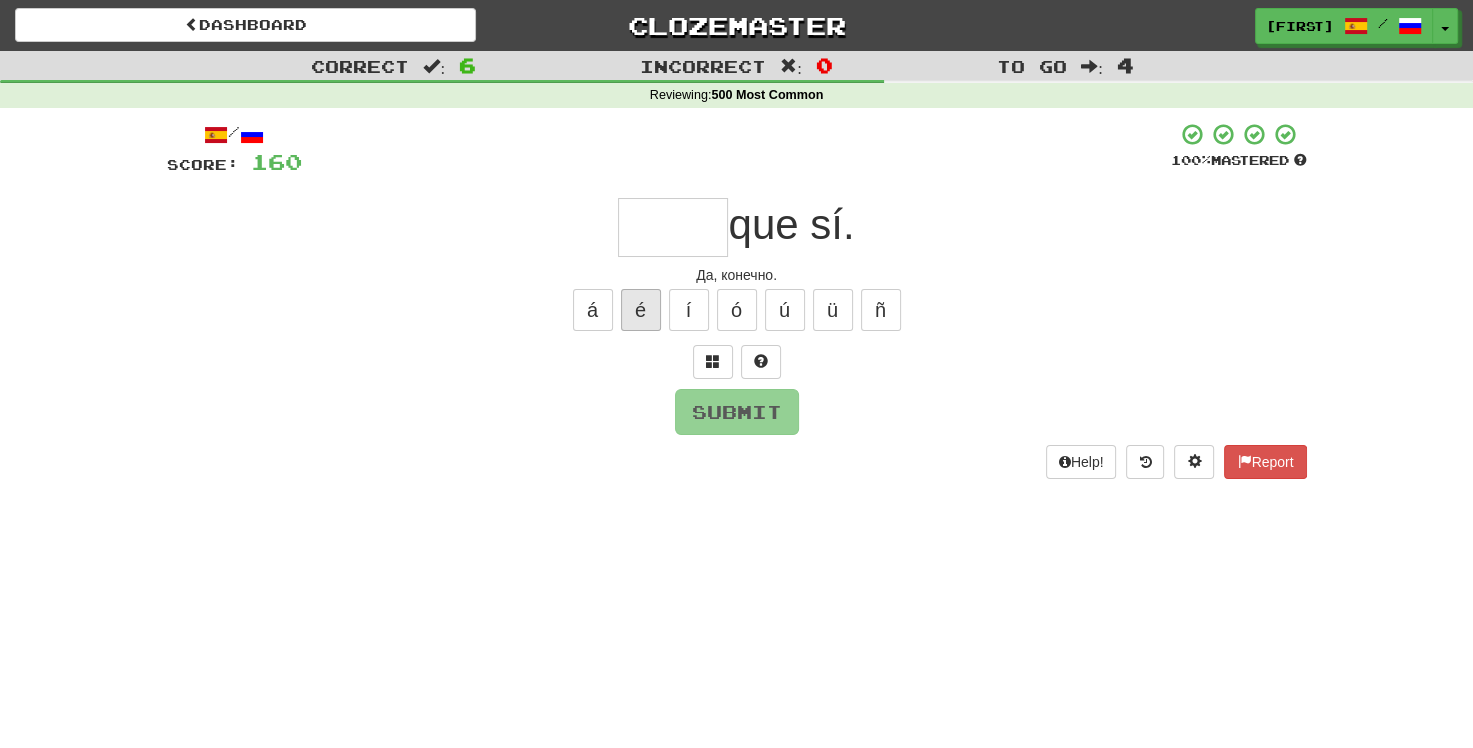 type on "*" 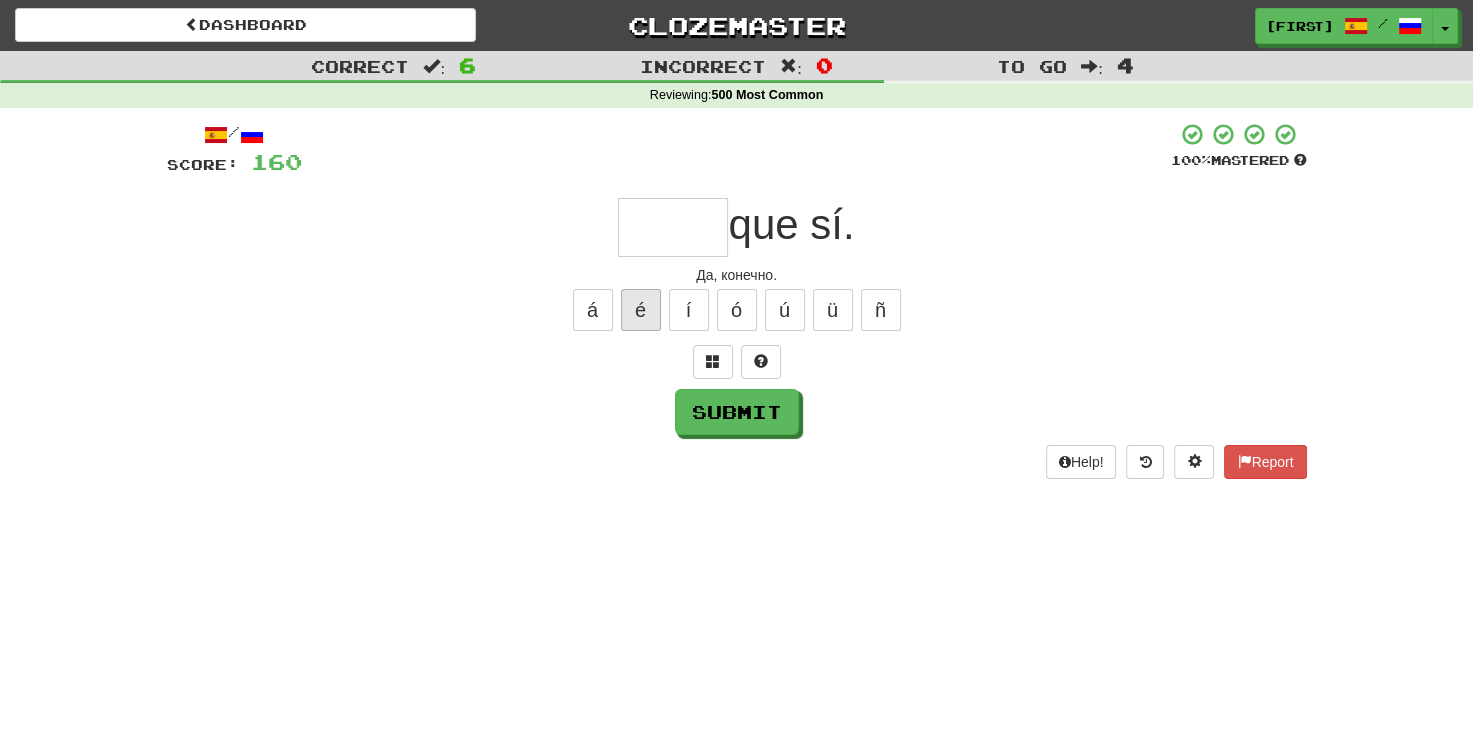 type on "*" 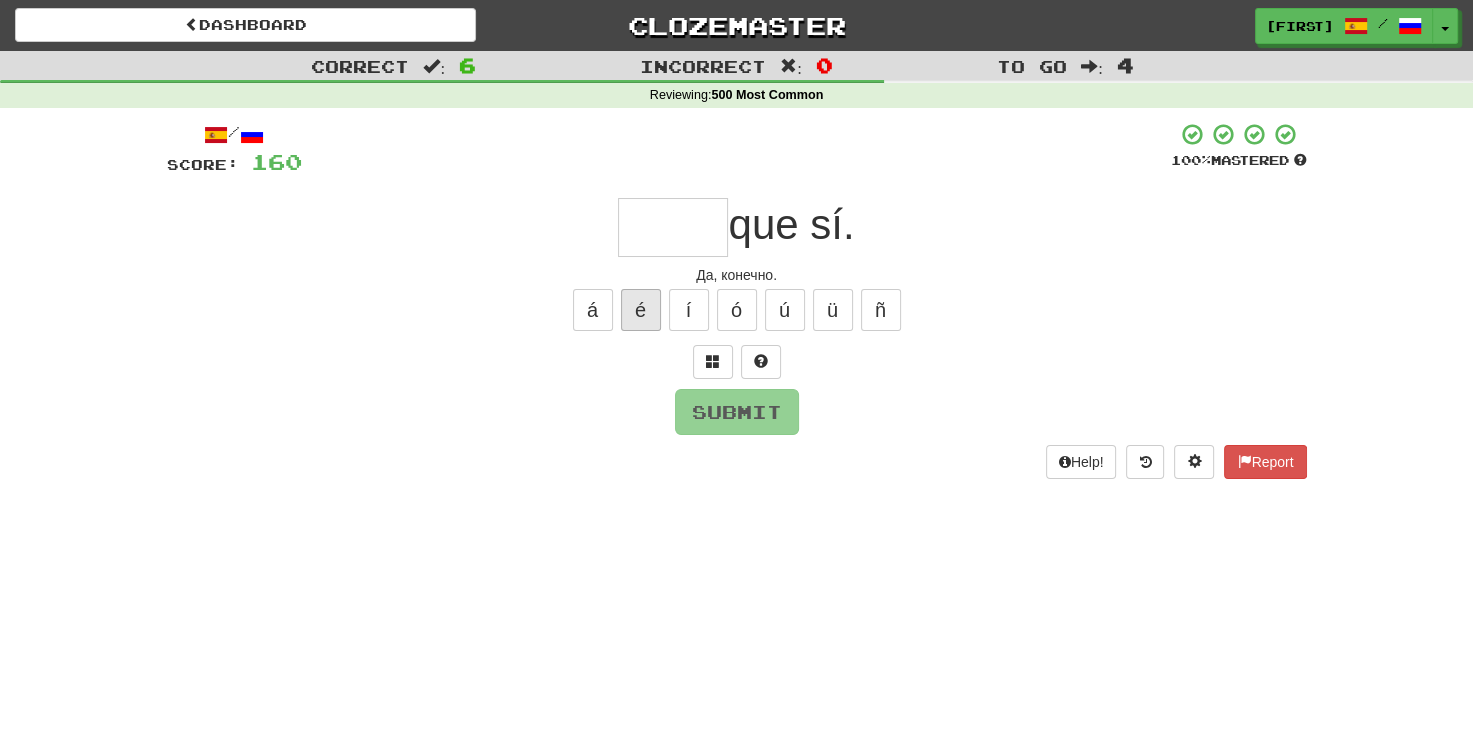 type on "*" 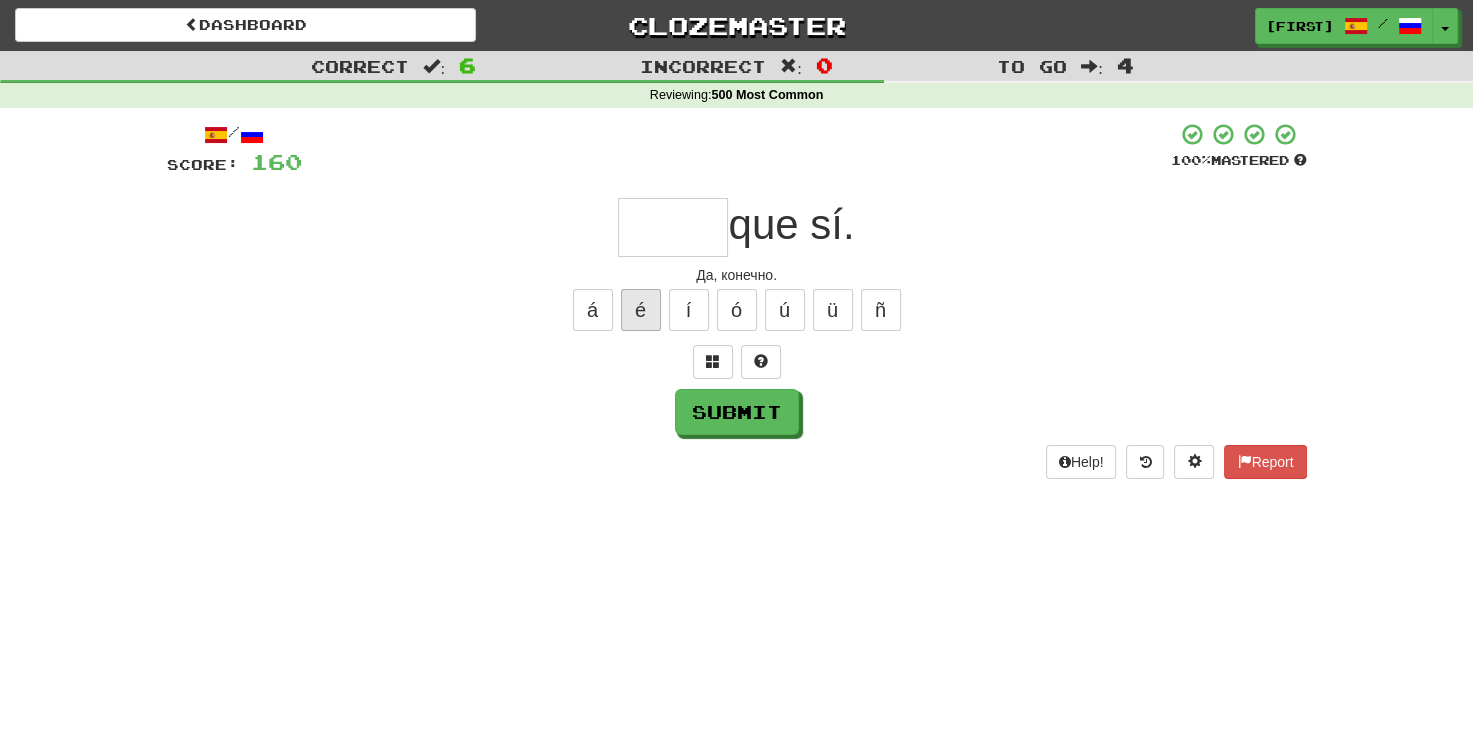 type on "*" 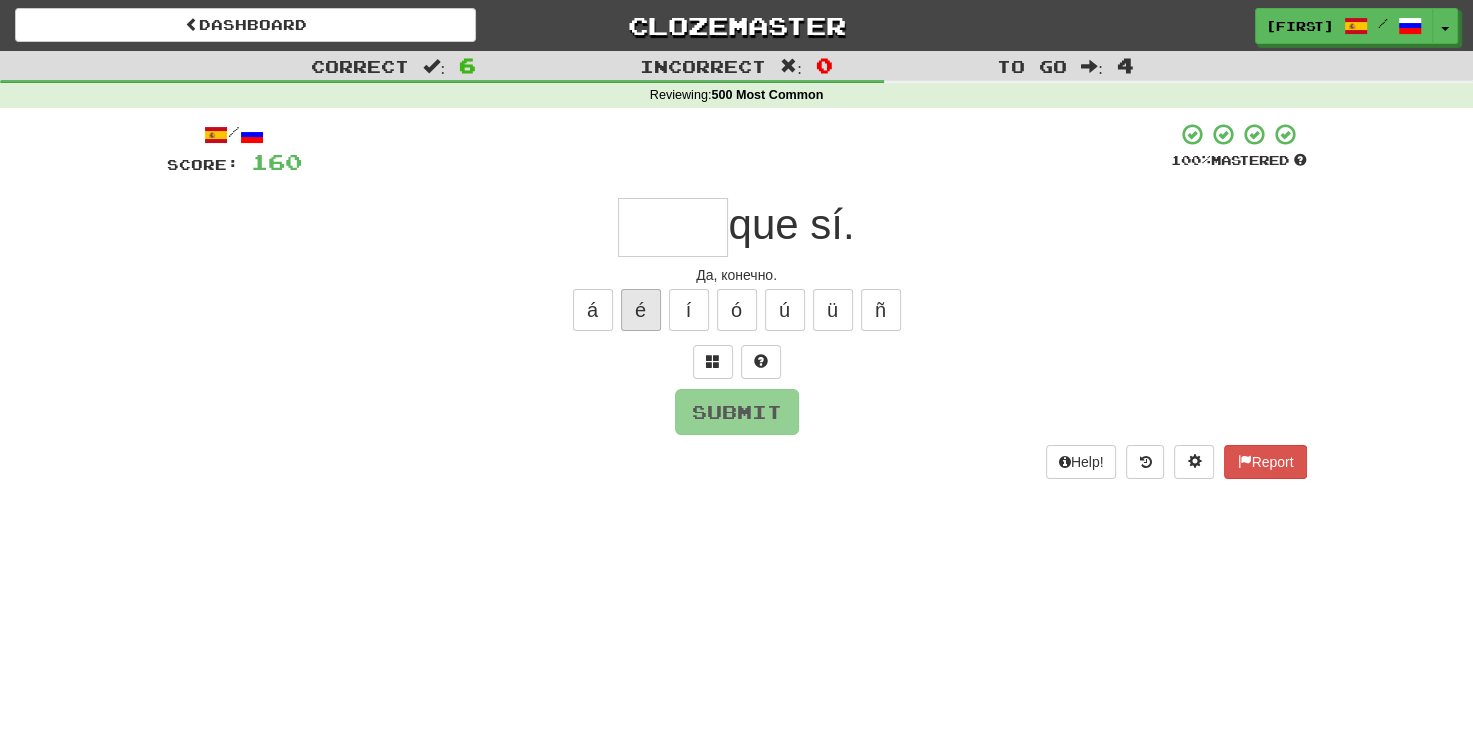 type on "*" 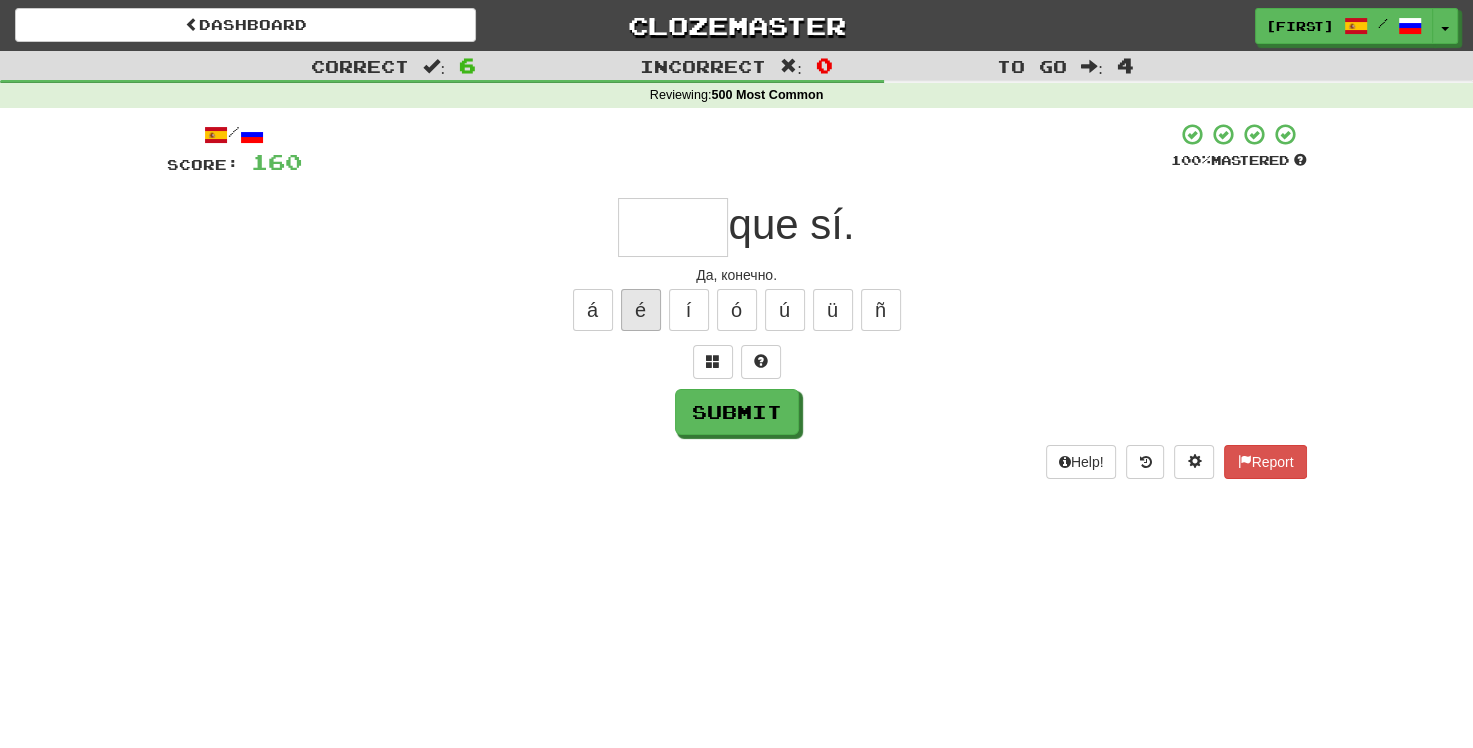type on "*" 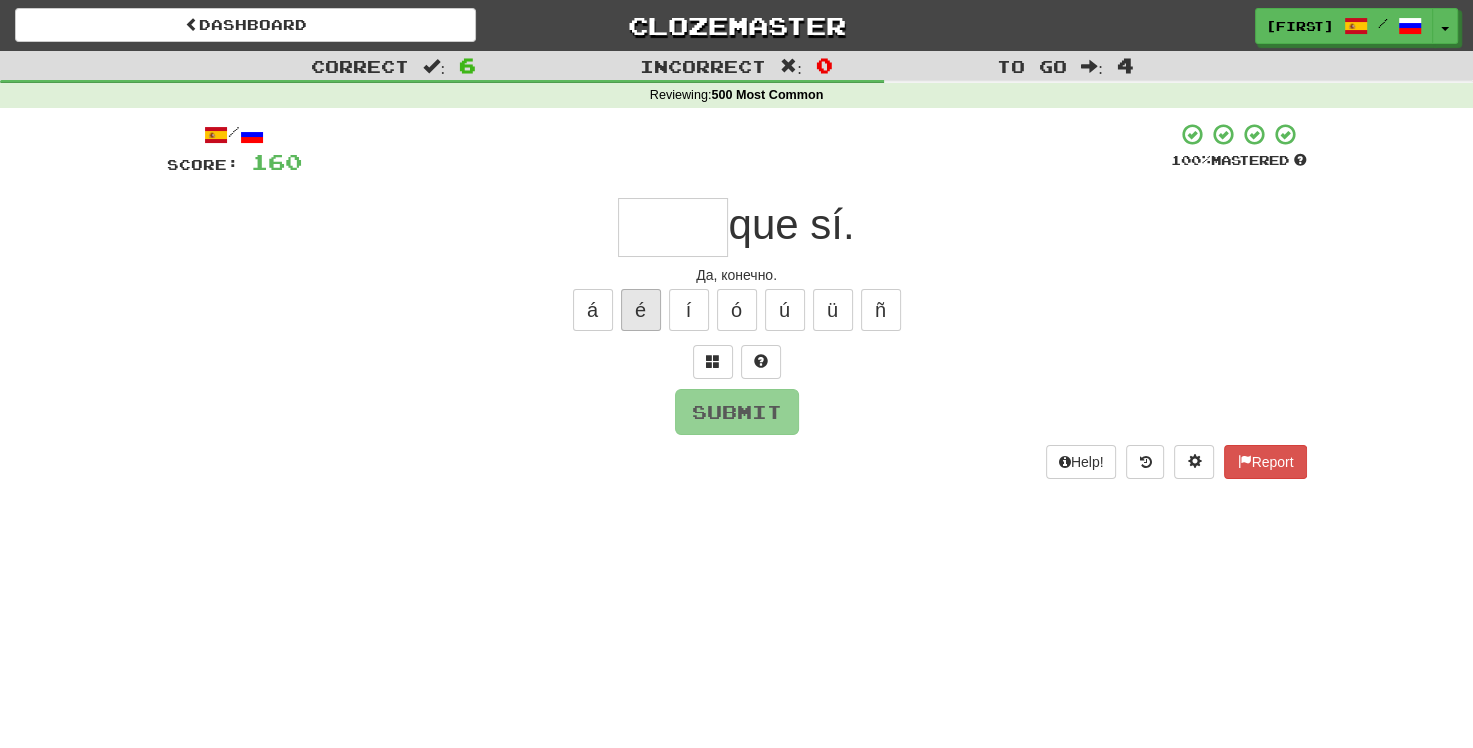 type on "*" 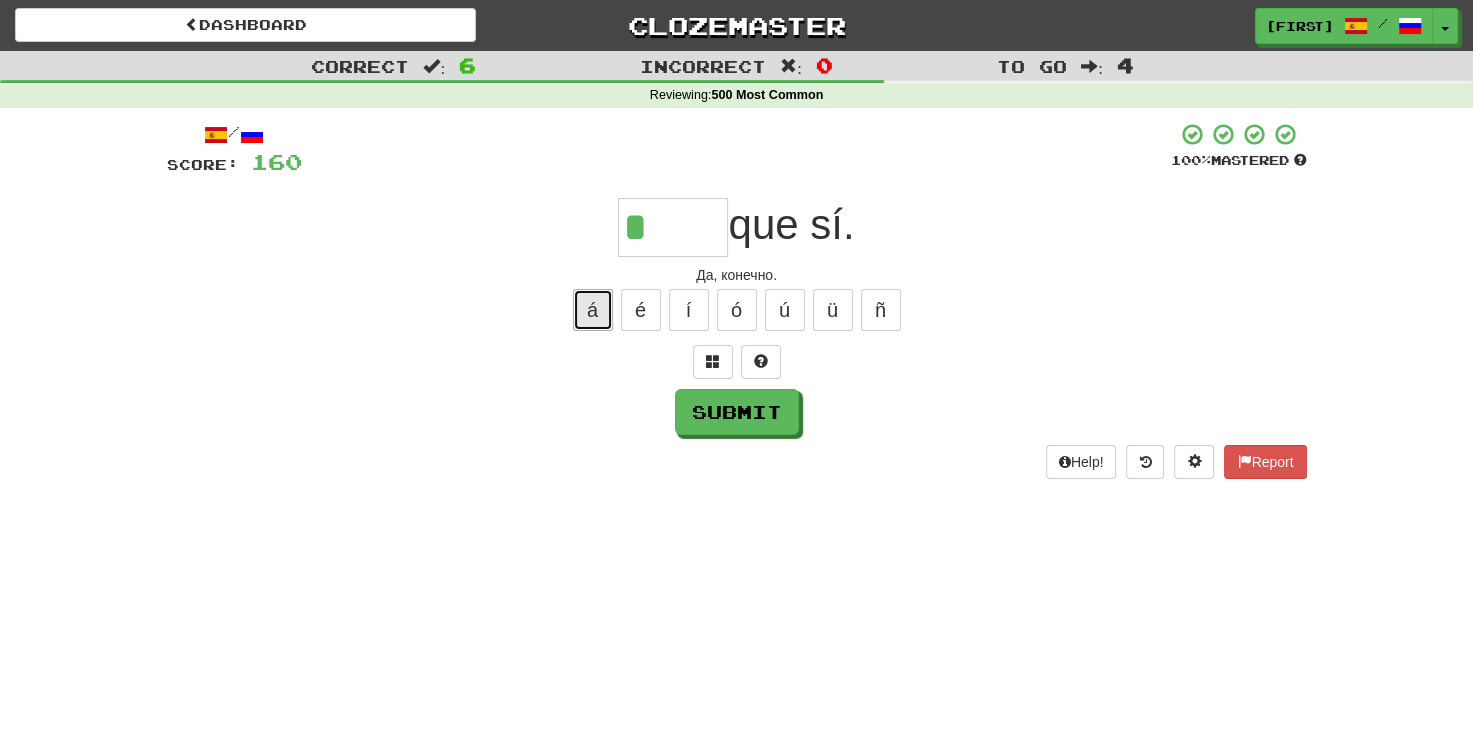 click on "á" at bounding box center [593, 310] 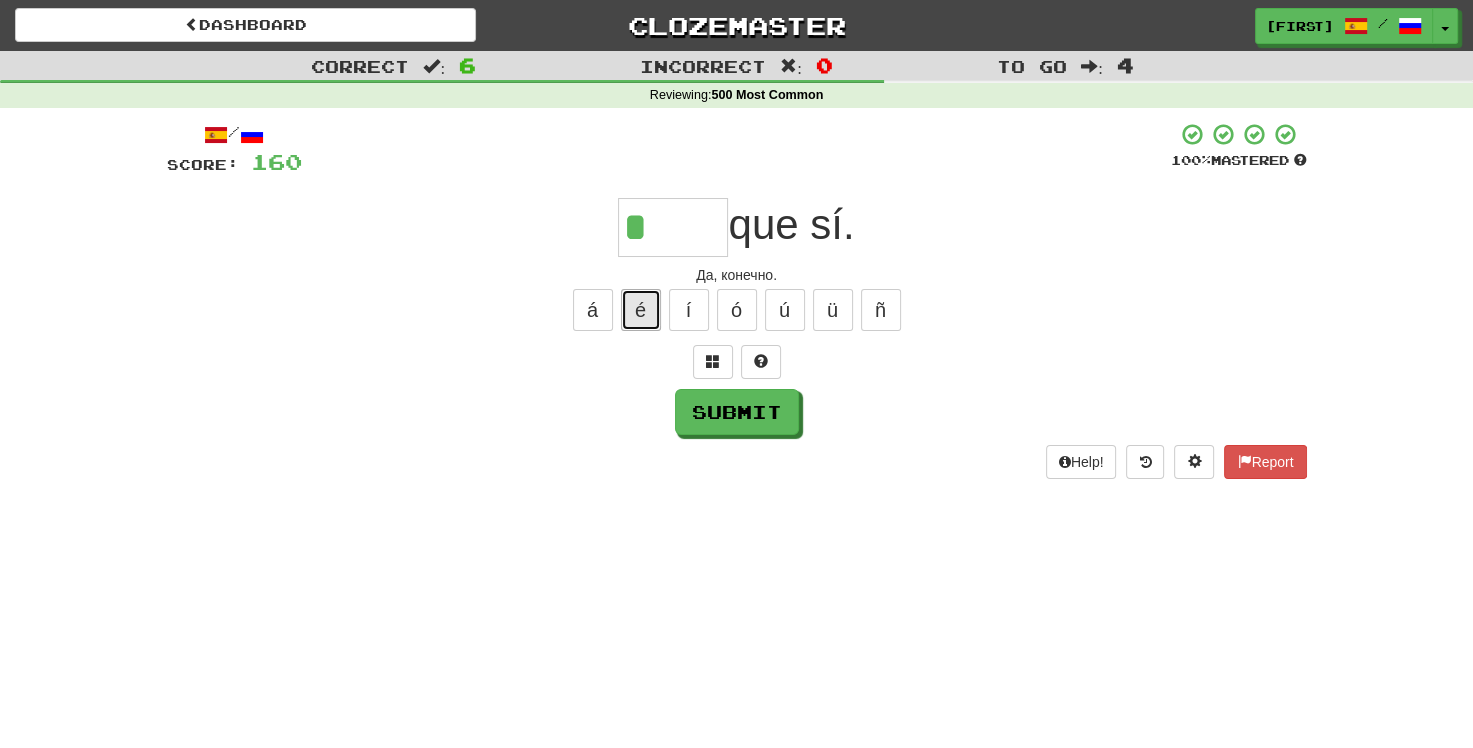click on "é" at bounding box center (641, 310) 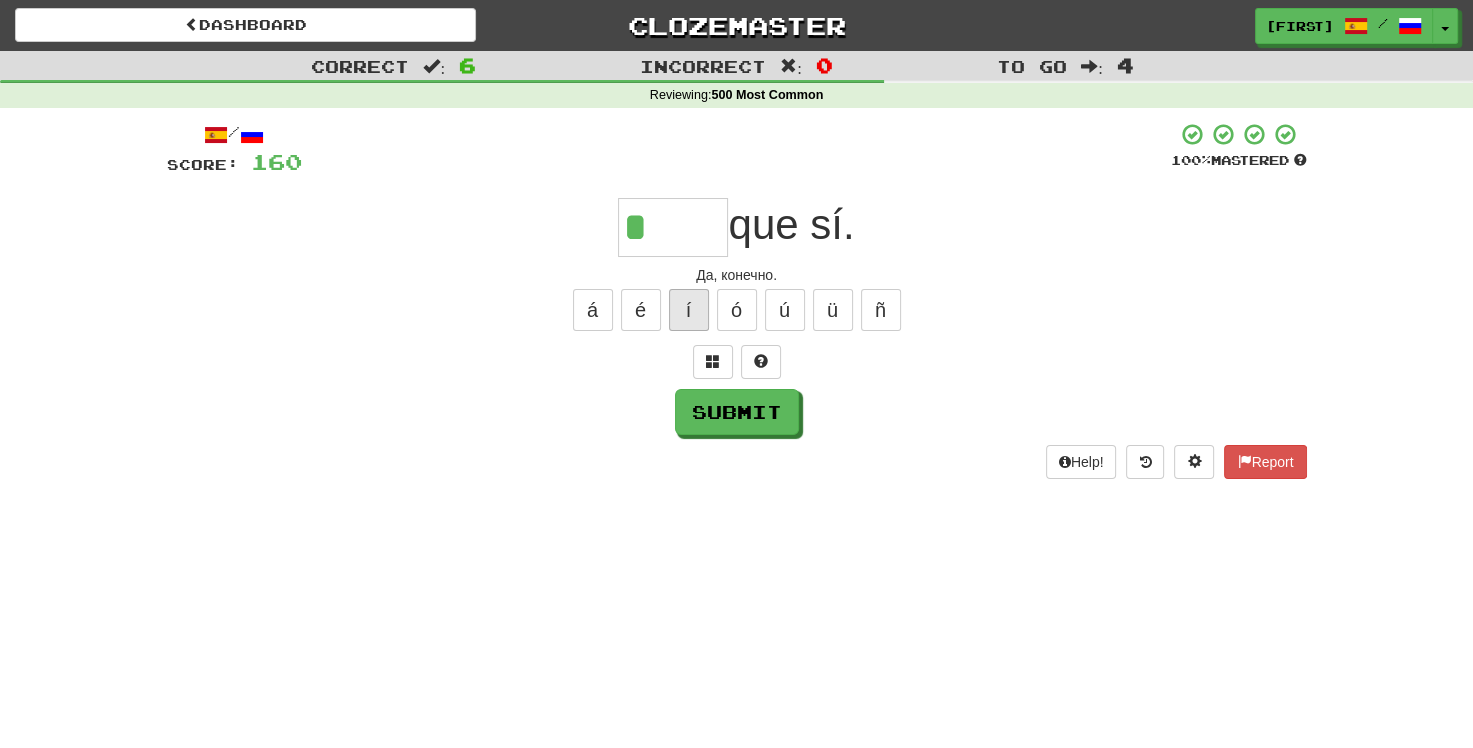 type on "*" 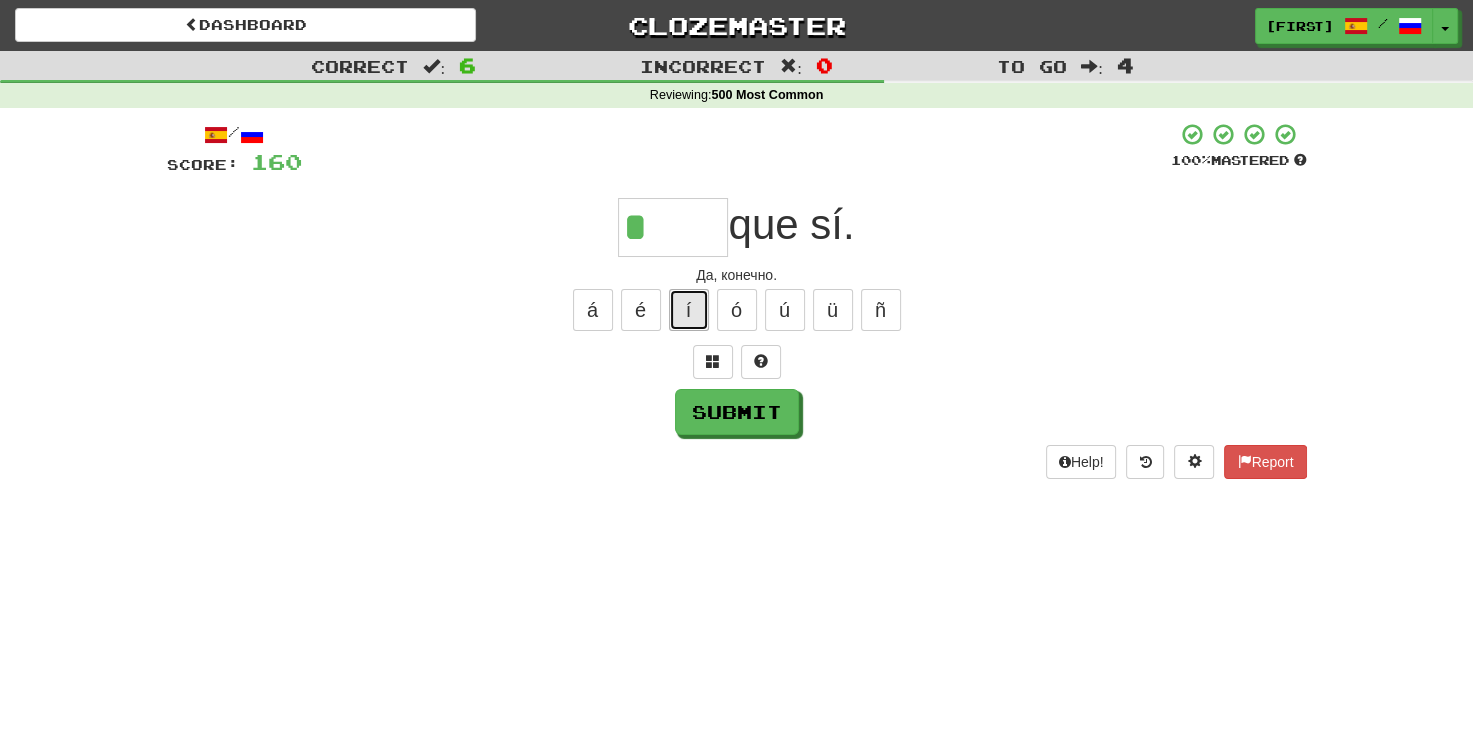 type 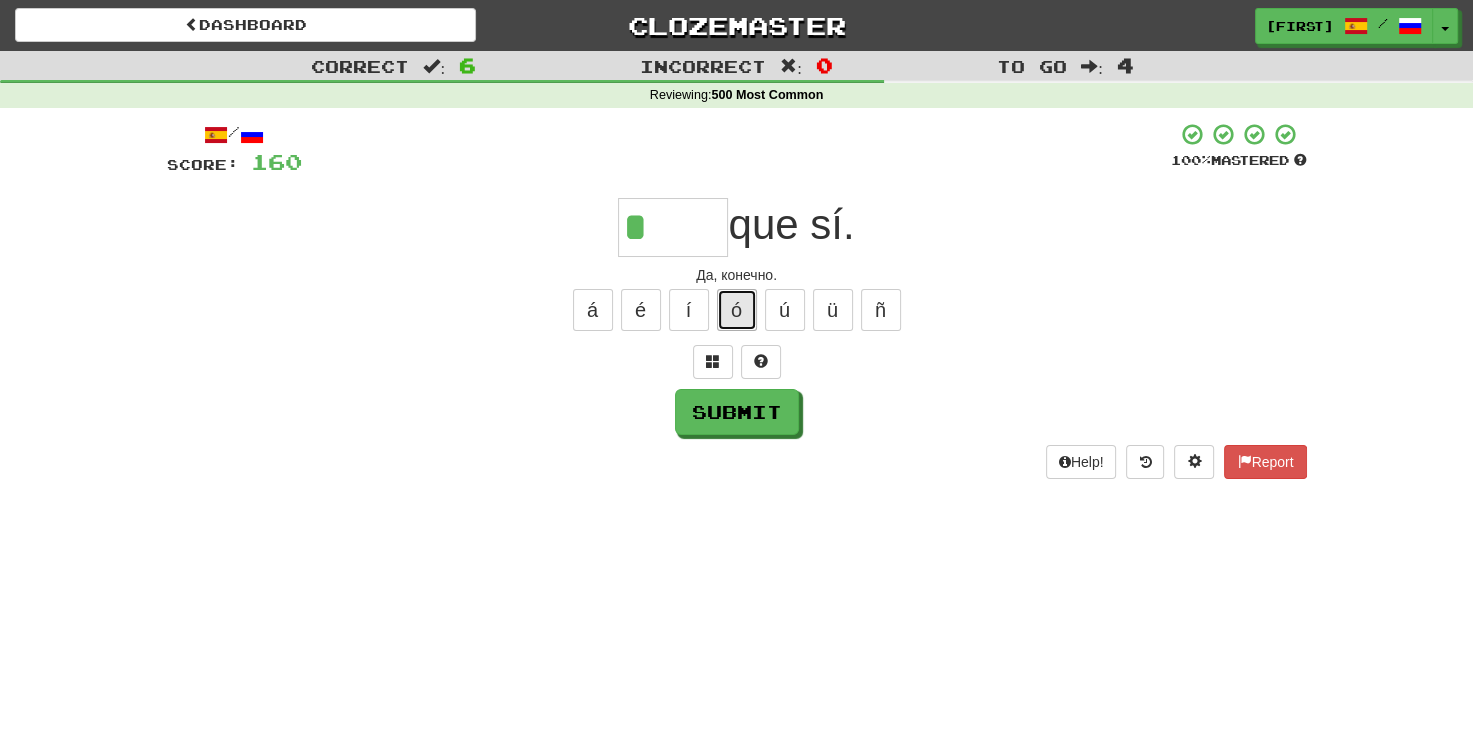 click on "ó" at bounding box center (737, 310) 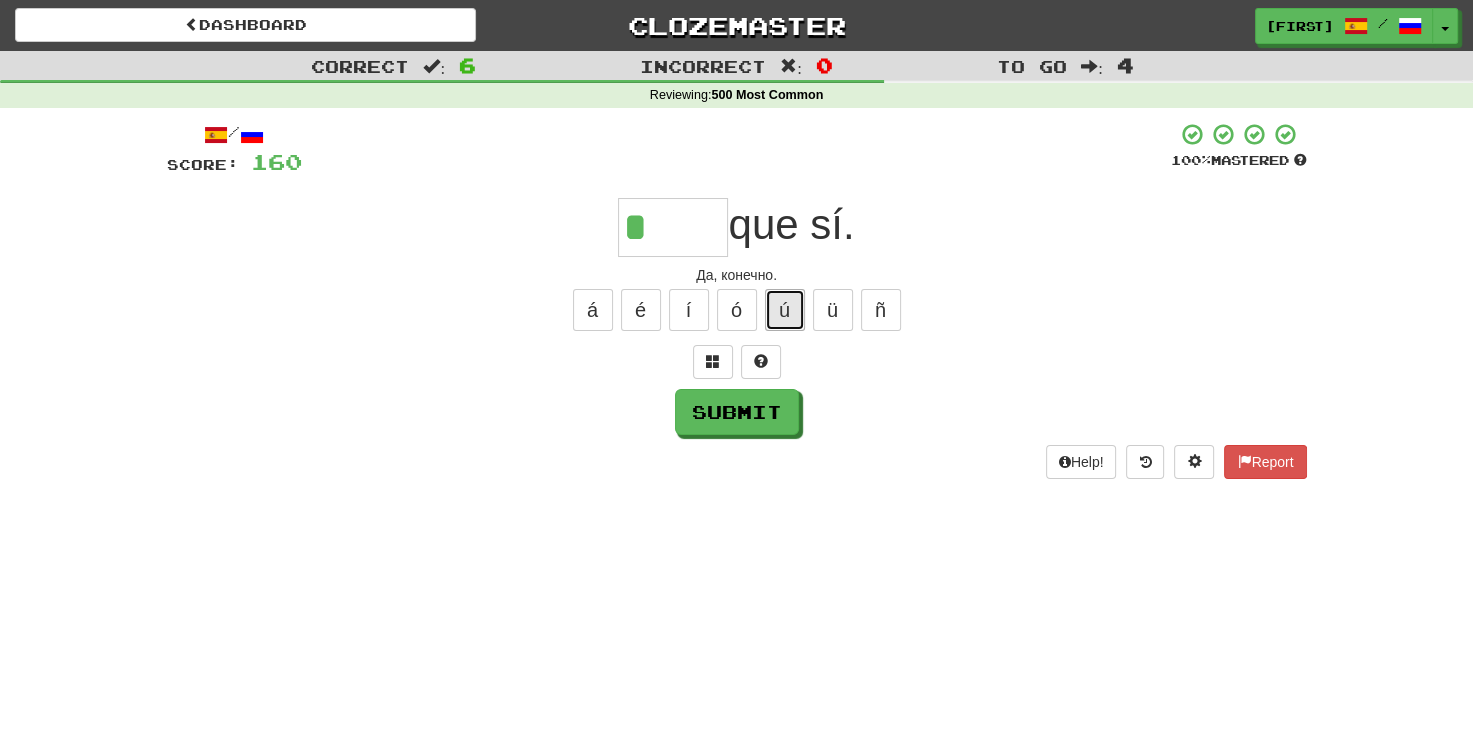 click on "ú" at bounding box center [785, 310] 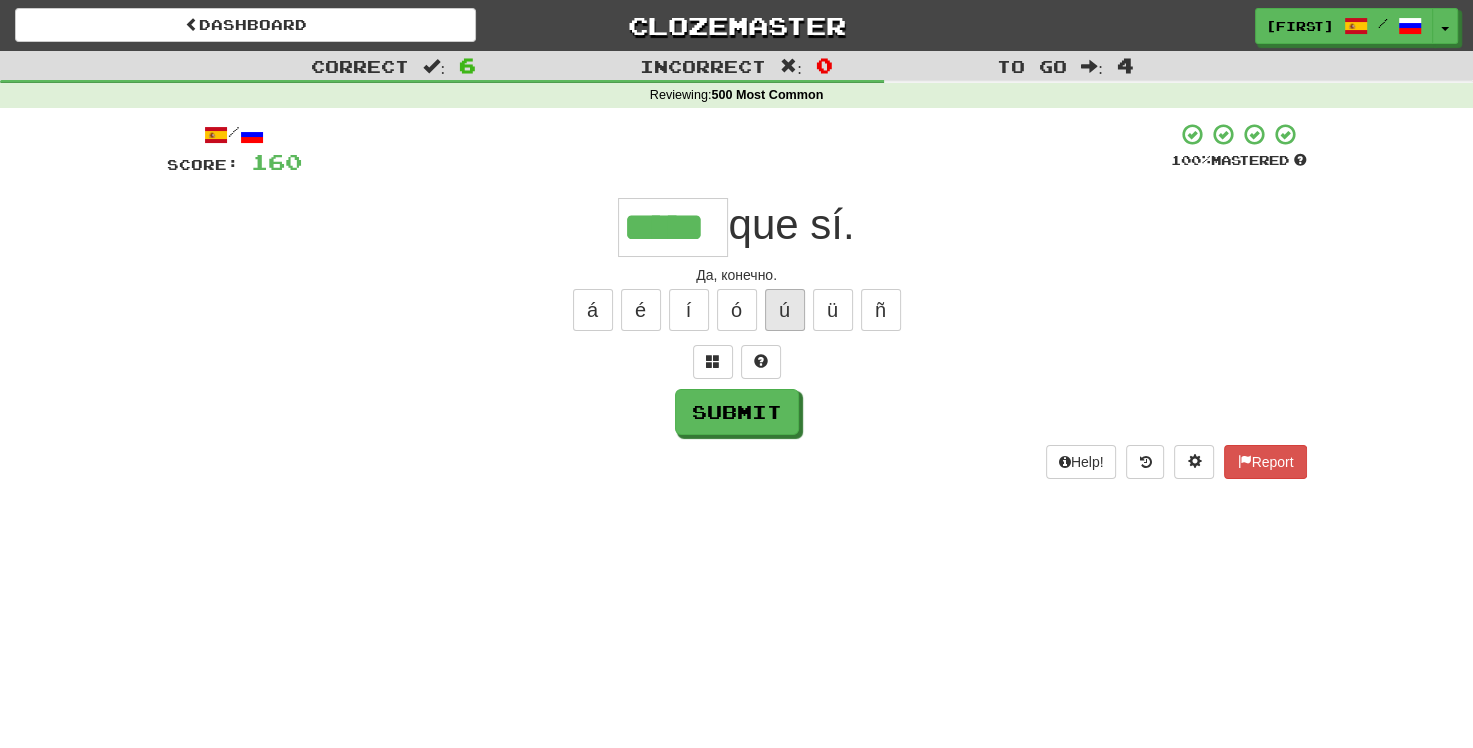 type on "*****" 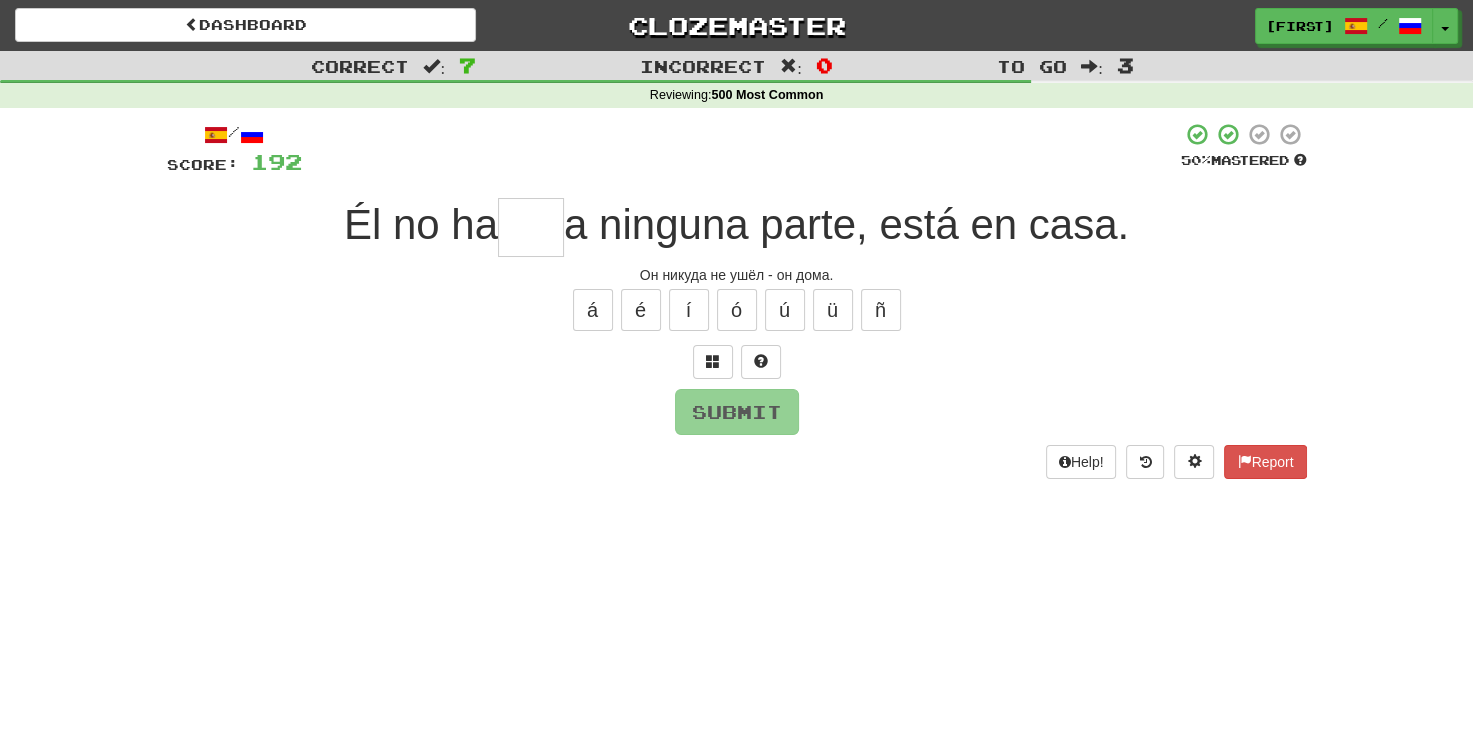 type on "*" 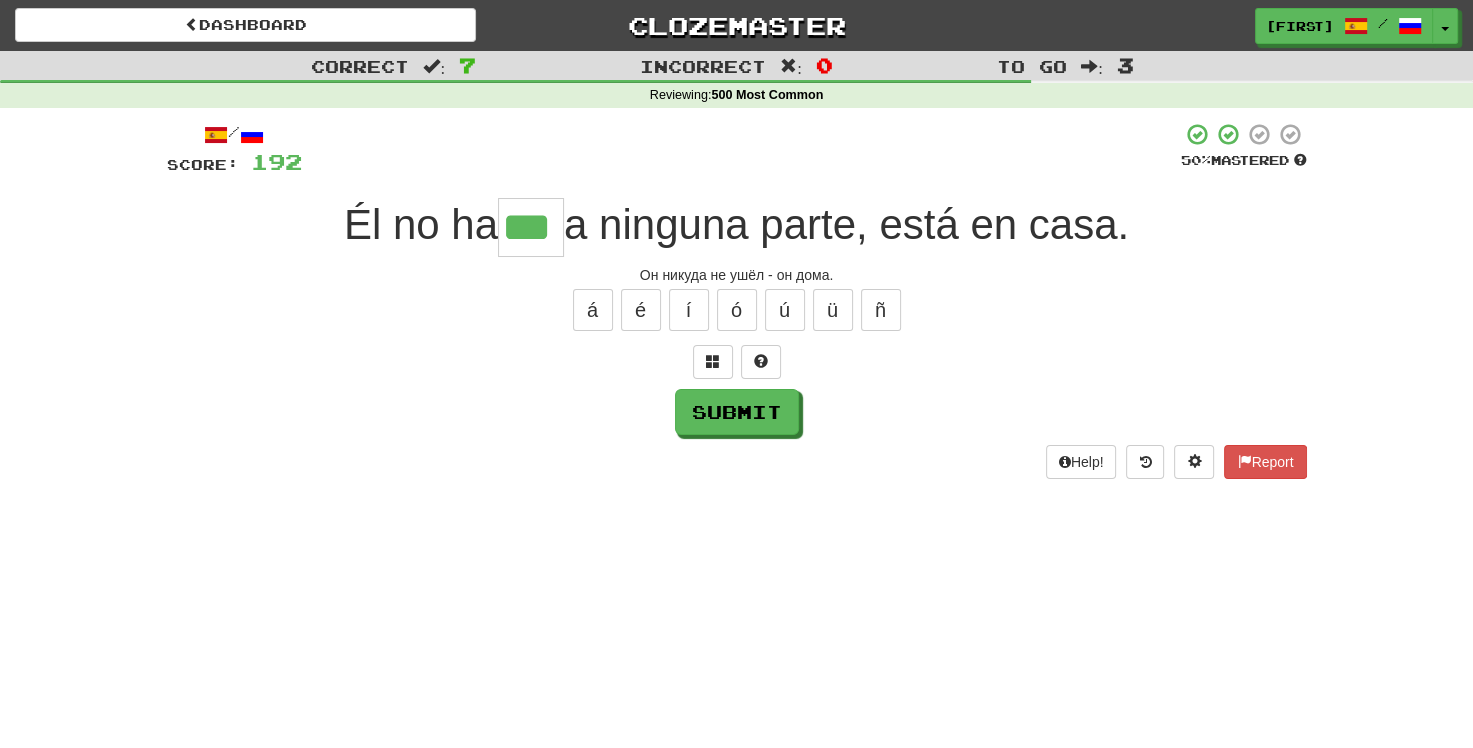 type on "***" 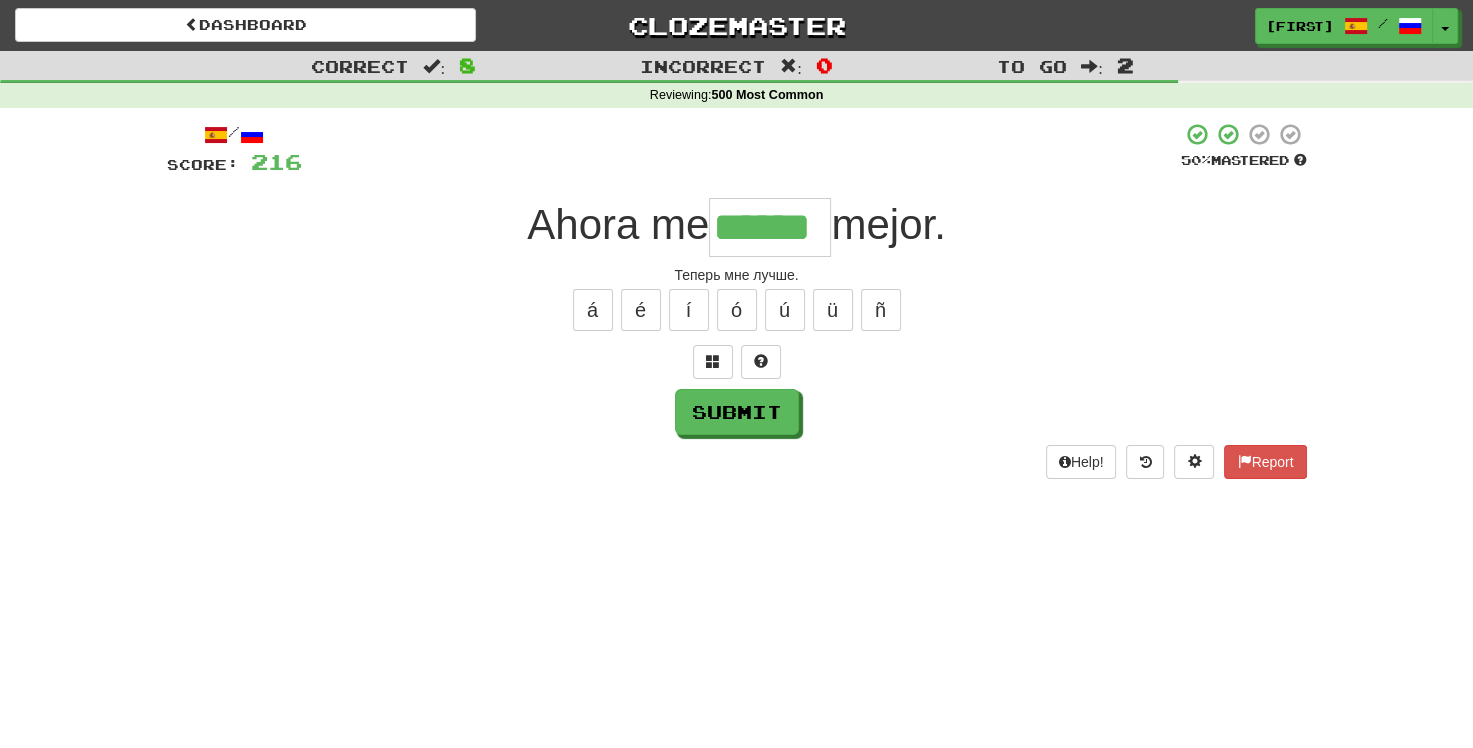 type on "******" 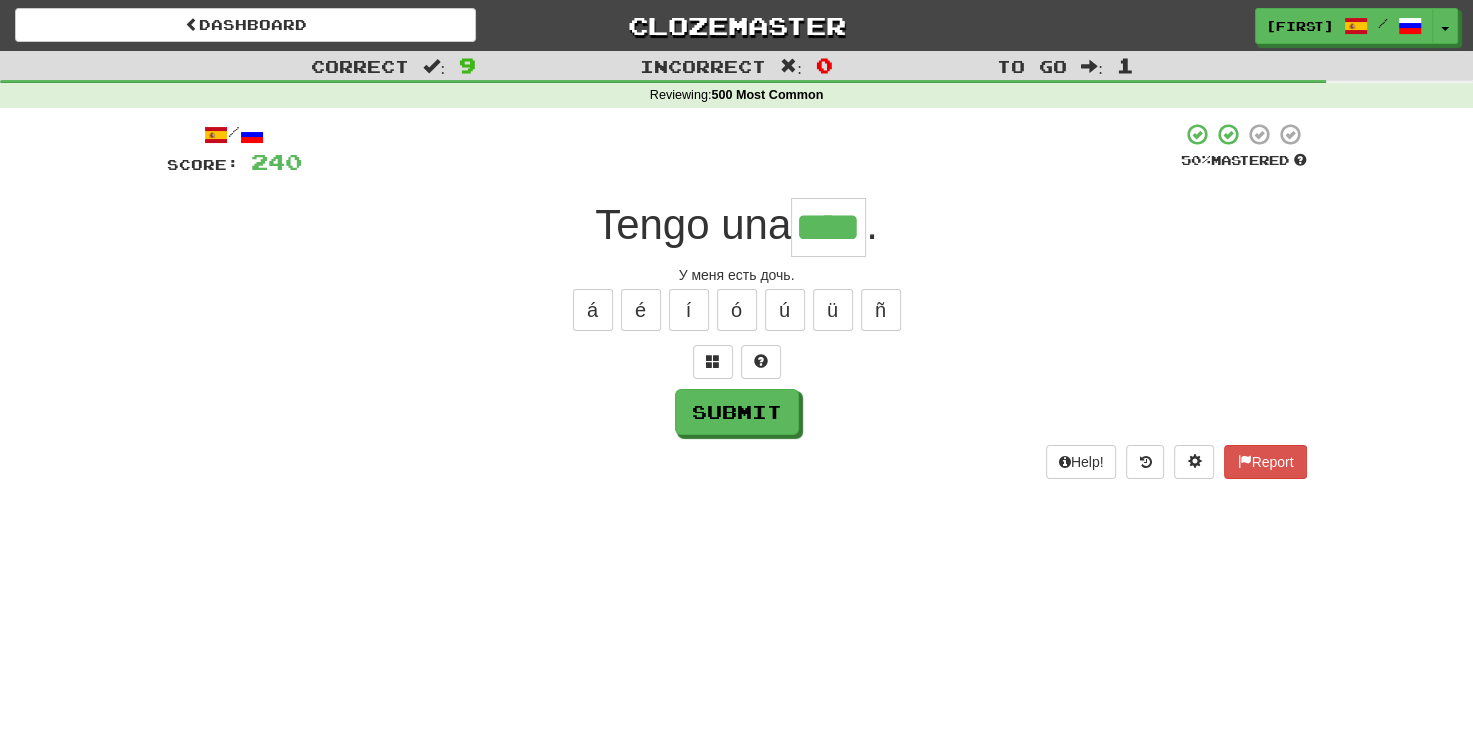 type on "****" 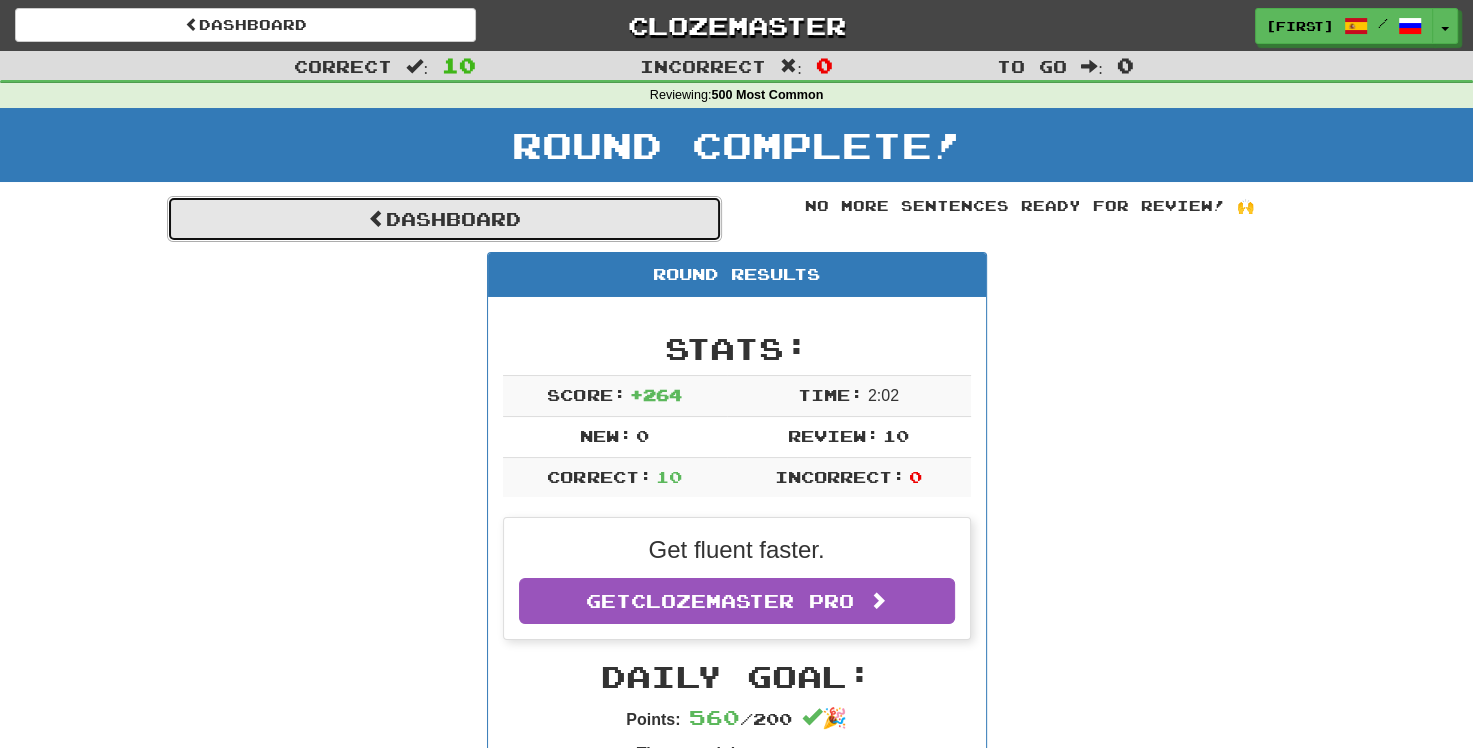 click on "Dashboard" at bounding box center (444, 219) 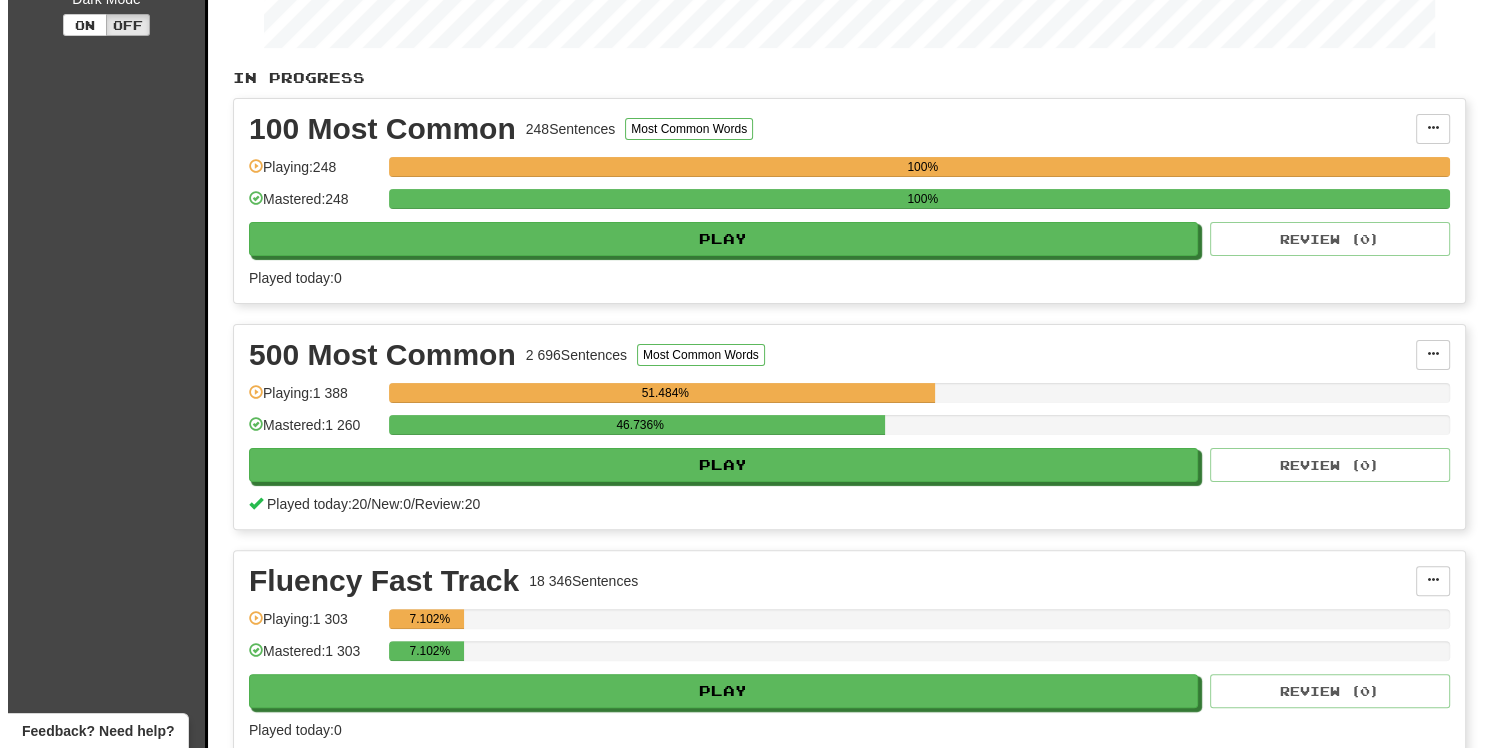 scroll, scrollTop: 400, scrollLeft: 0, axis: vertical 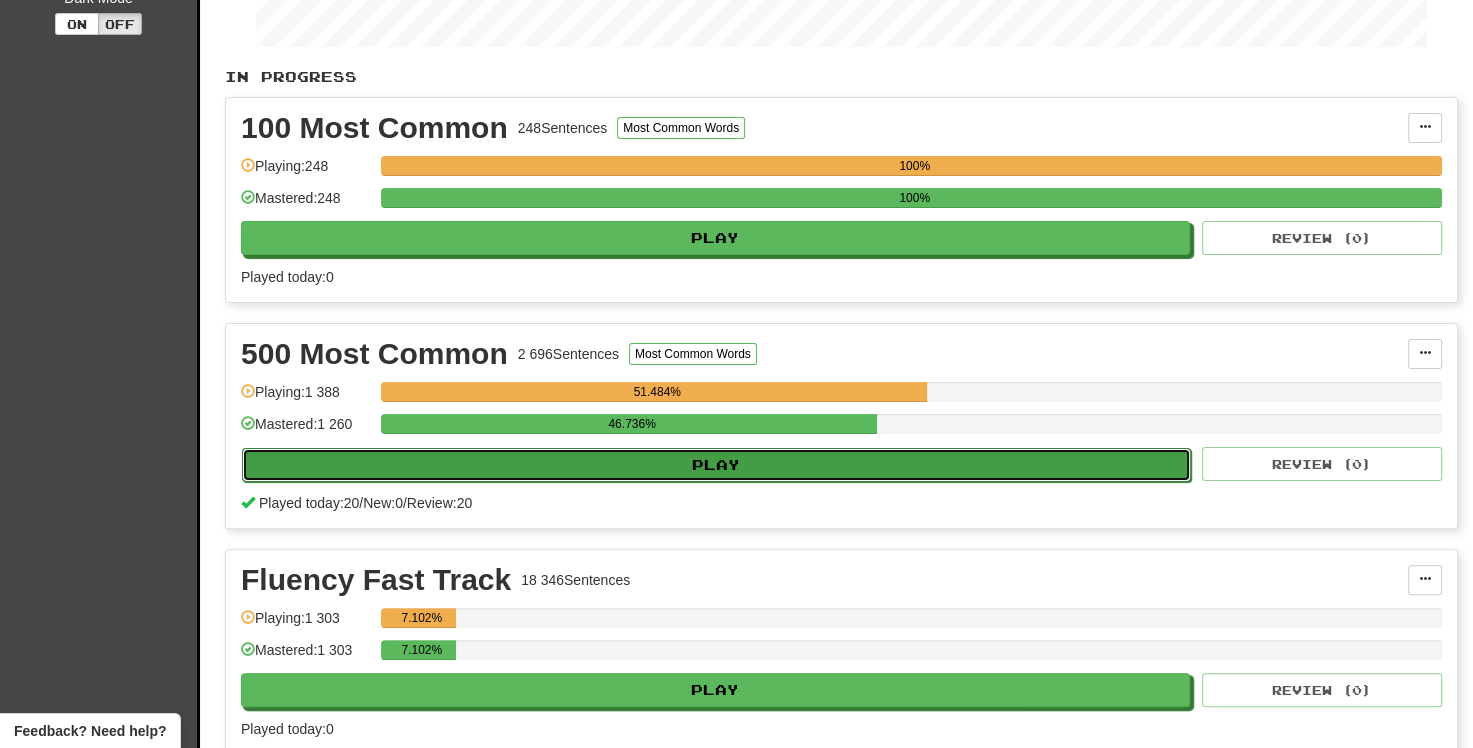 click on "Play" at bounding box center (716, 465) 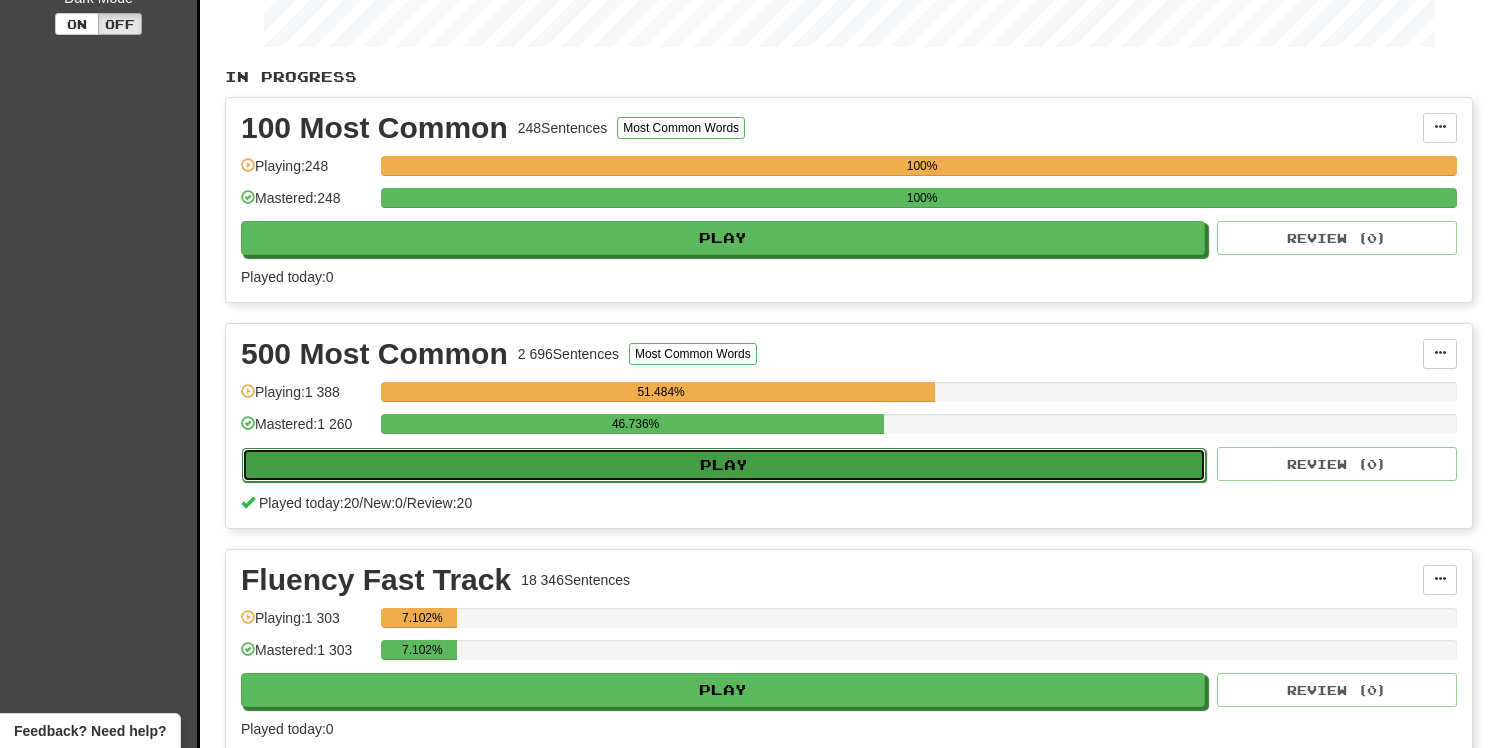 select on "**" 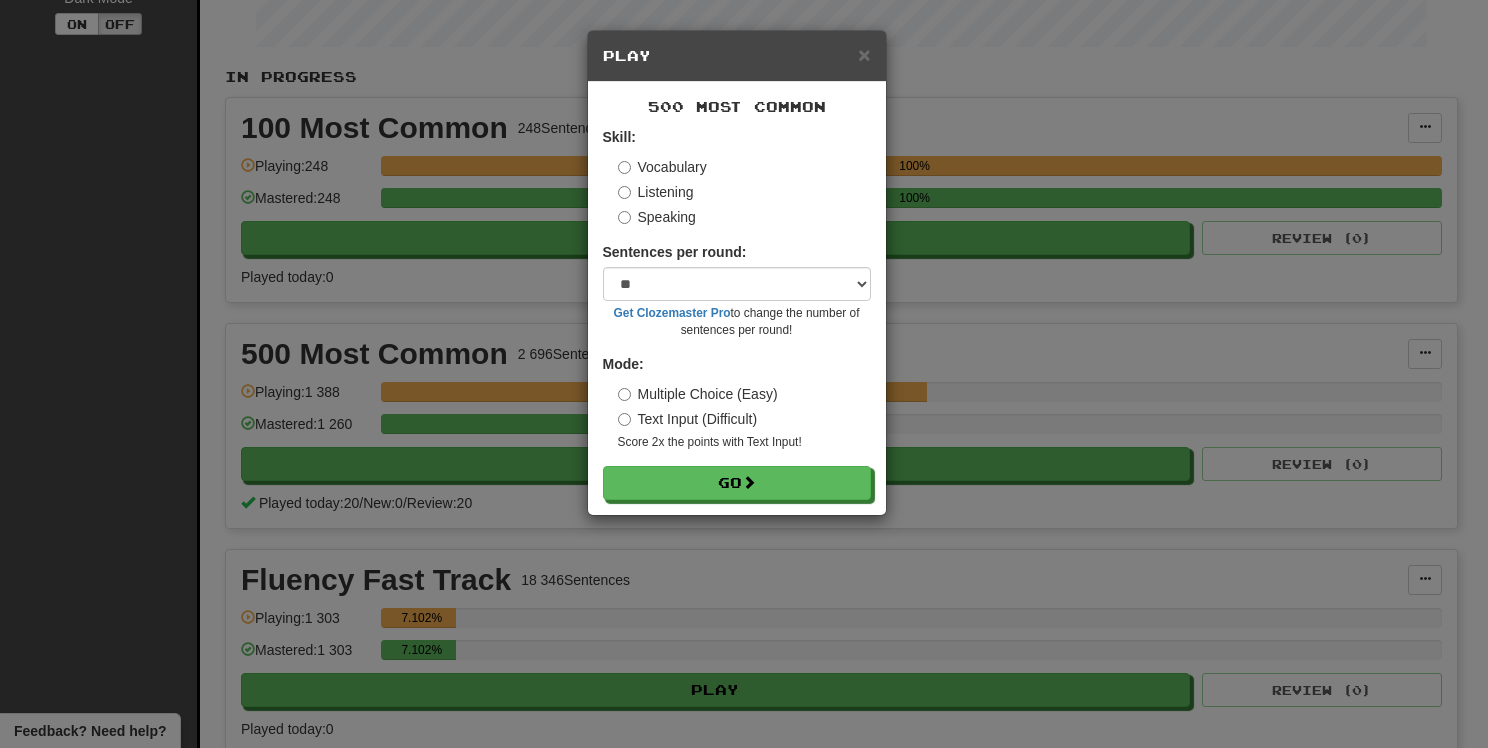 click on "Listening" at bounding box center (656, 192) 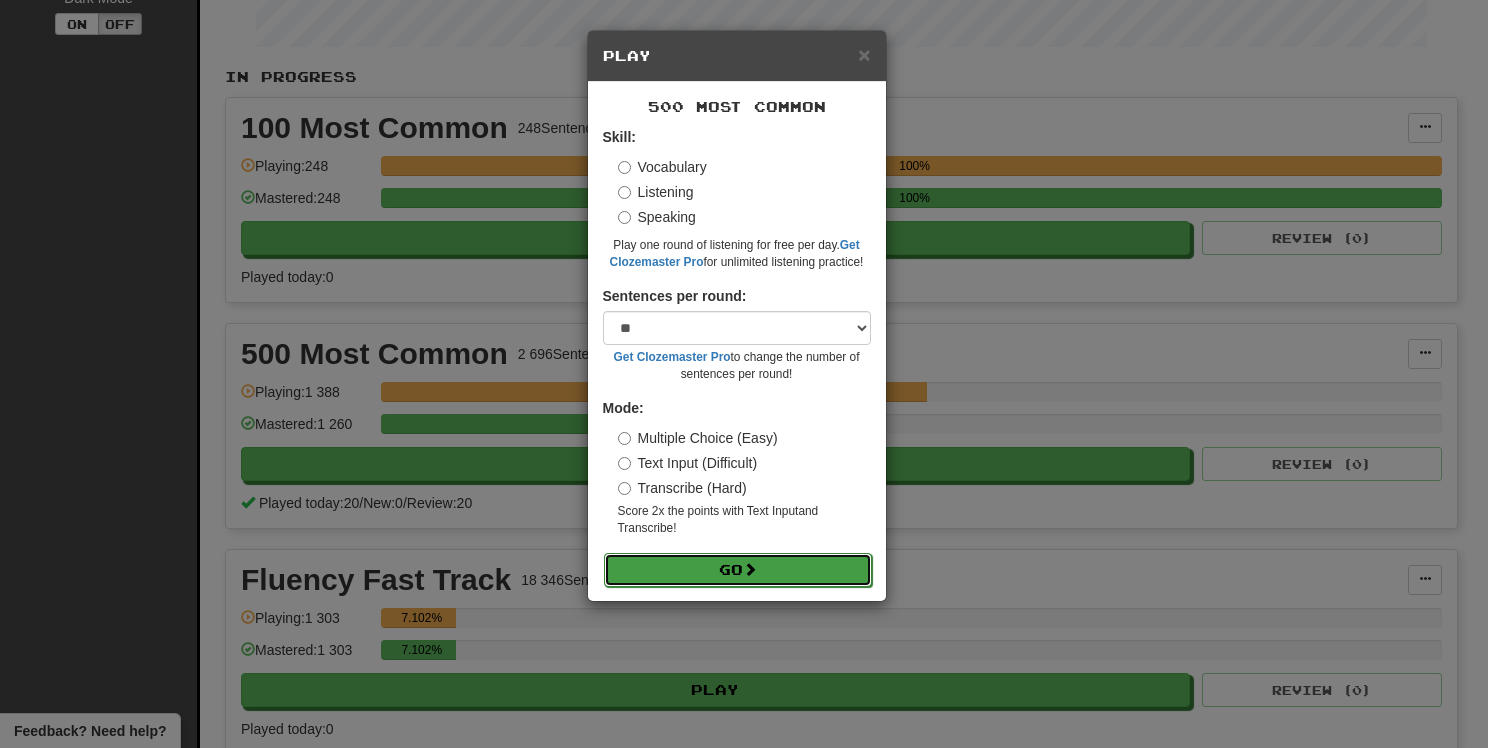 click on "Go" at bounding box center [738, 570] 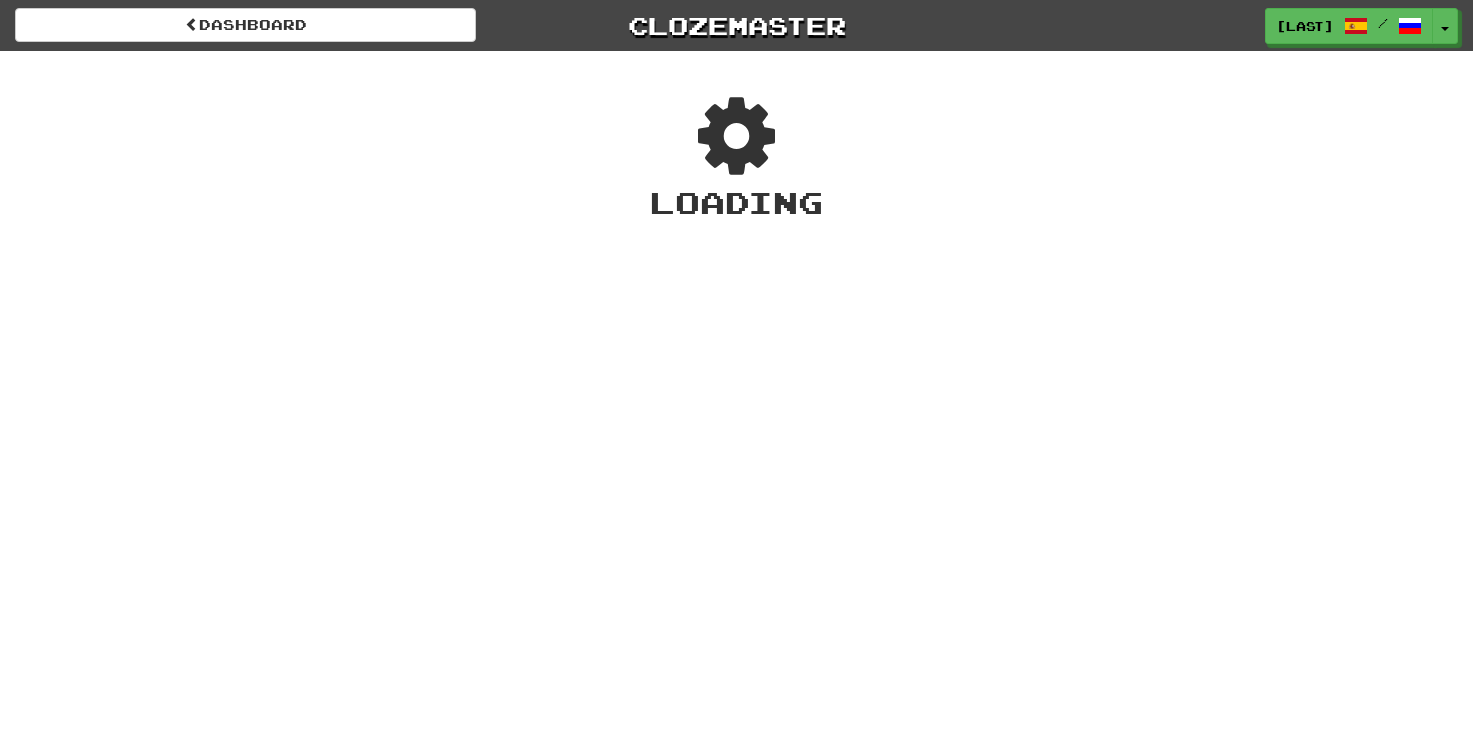 scroll, scrollTop: 0, scrollLeft: 0, axis: both 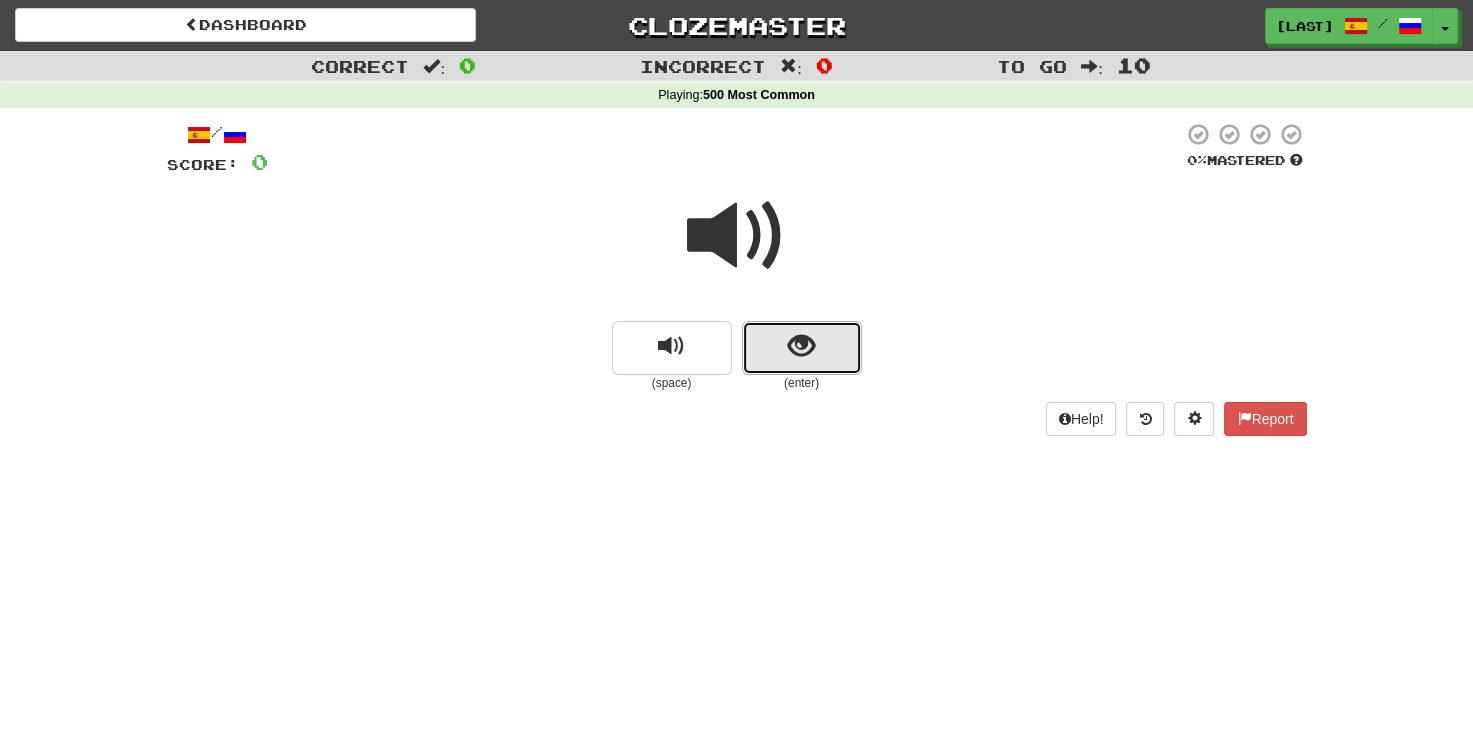click at bounding box center [802, 348] 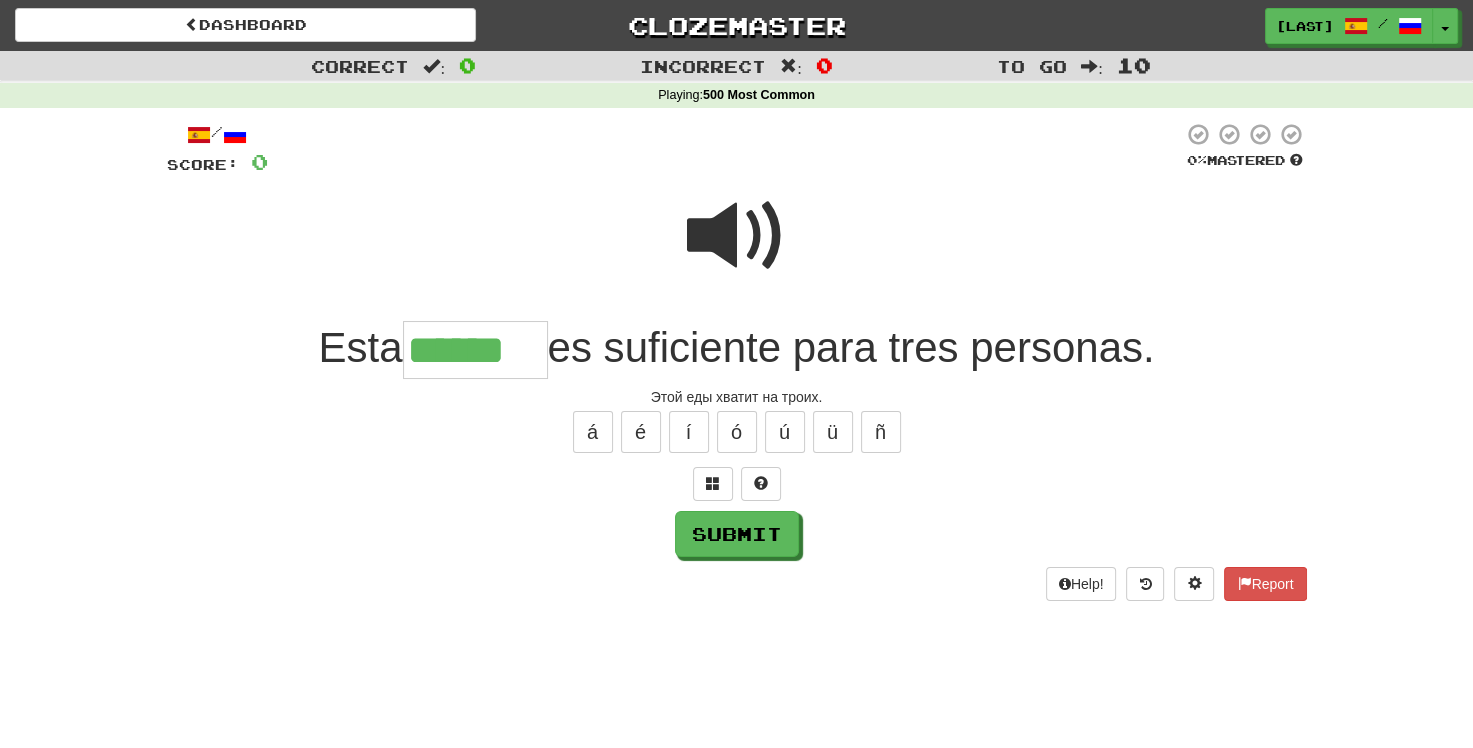 type on "******" 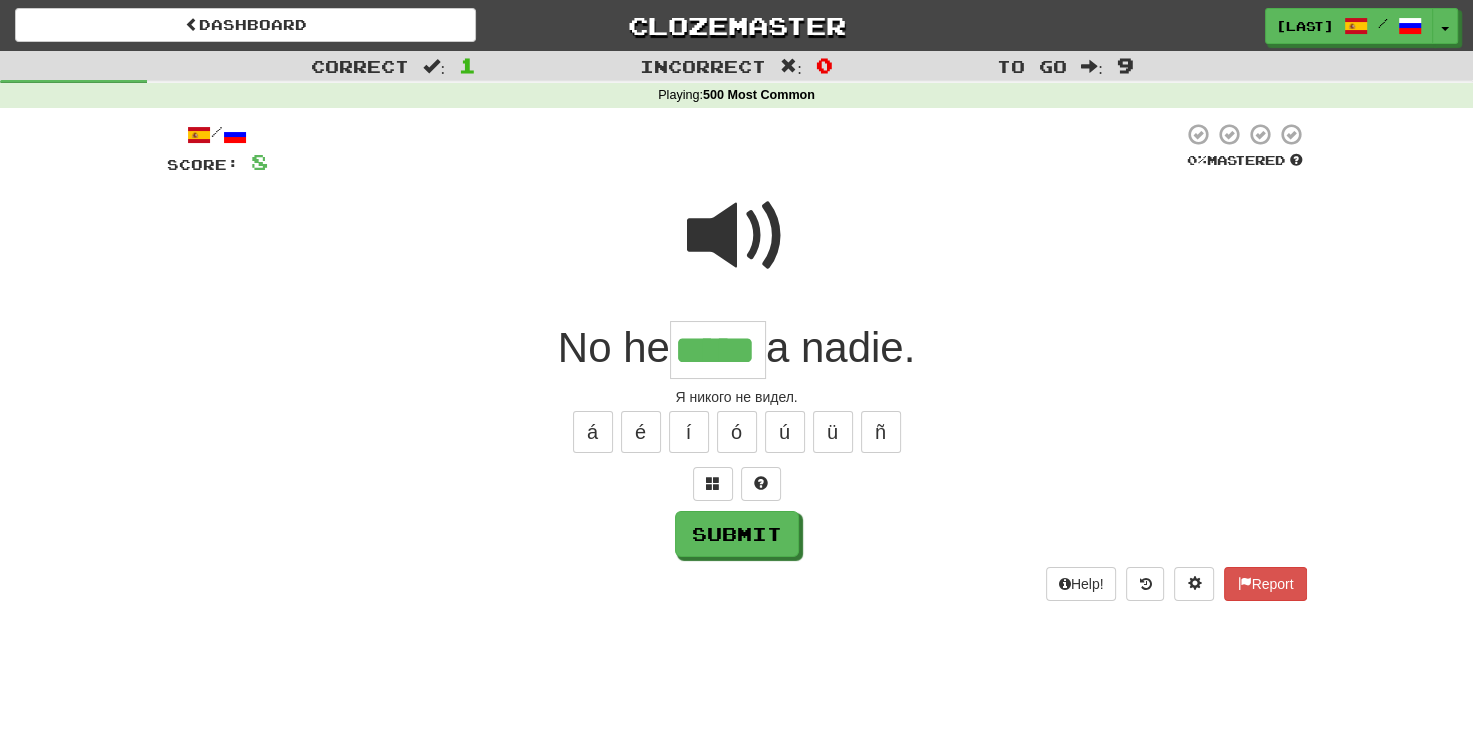 type on "*****" 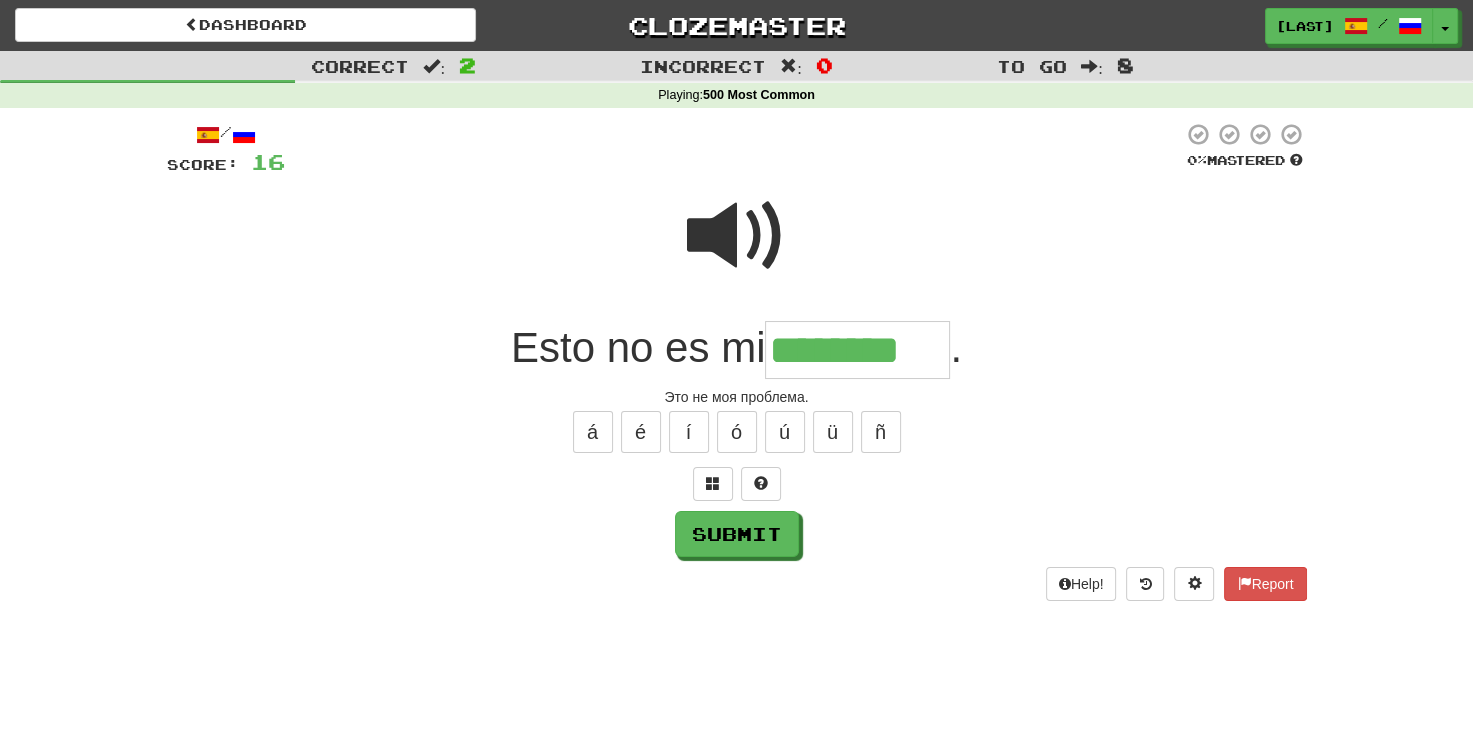 type on "********" 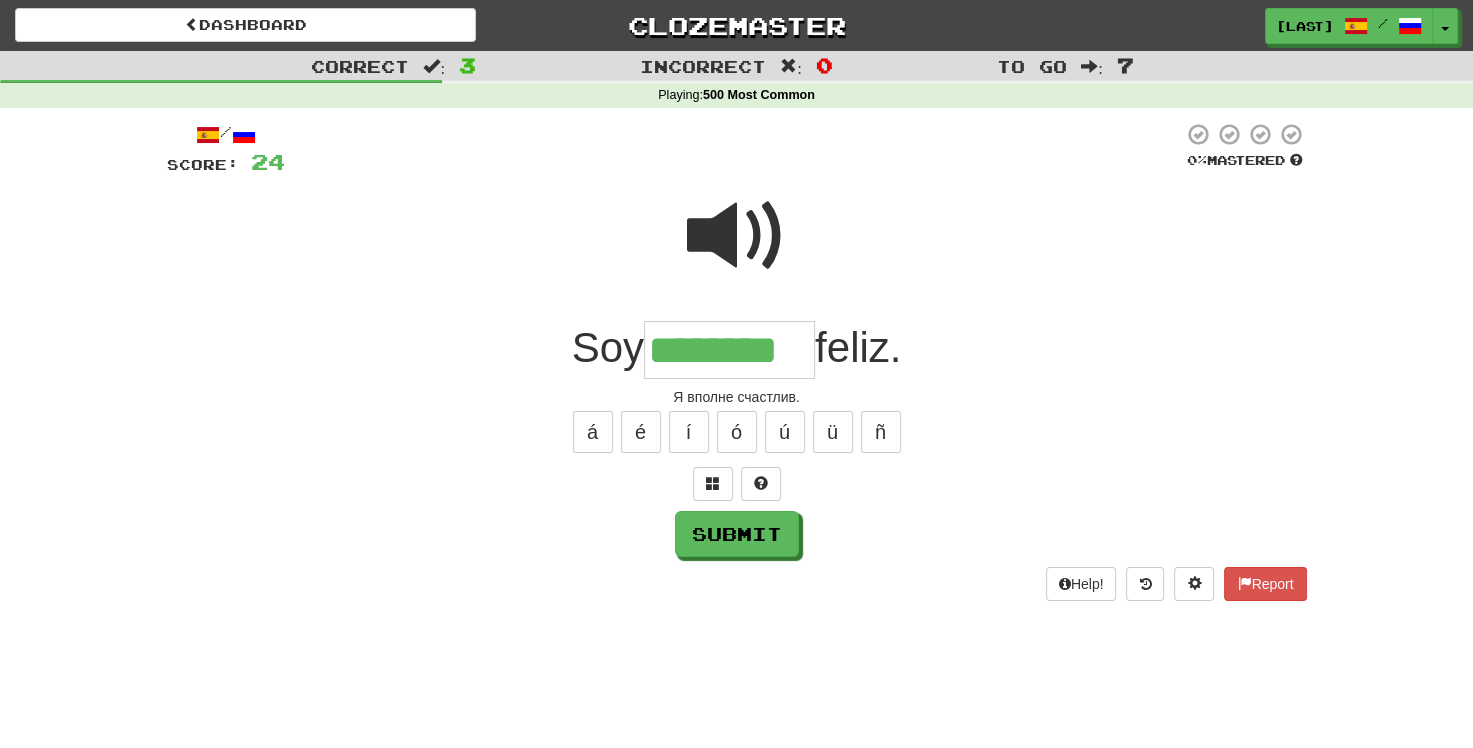 type on "********" 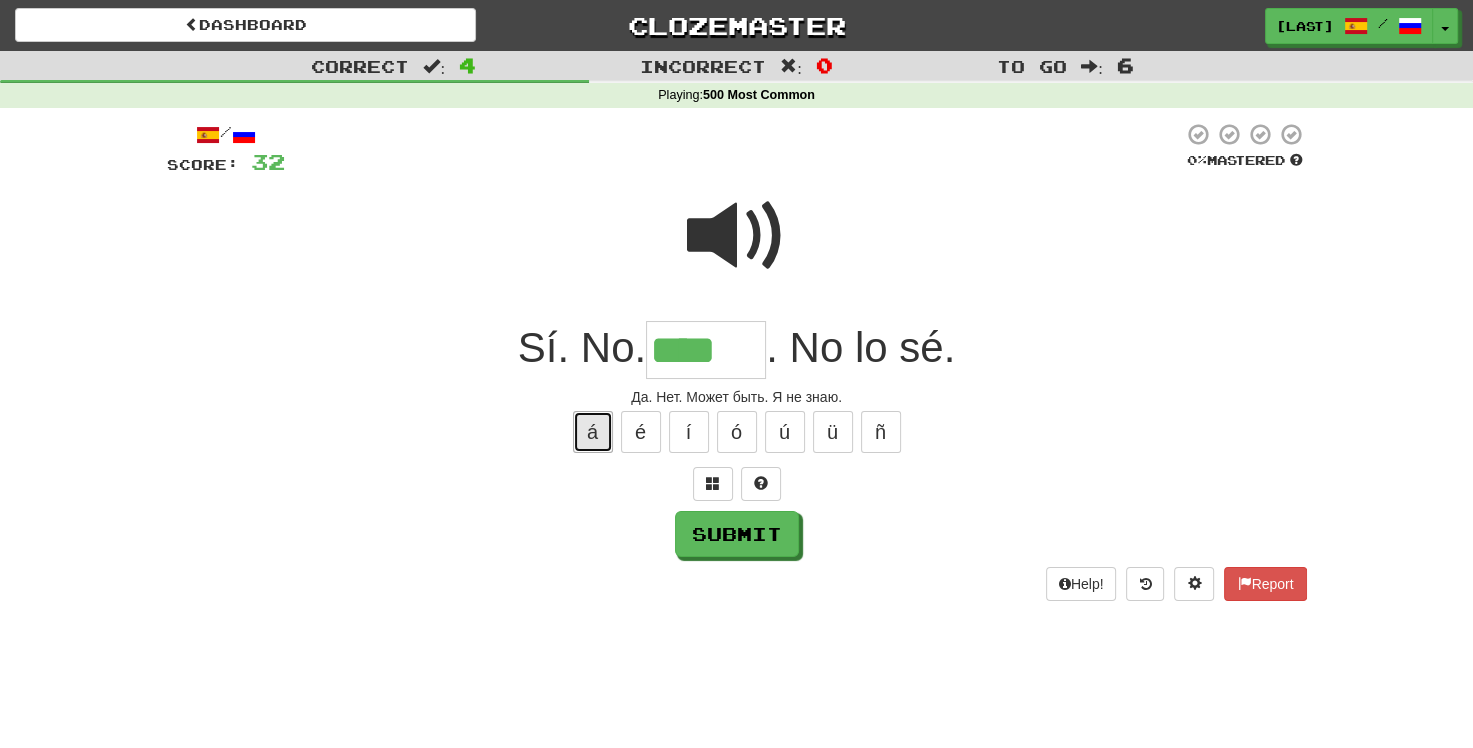 click on "á" at bounding box center [593, 432] 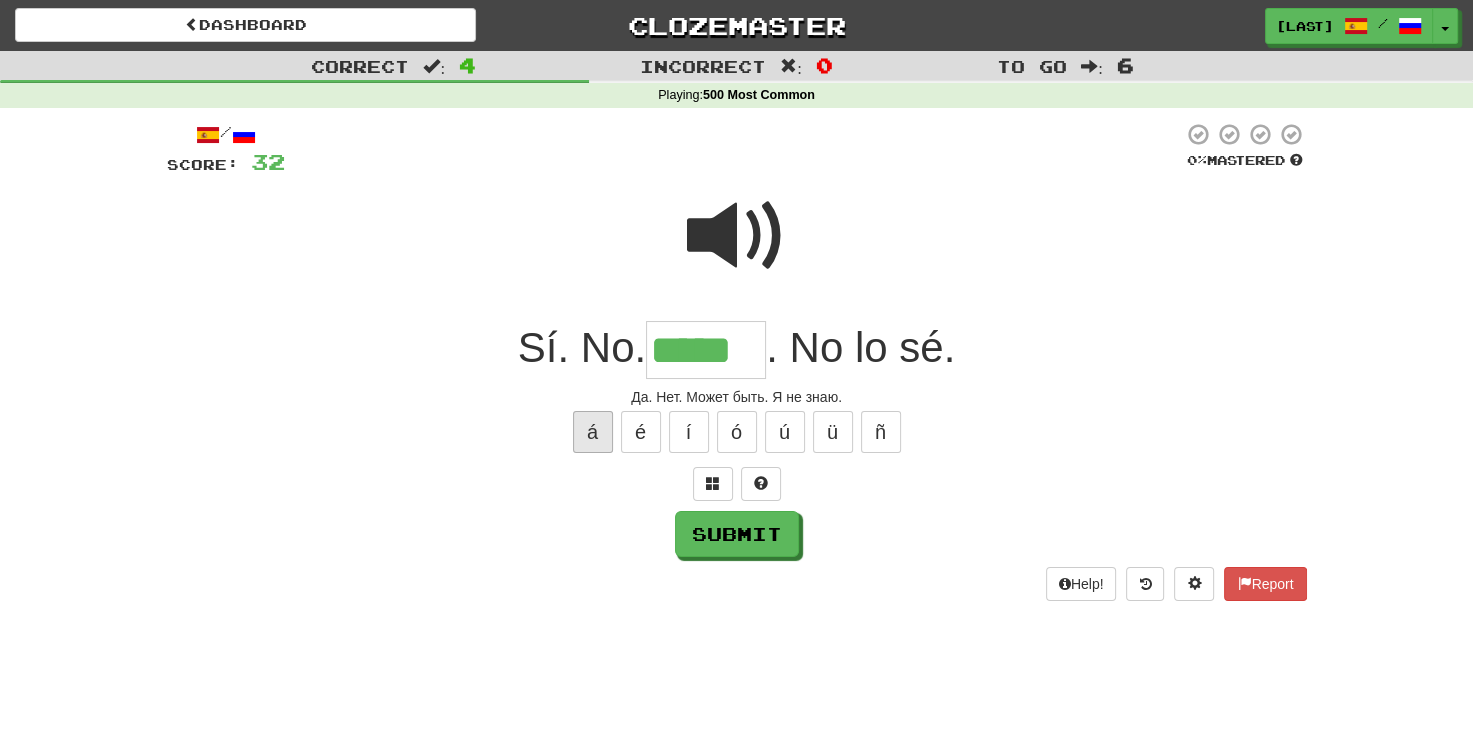 type on "*****" 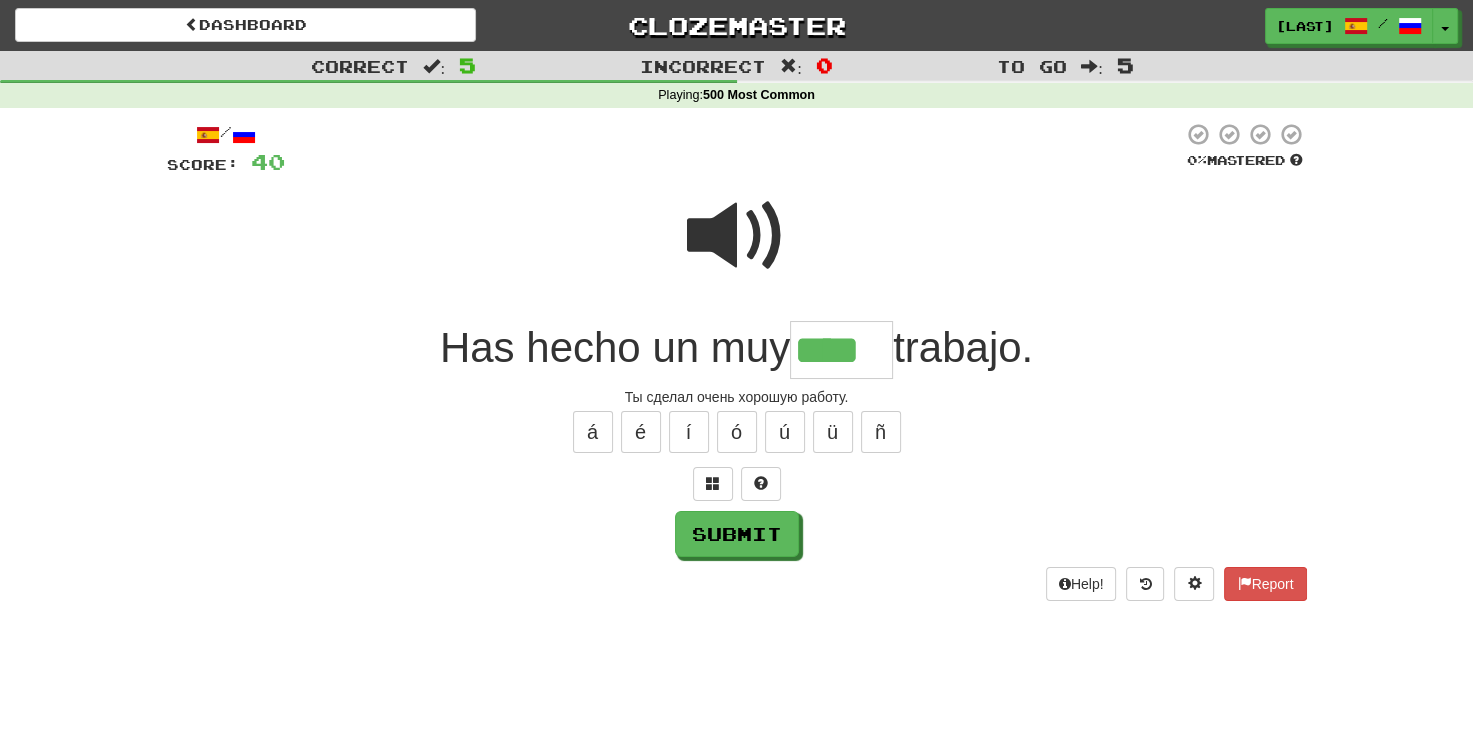 type on "****" 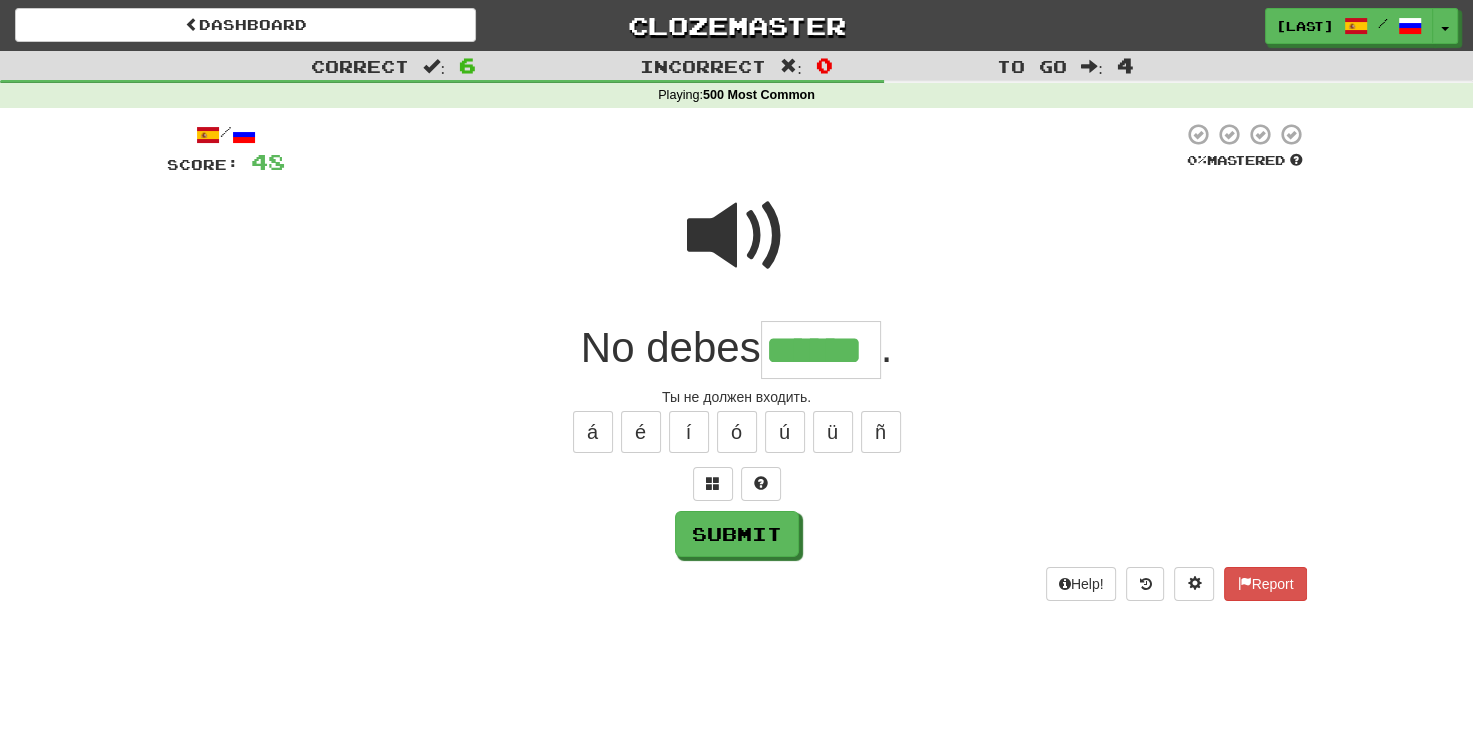 type on "******" 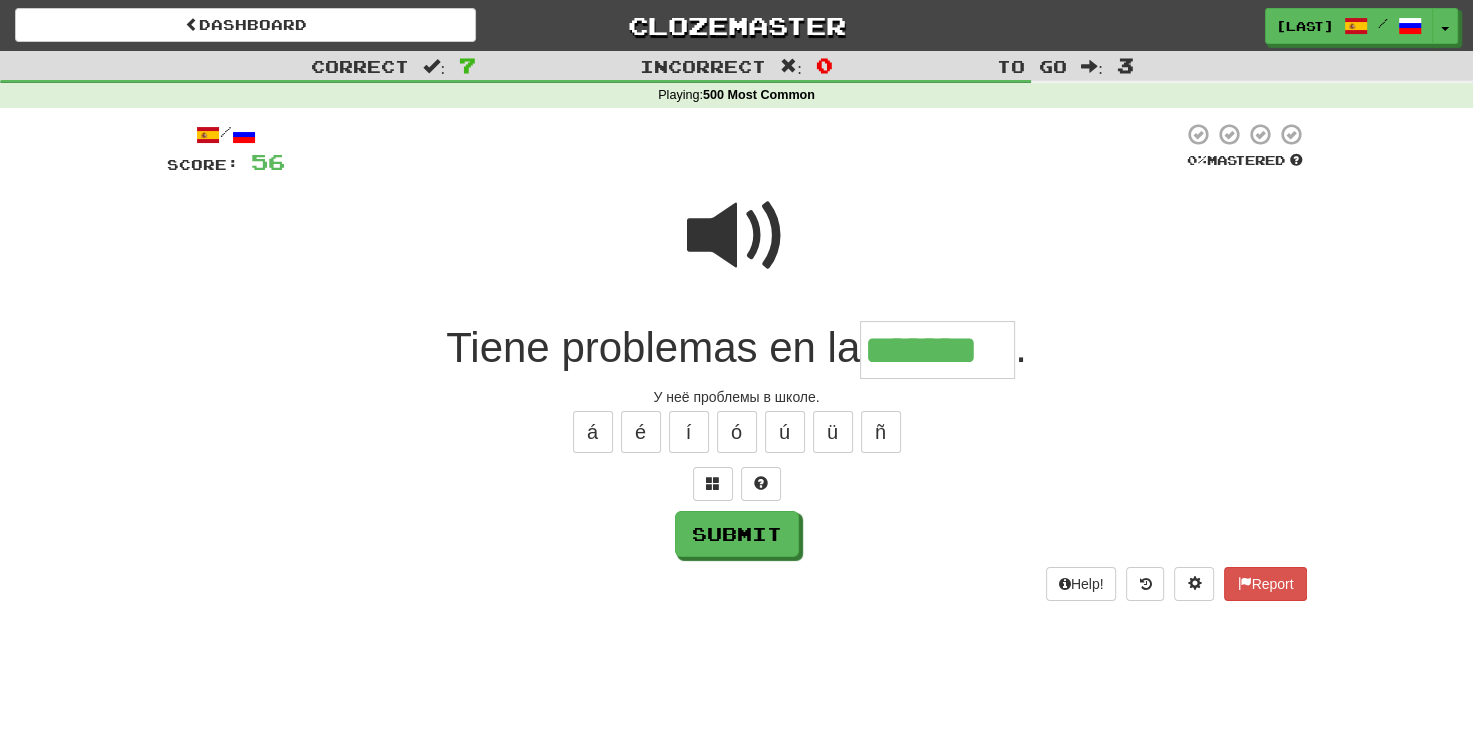 type on "*******" 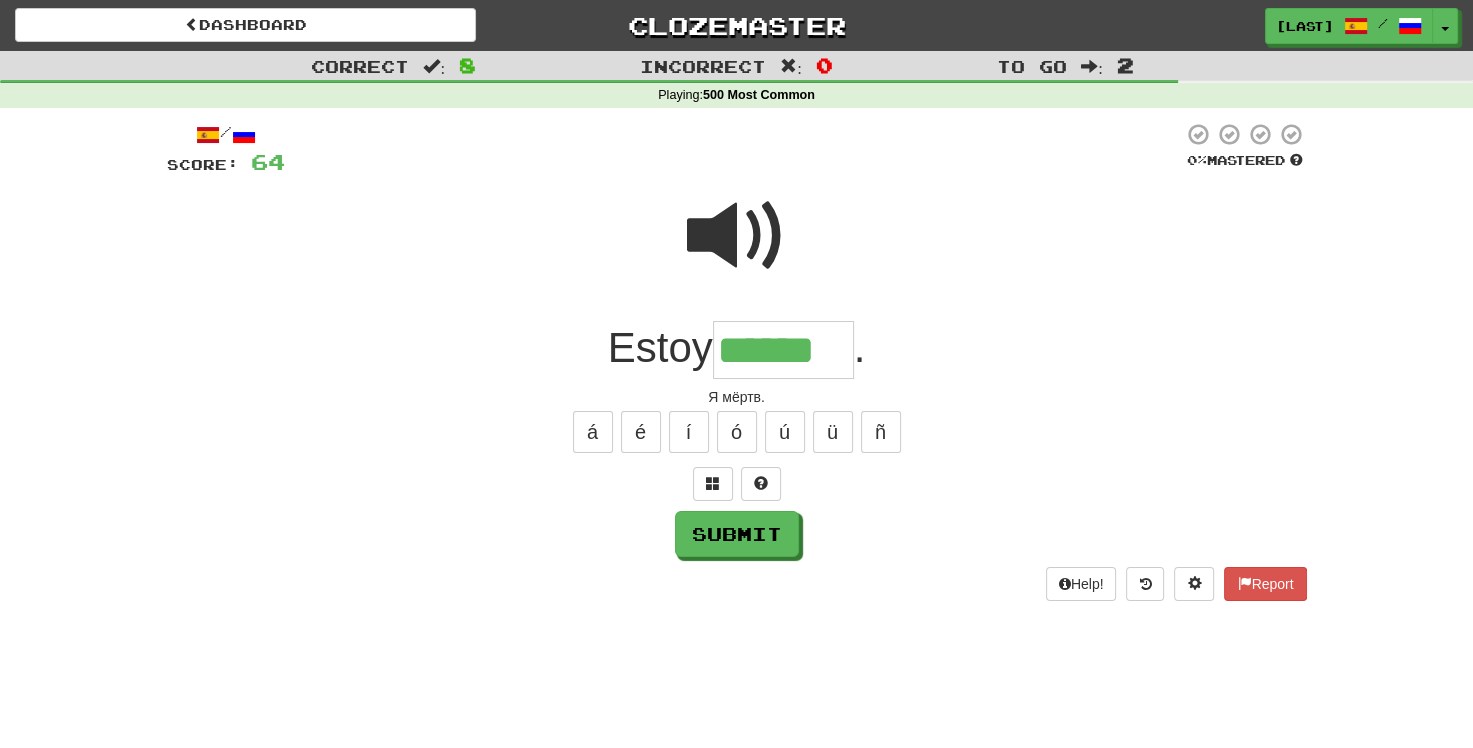 type on "******" 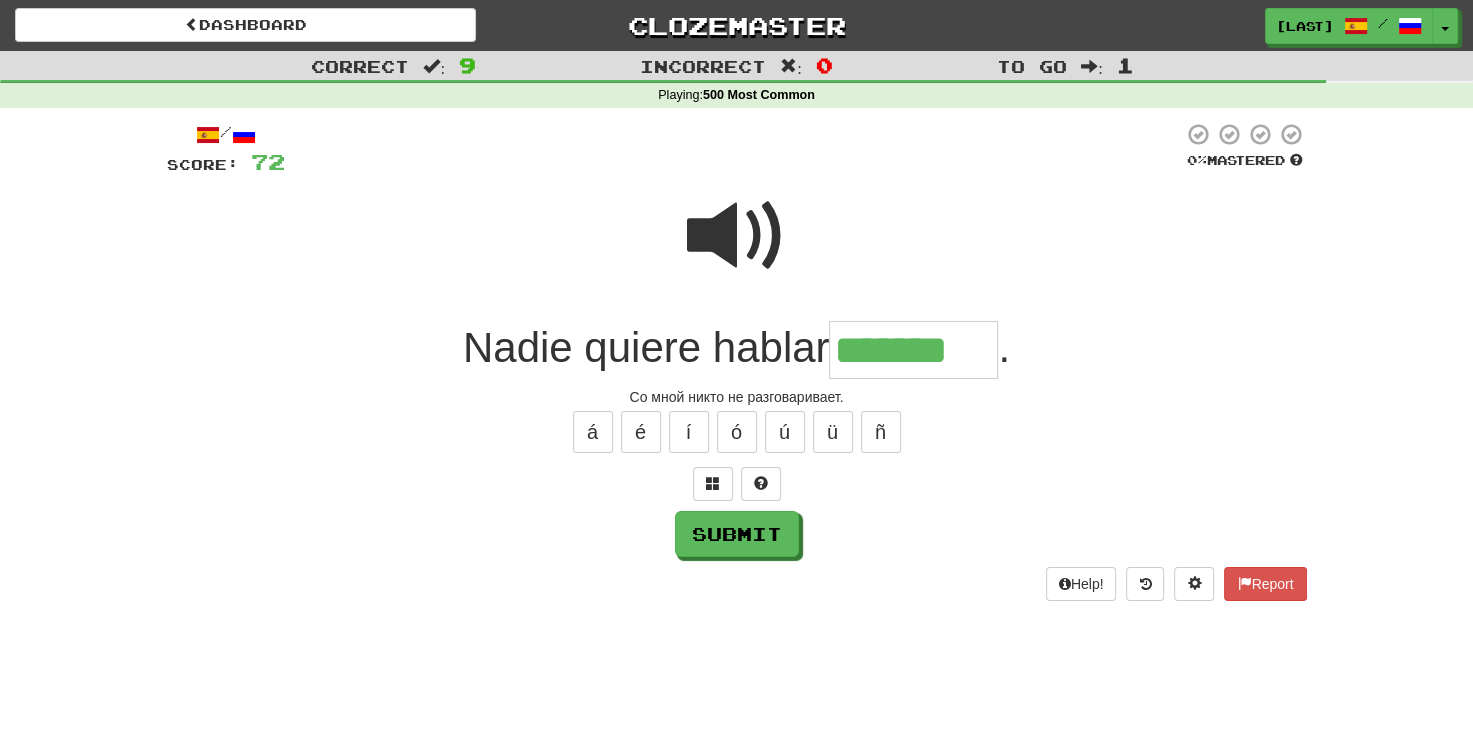 type on "*******" 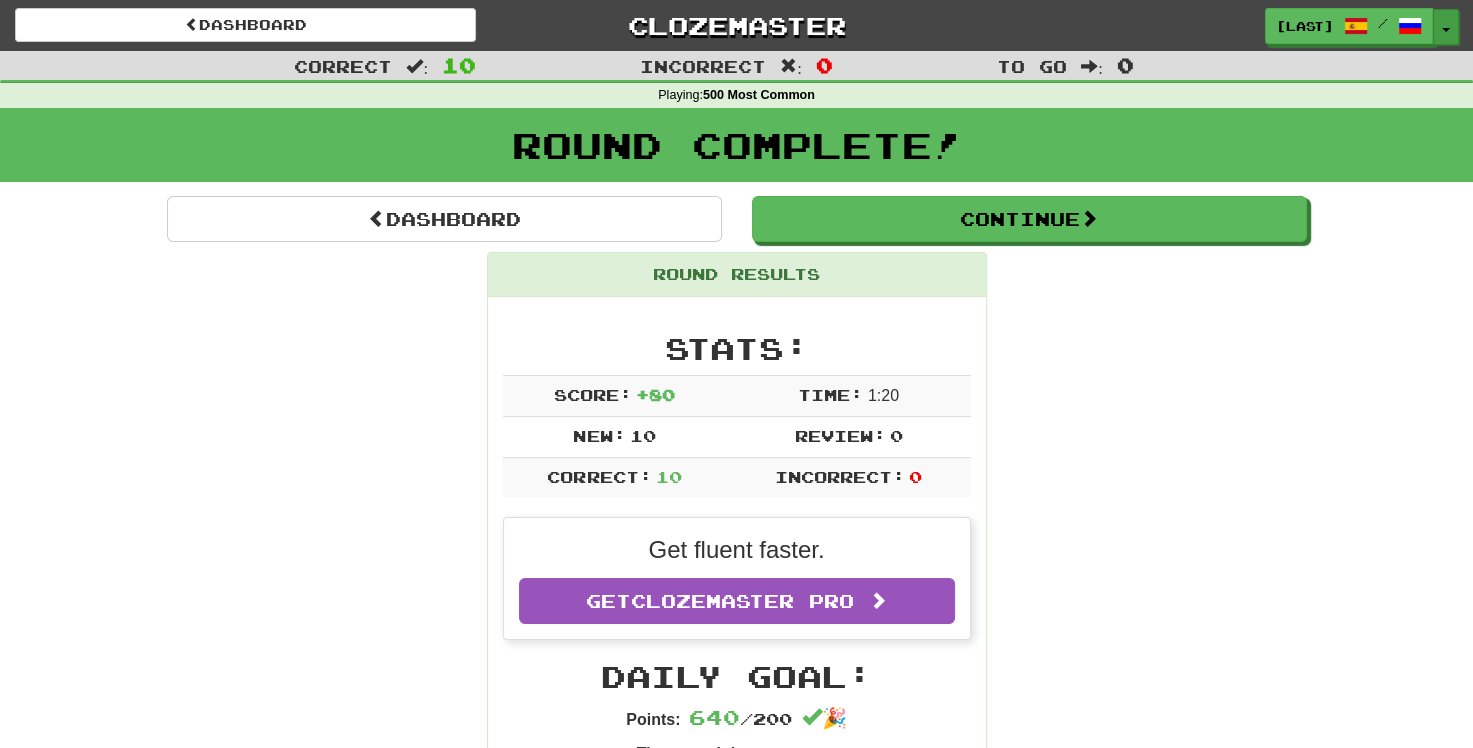 click on "Toggle Dropdown" at bounding box center [1446, 27] 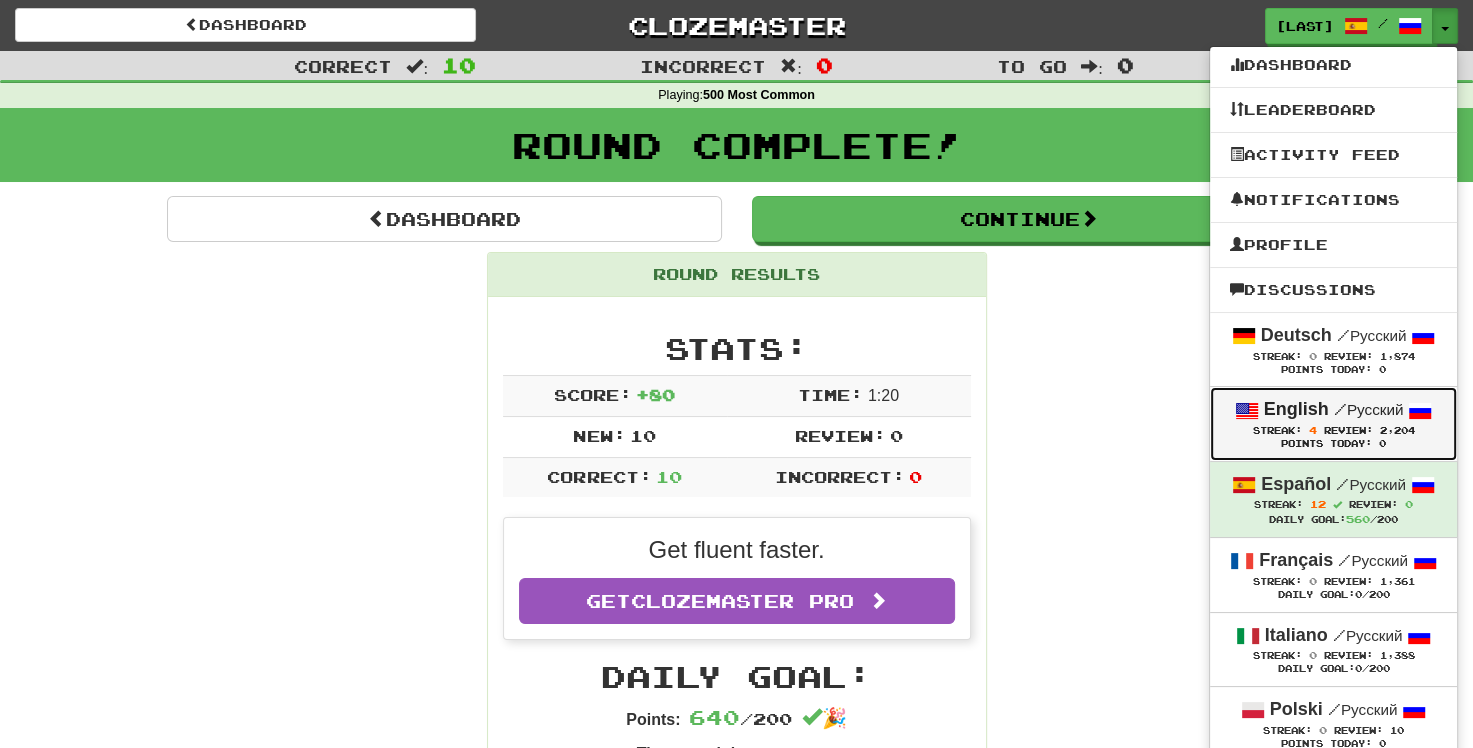 click on "English
/
Русский" at bounding box center (1333, 410) 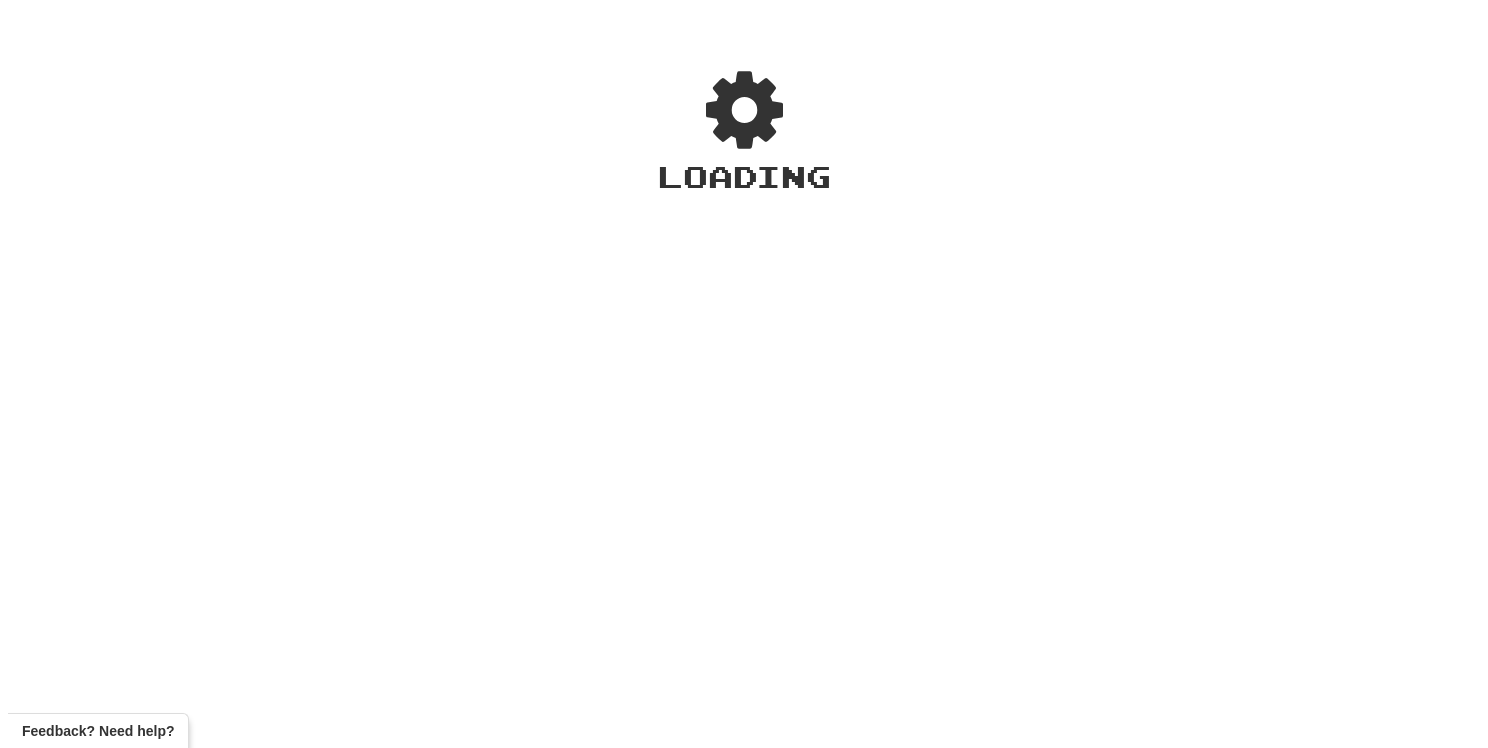 scroll, scrollTop: 0, scrollLeft: 0, axis: both 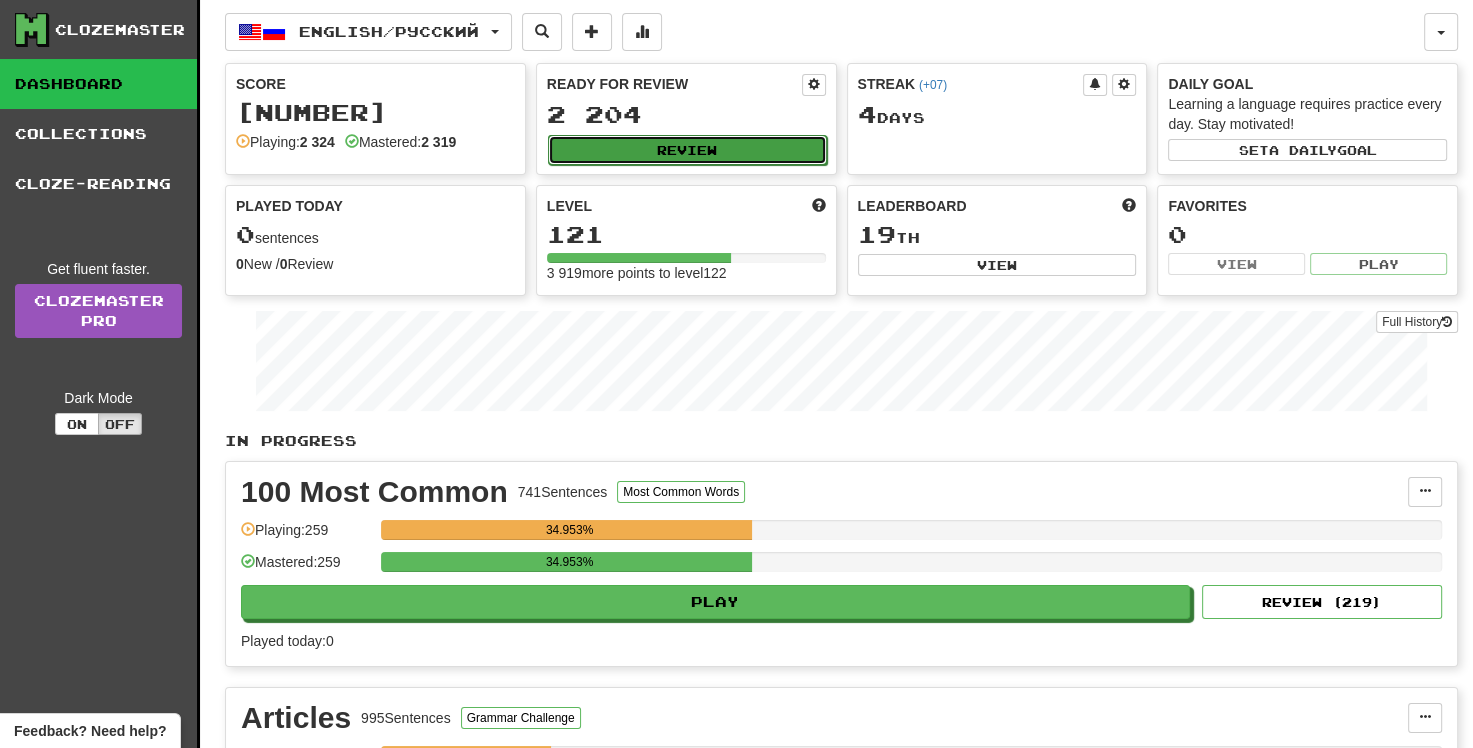 click on "Review" at bounding box center (687, 150) 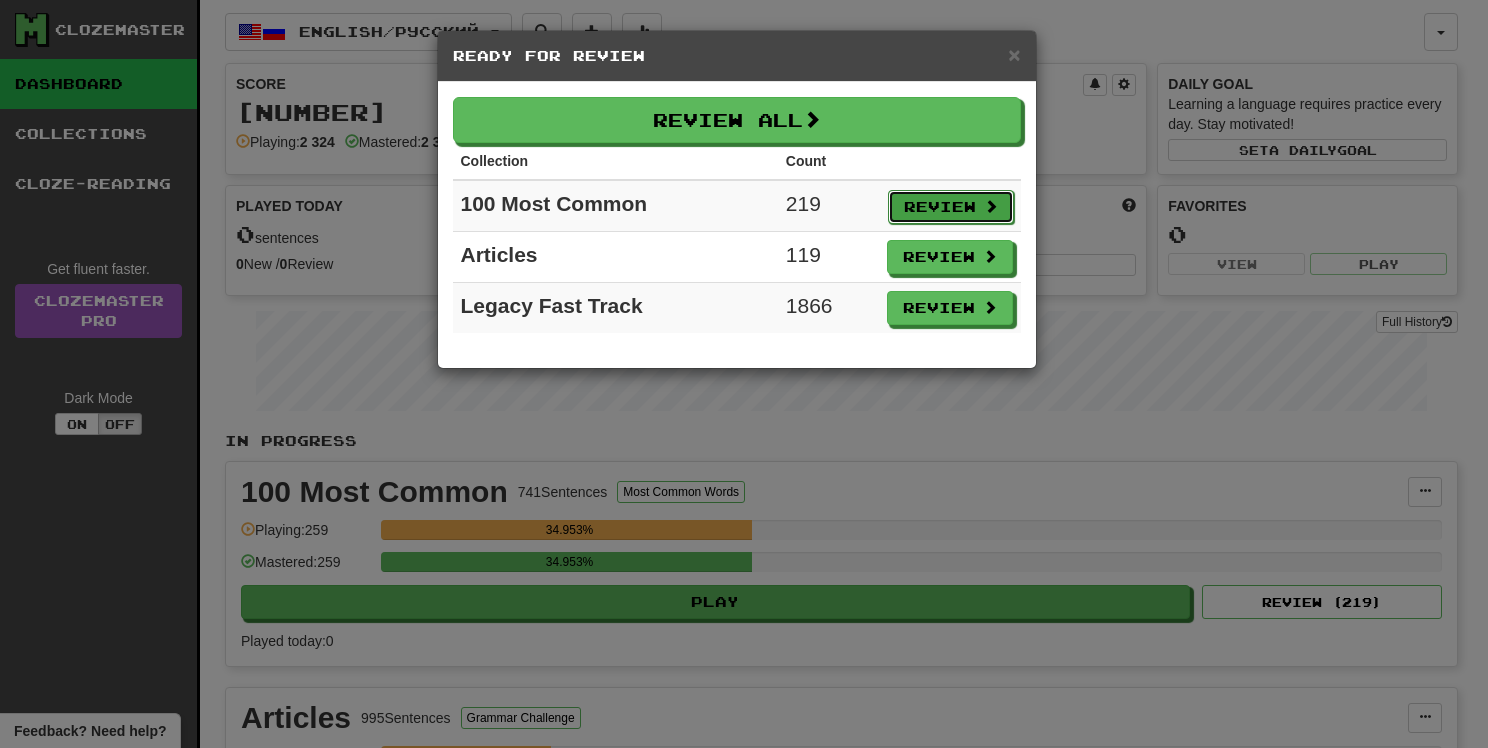 click on "Review" at bounding box center (951, 207) 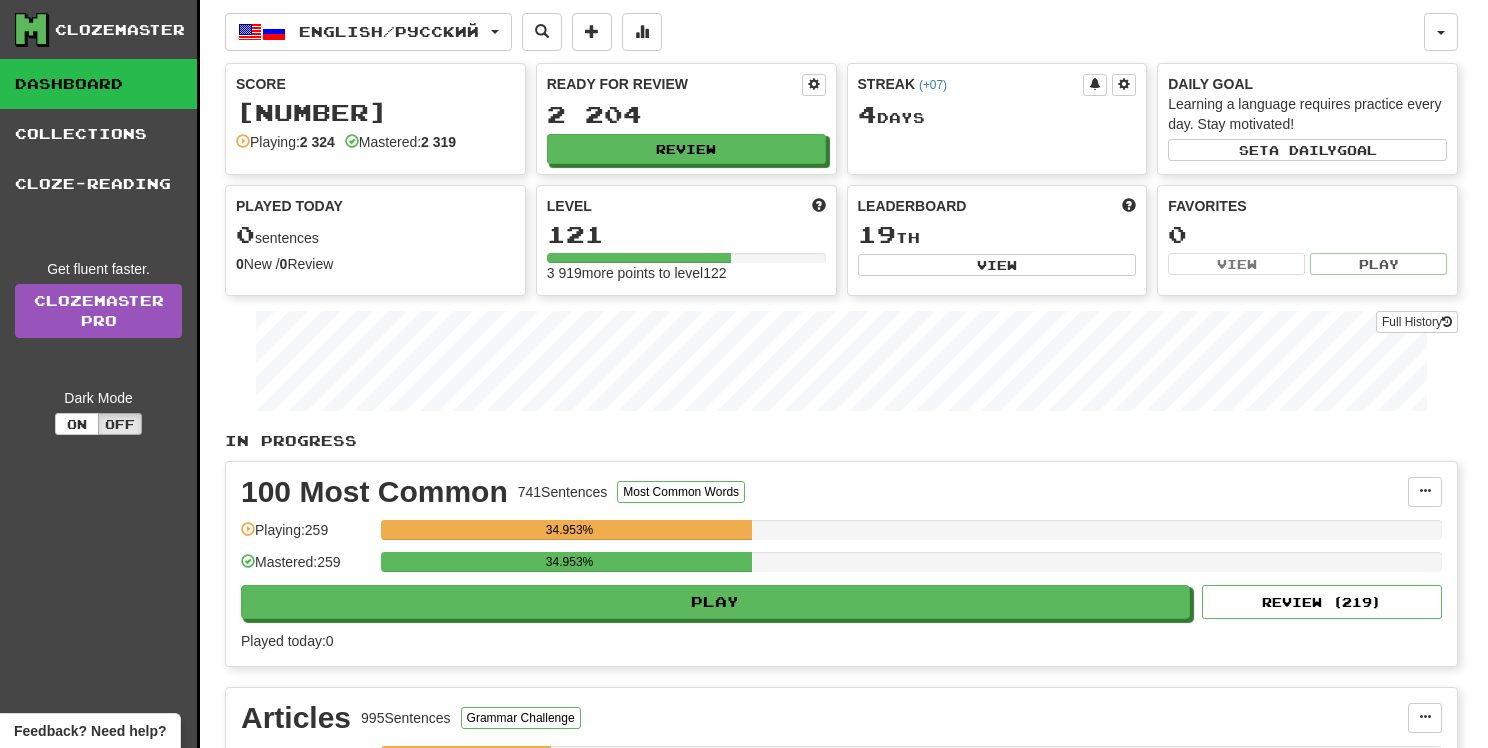 select on "**" 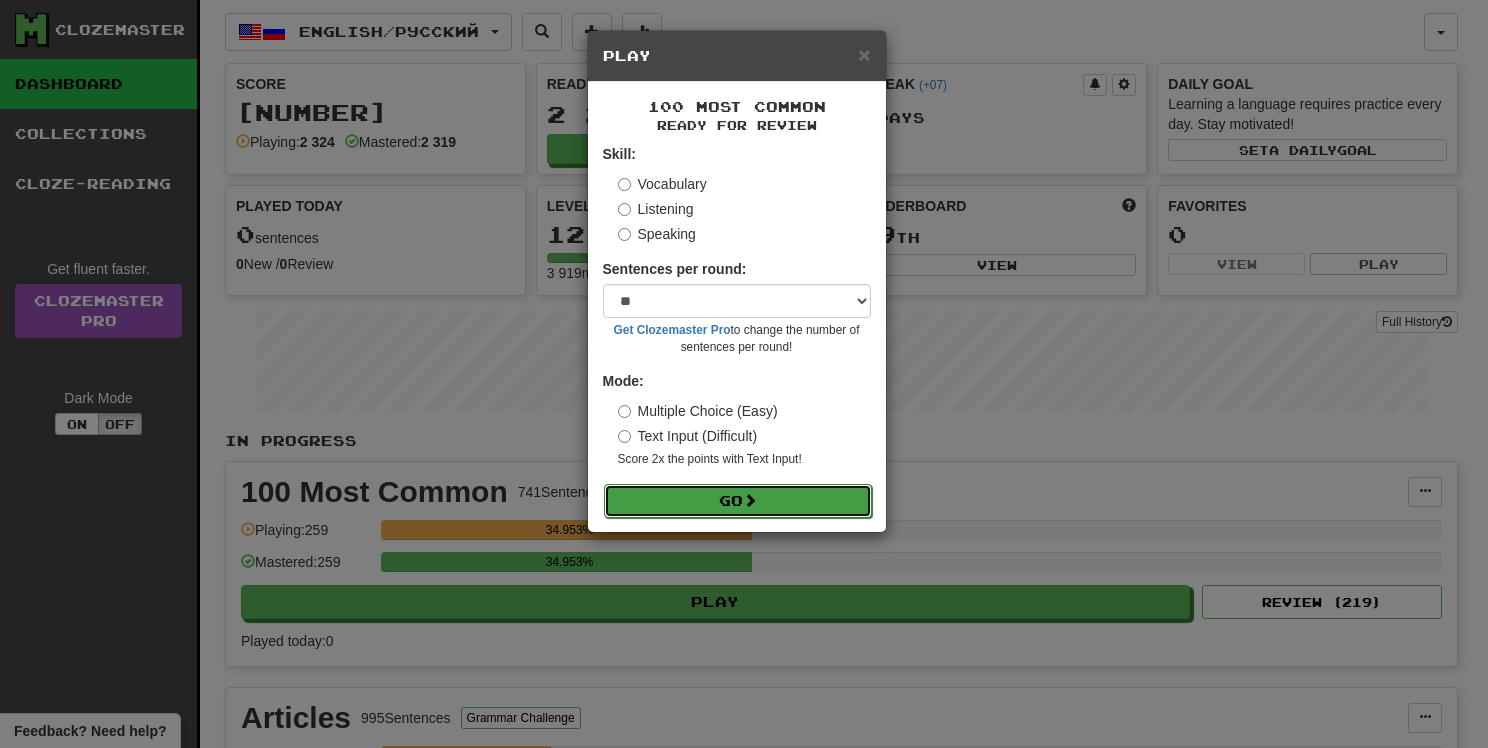 click on "Go" at bounding box center (738, 501) 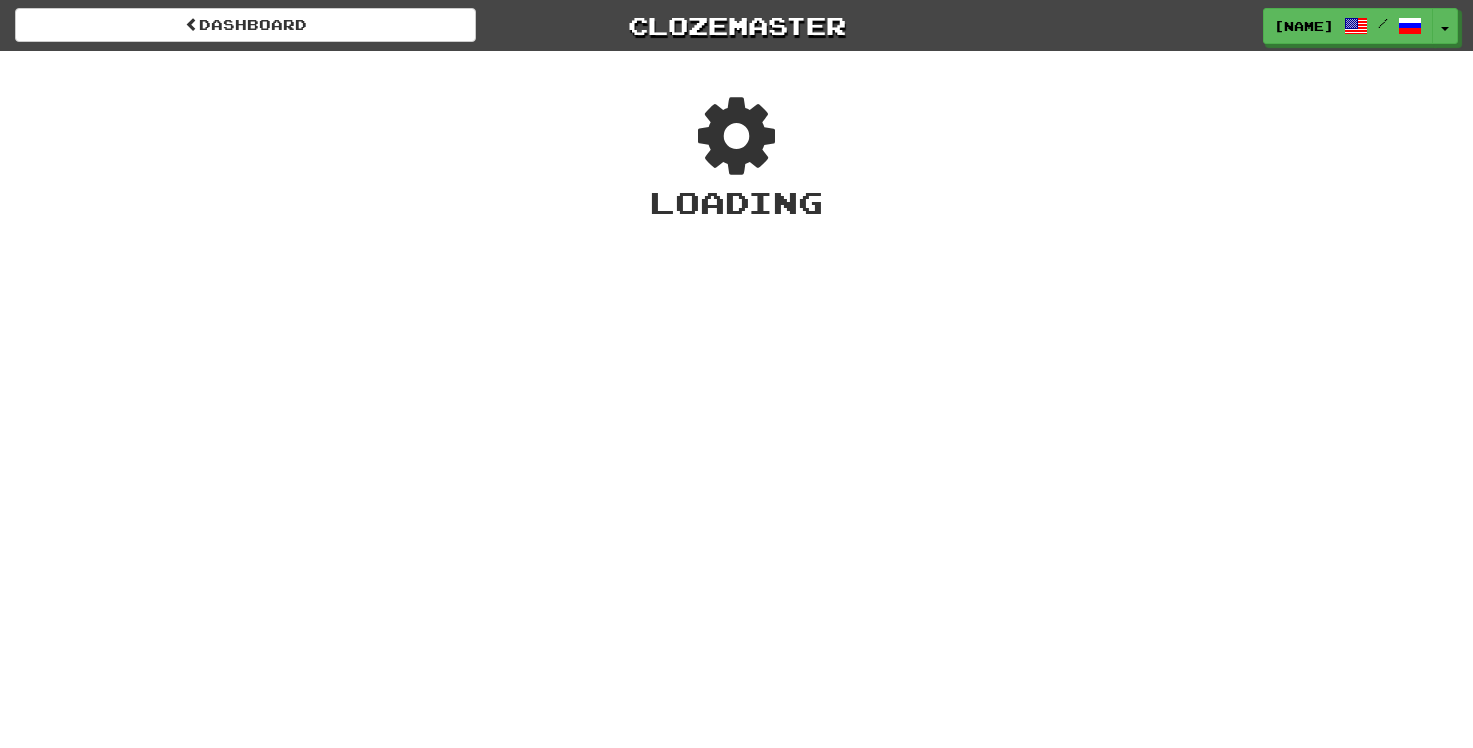 scroll, scrollTop: 0, scrollLeft: 0, axis: both 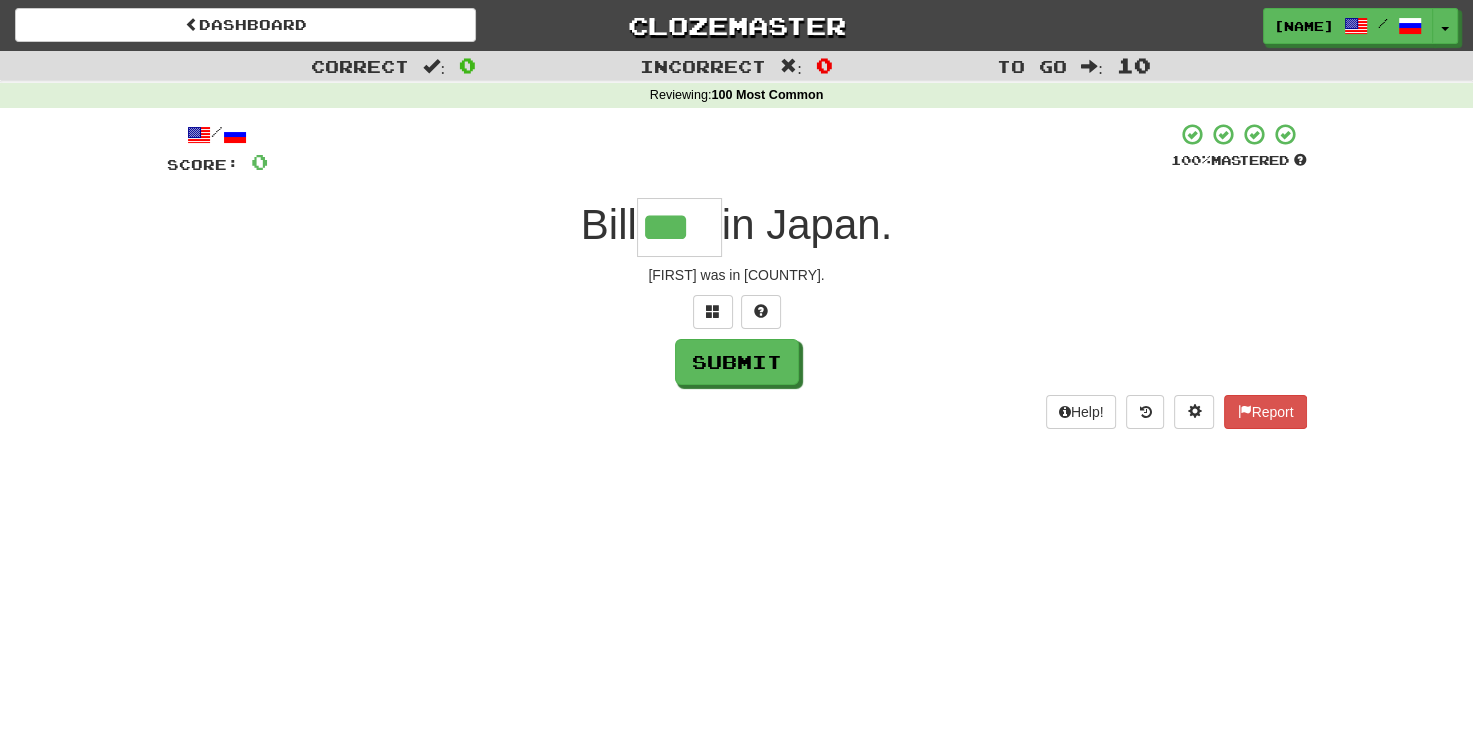 type on "***" 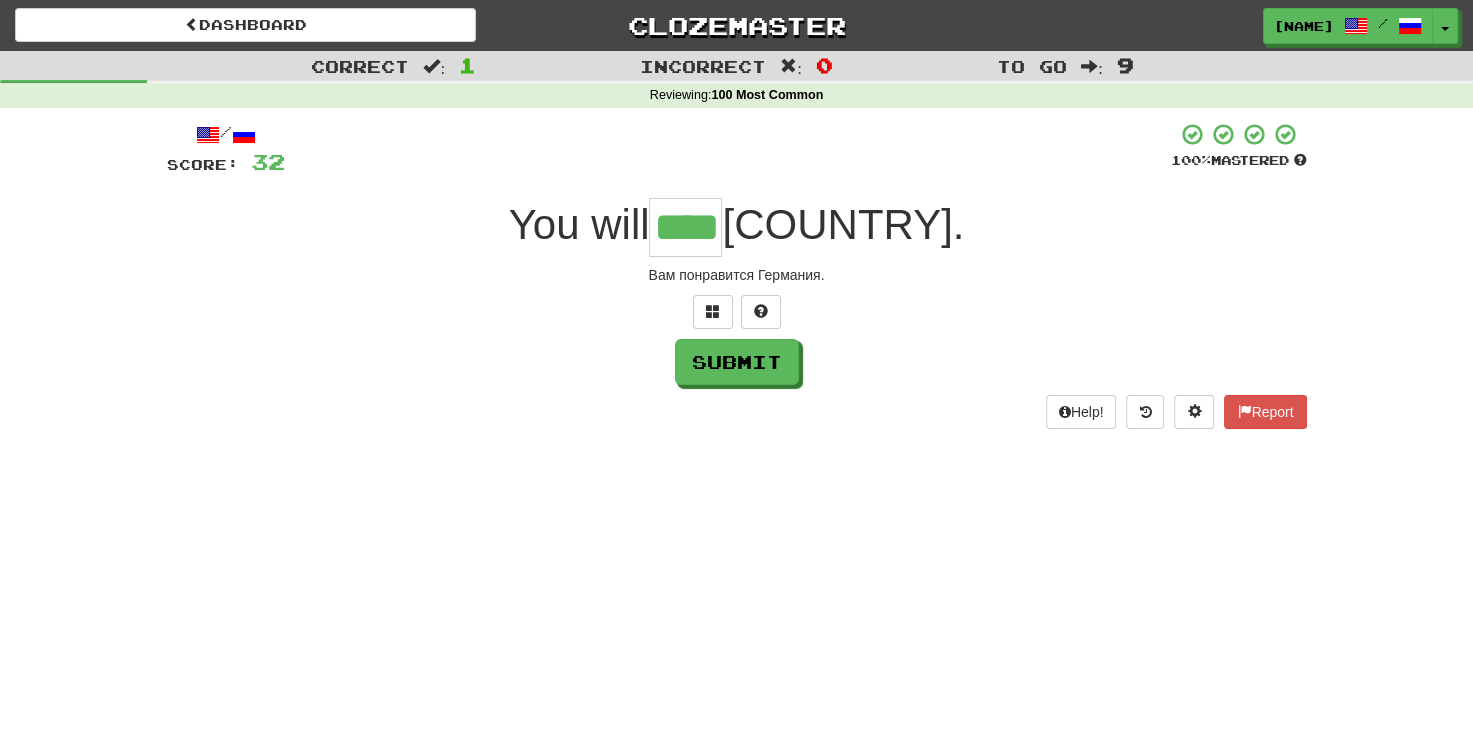 type on "****" 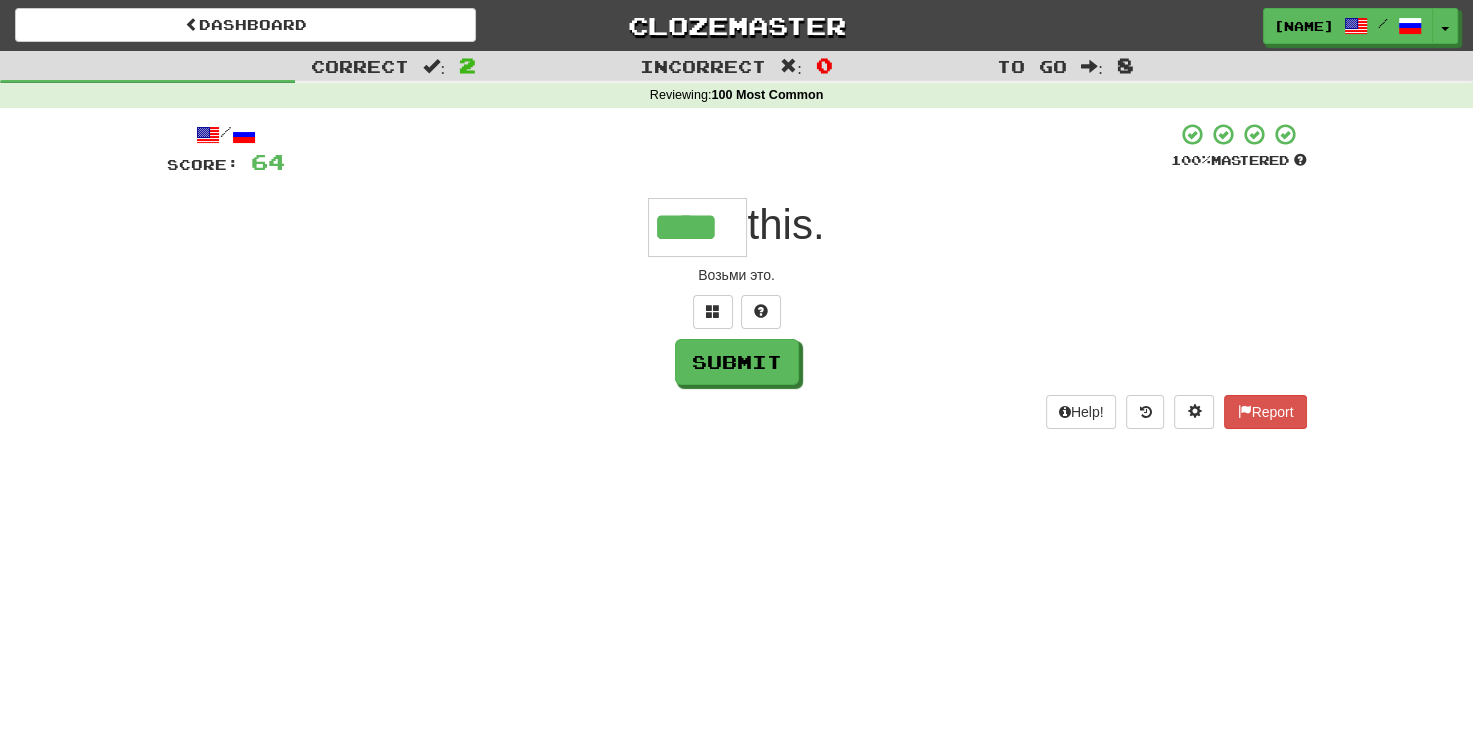 type on "****" 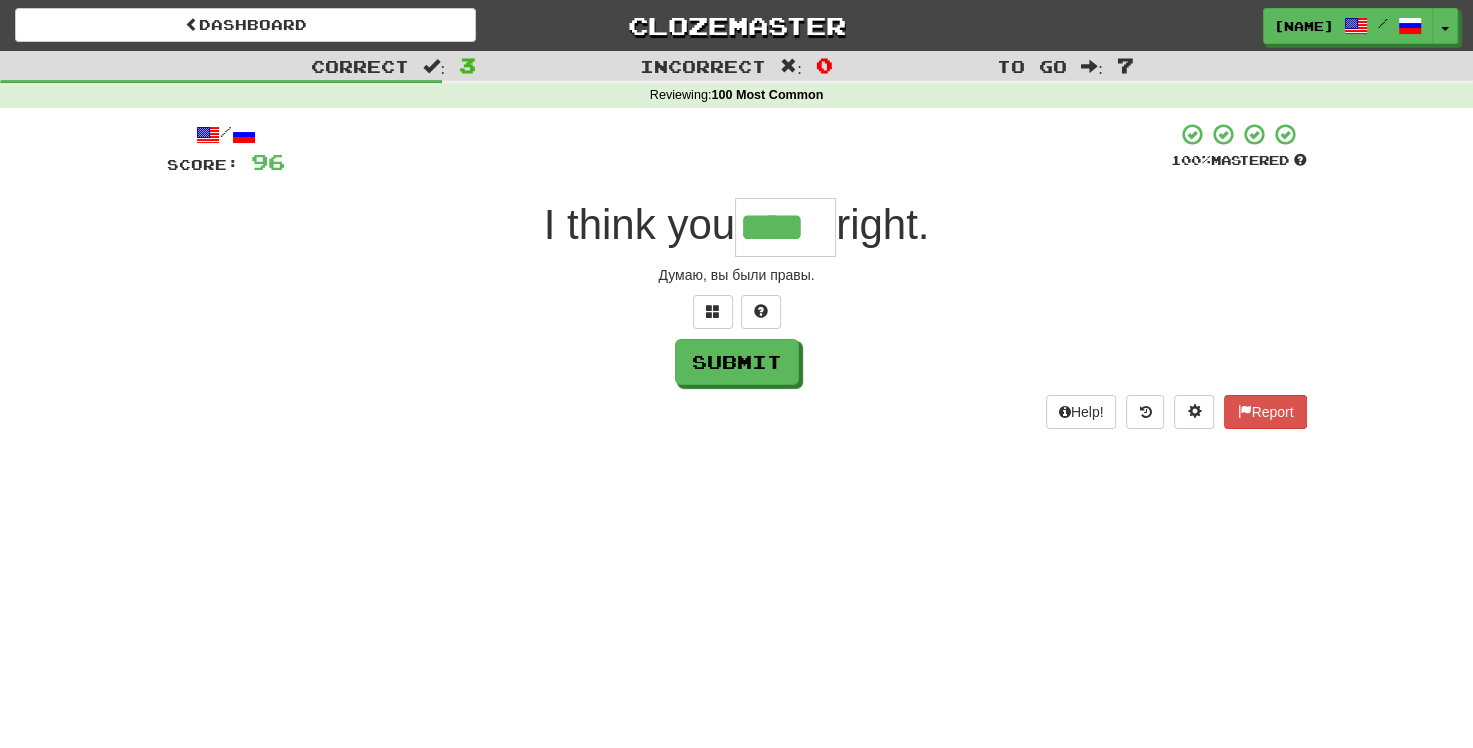 type on "****" 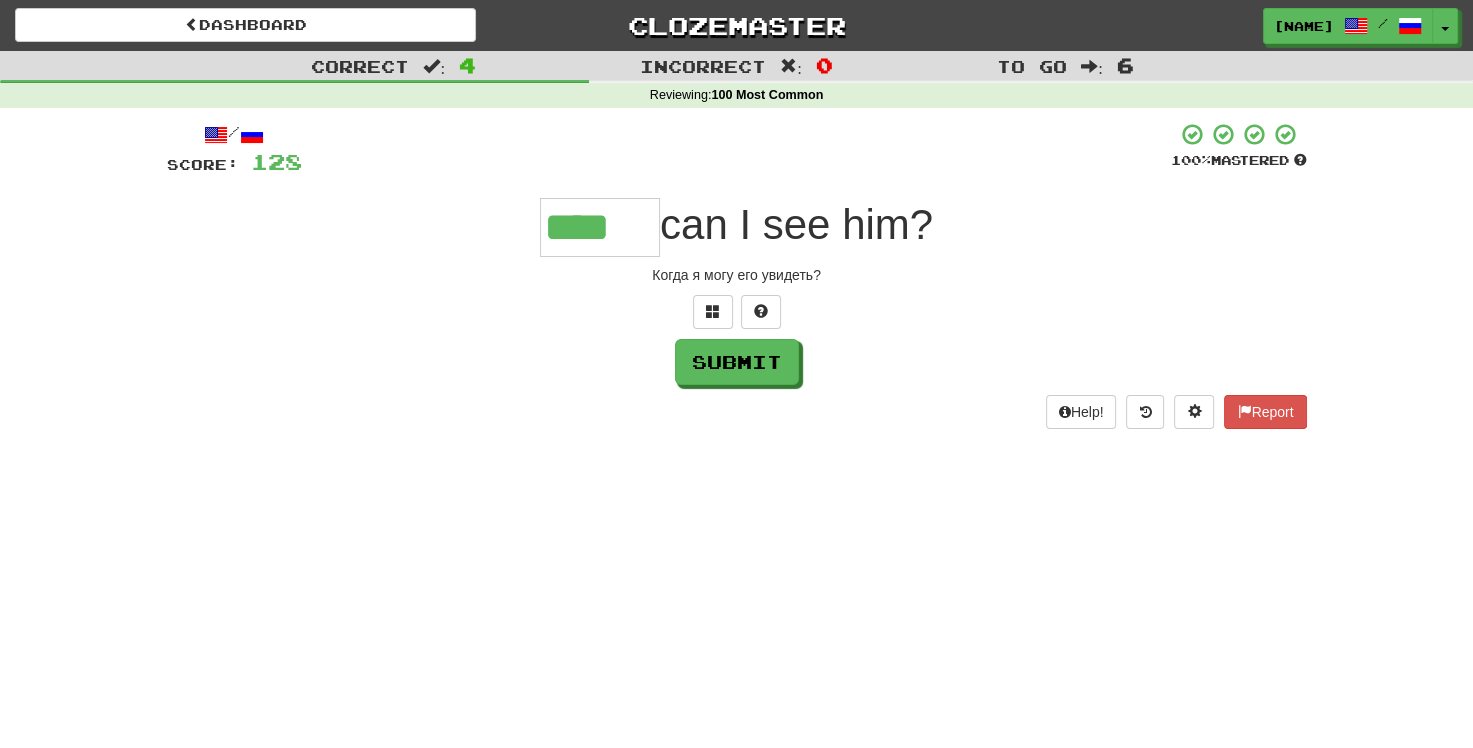 type on "****" 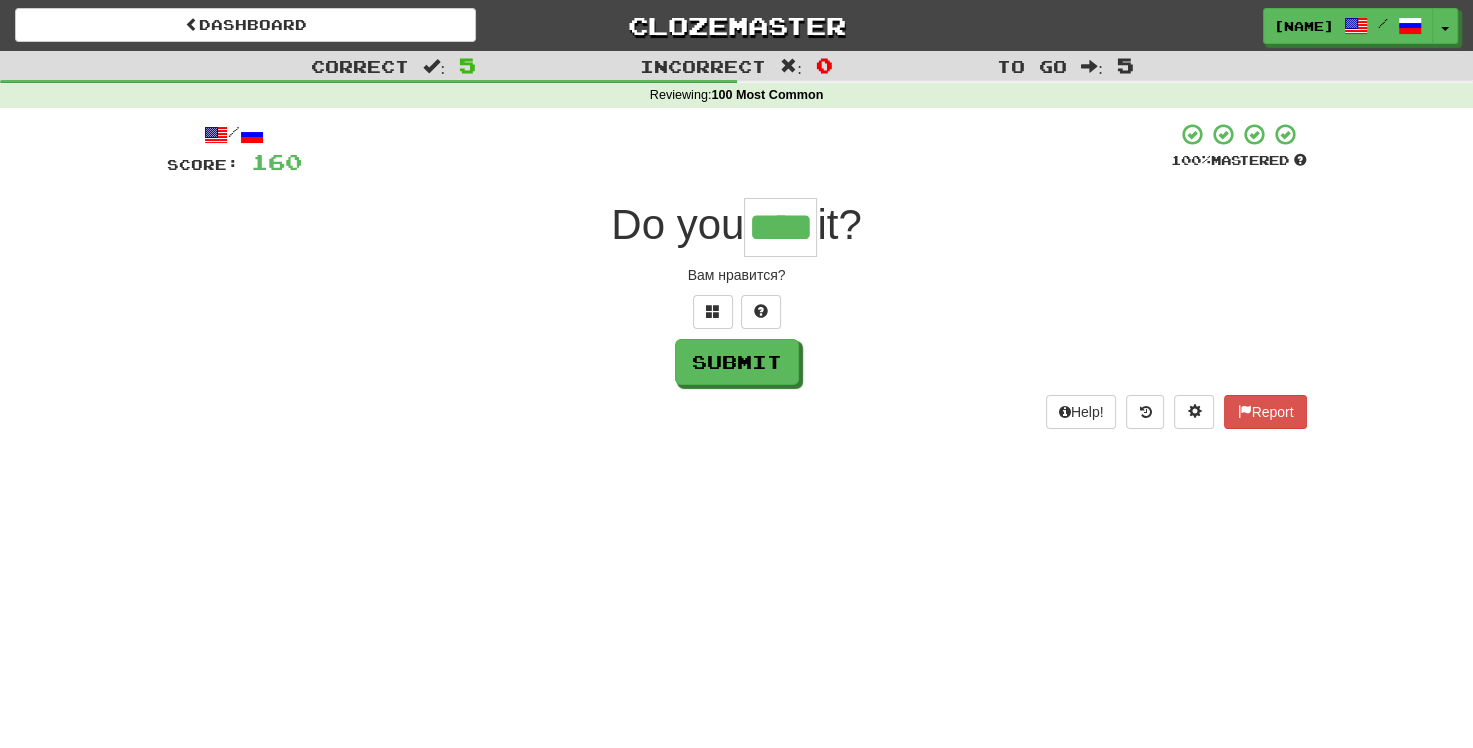 type on "****" 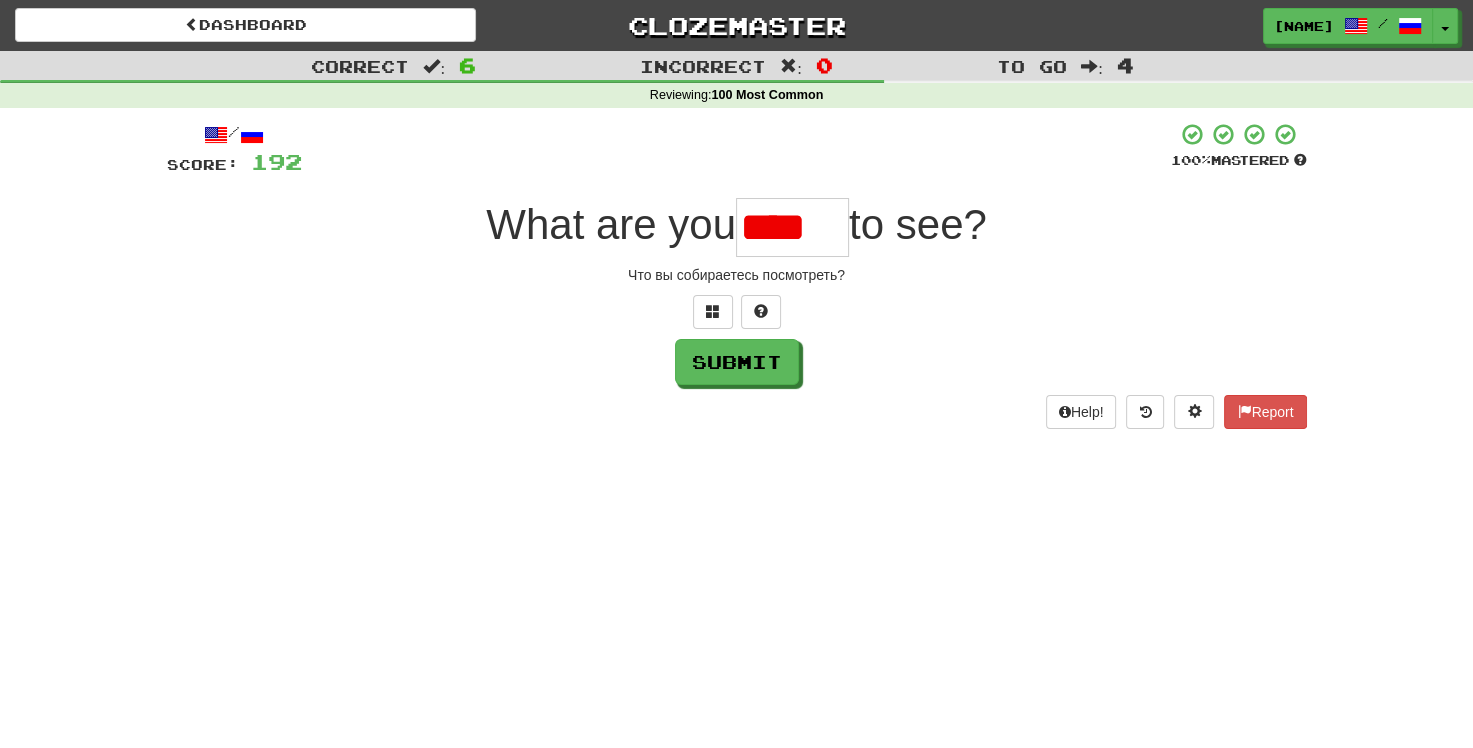 type on "*****" 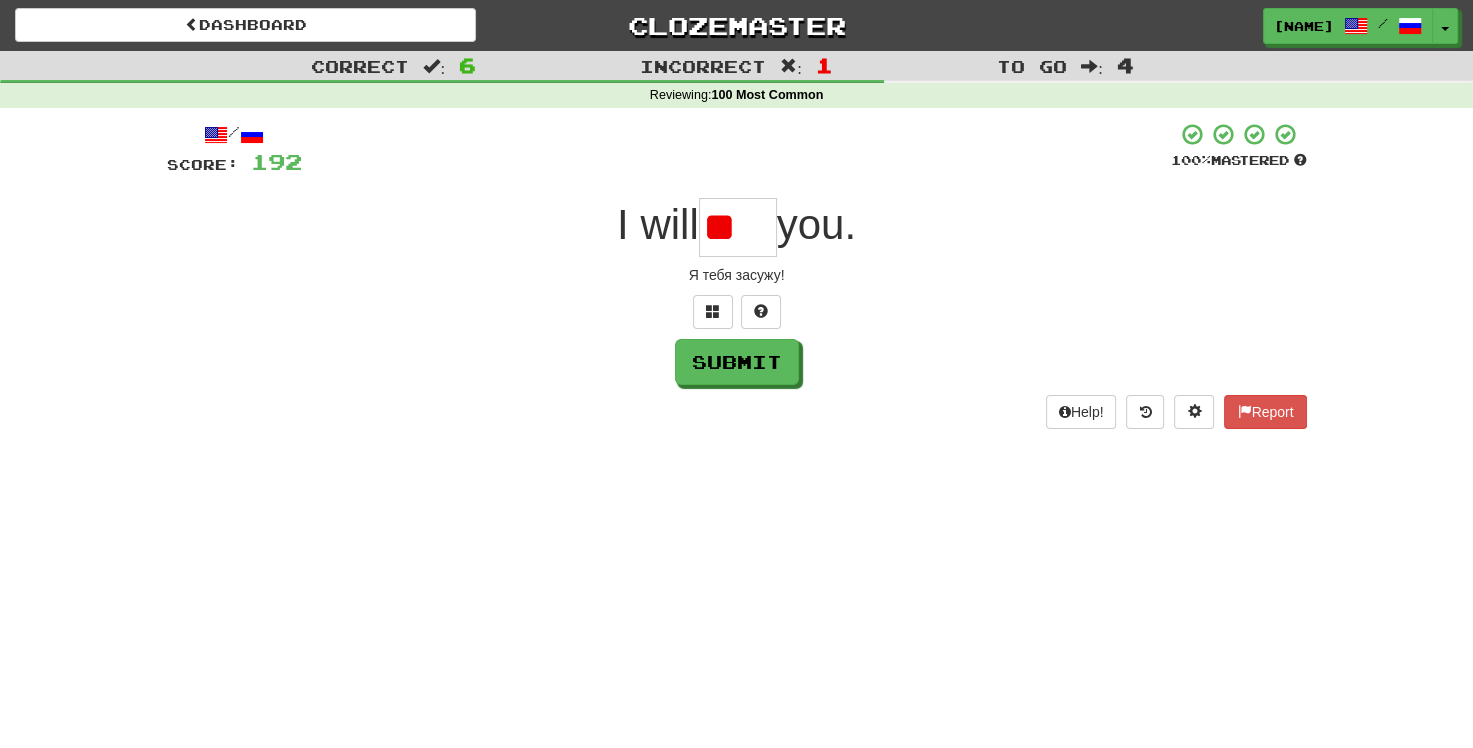 type on "*" 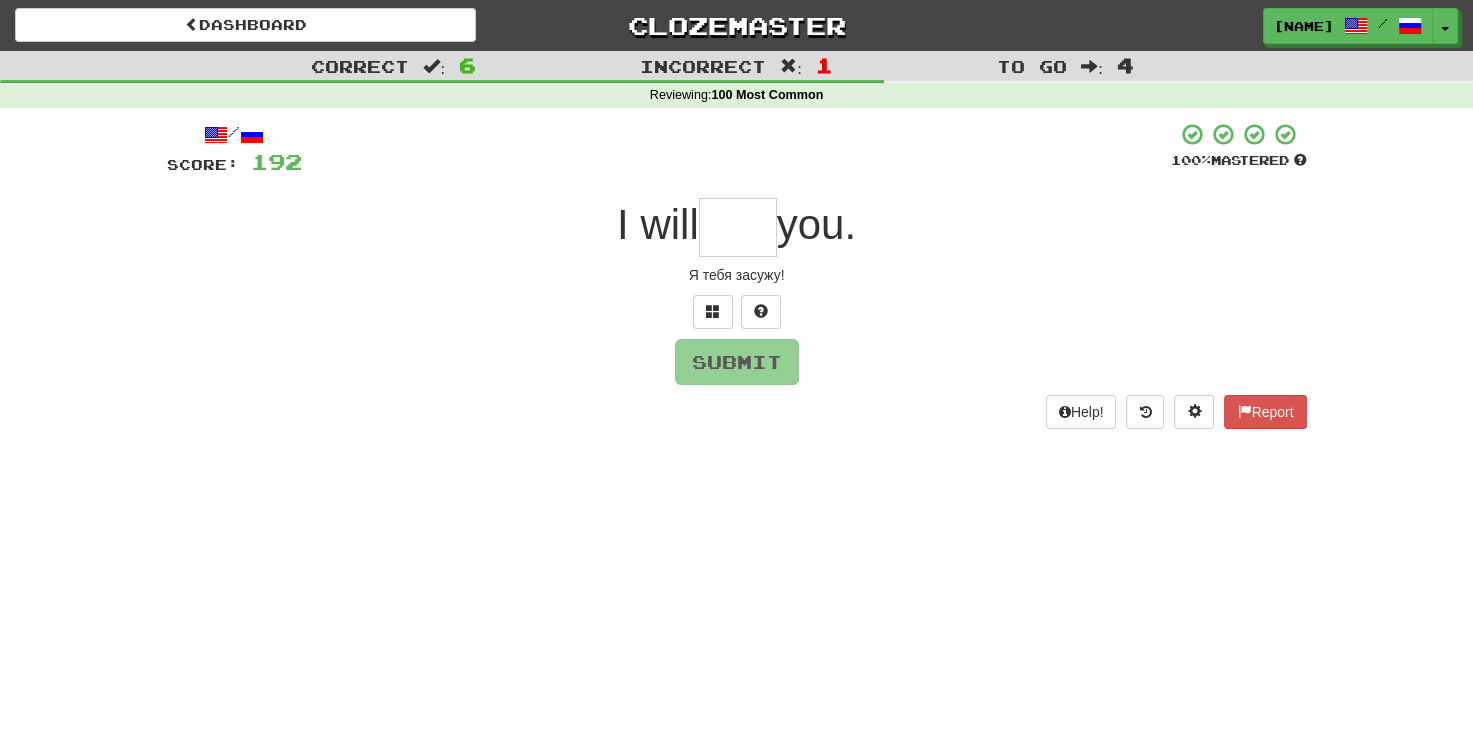type on "*" 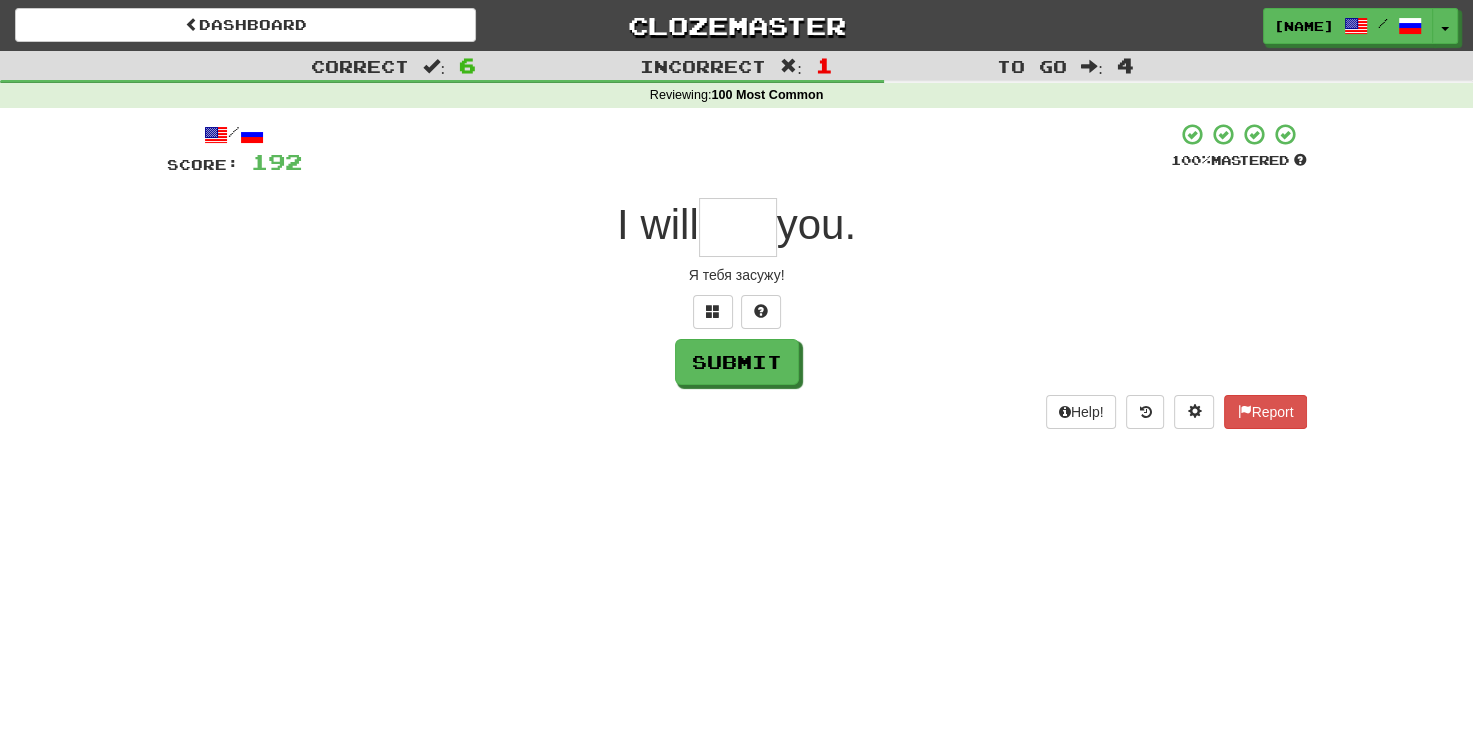 type on "*" 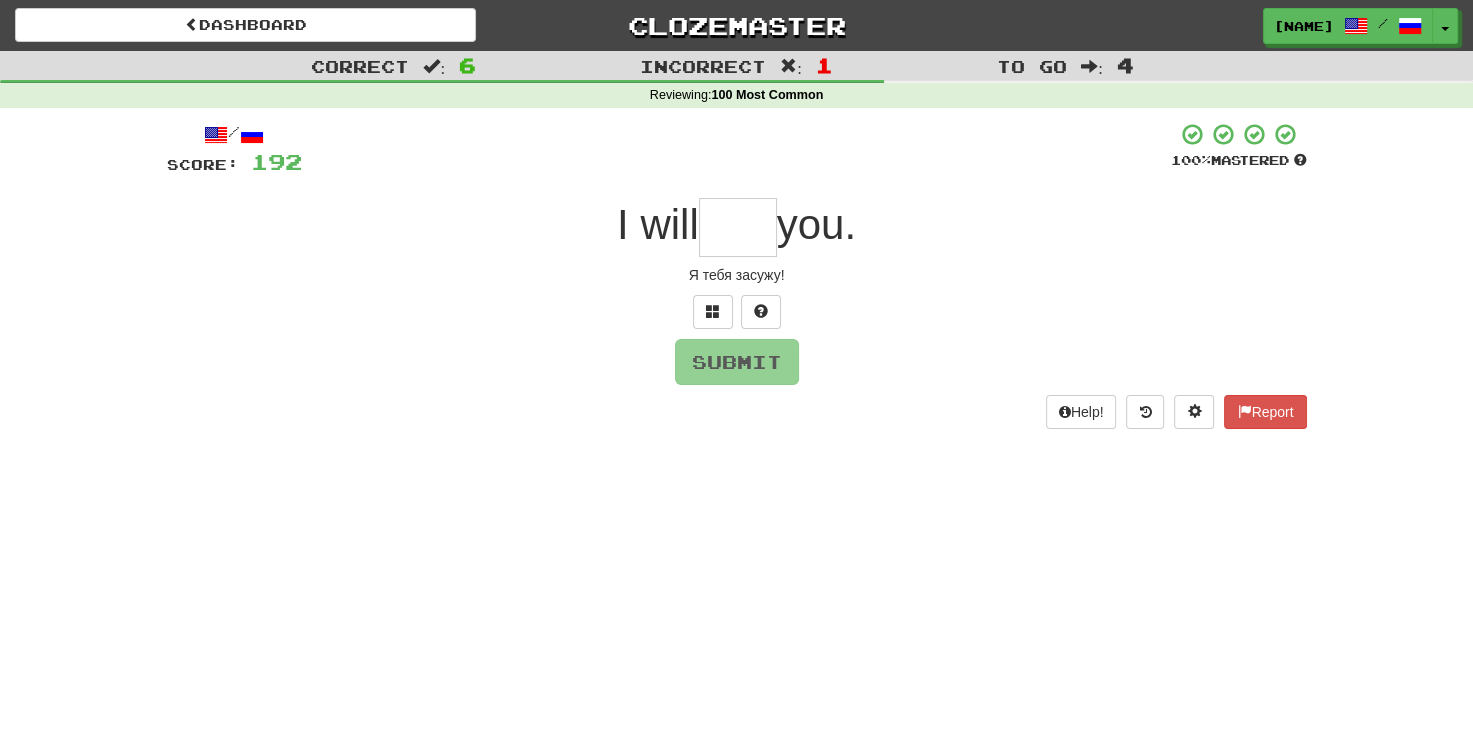 type on "*" 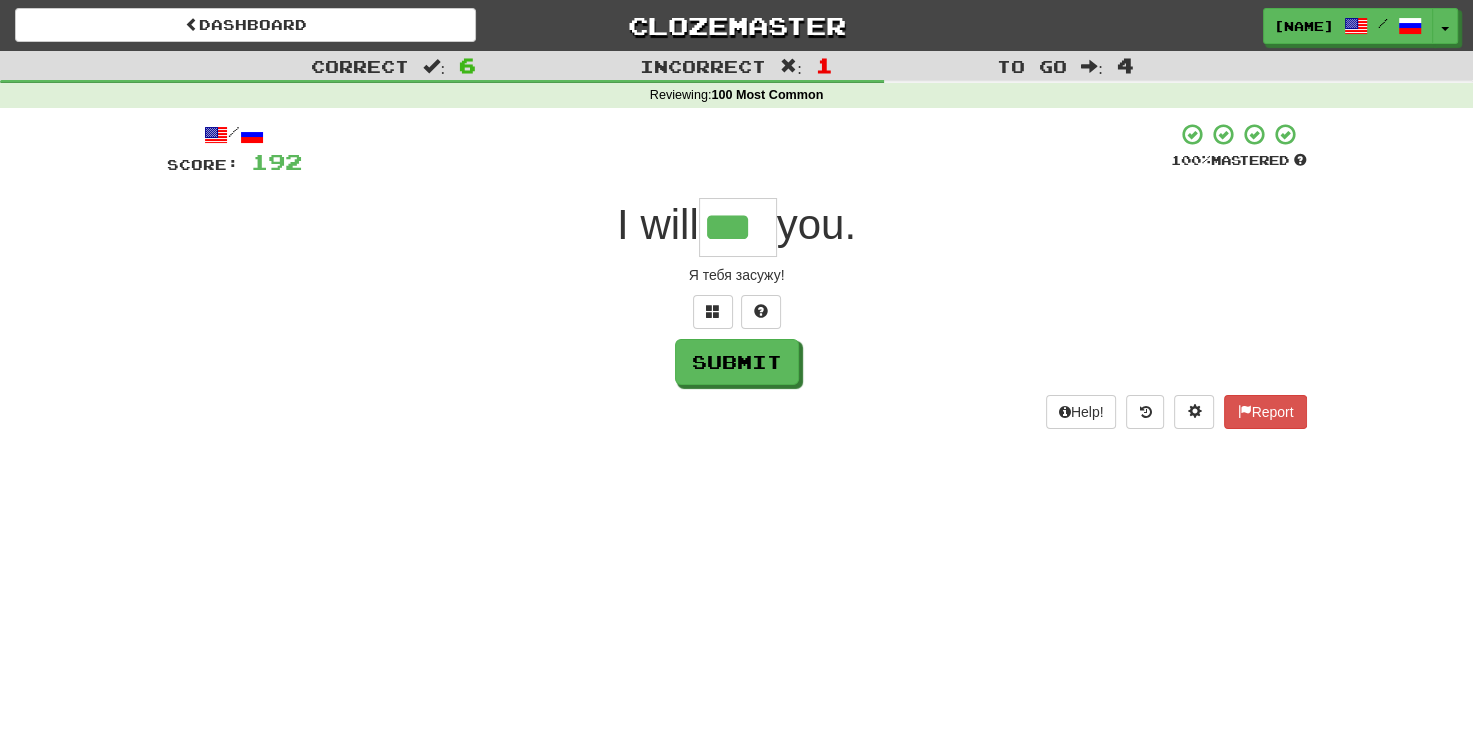 type on "***" 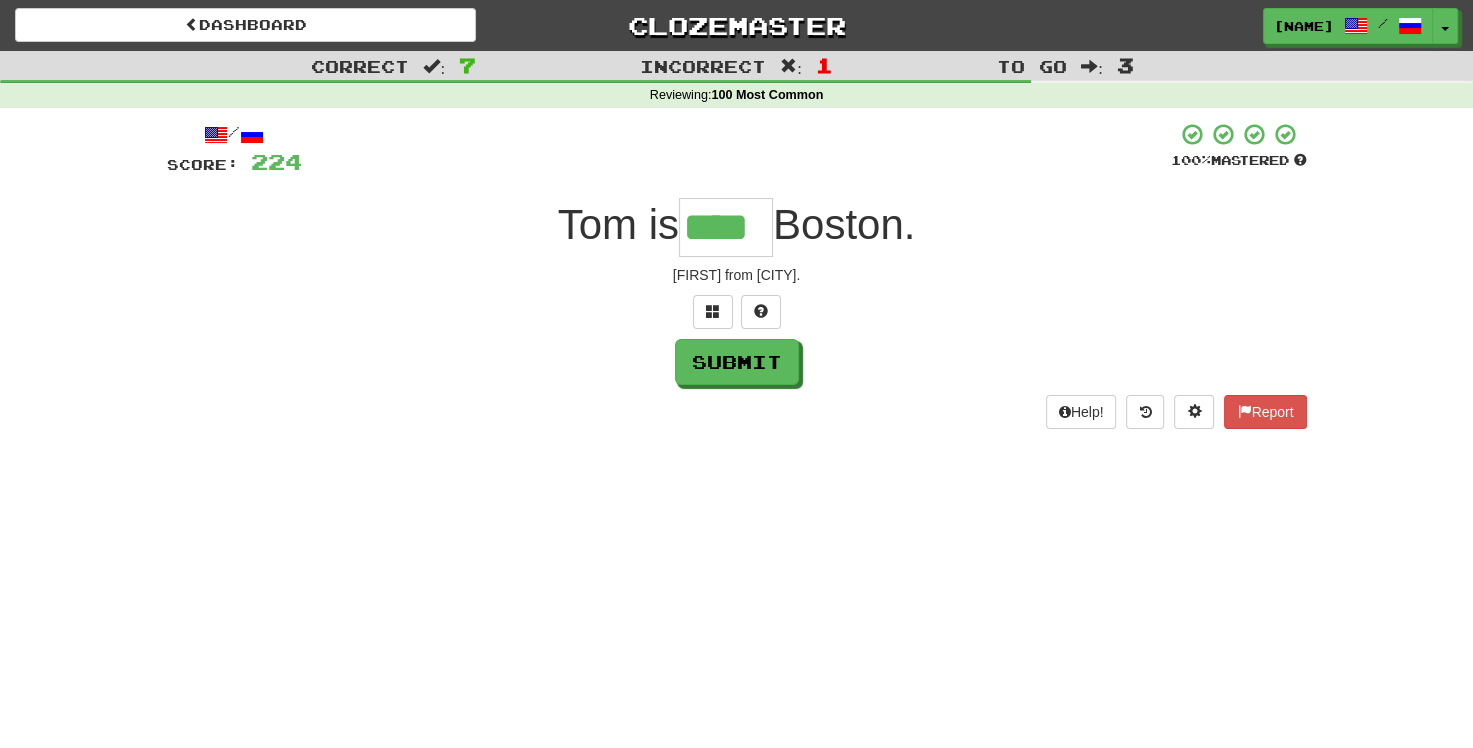 type on "****" 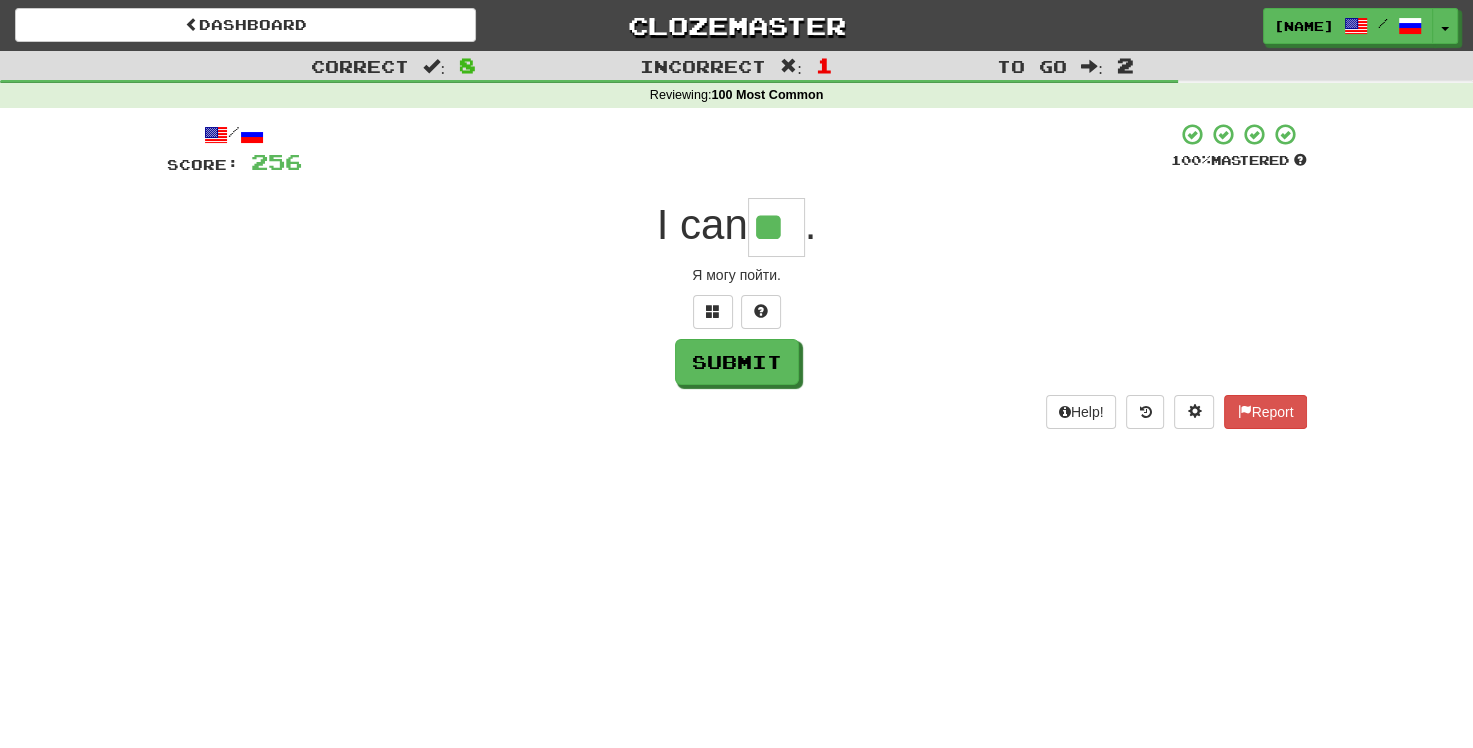 type on "**" 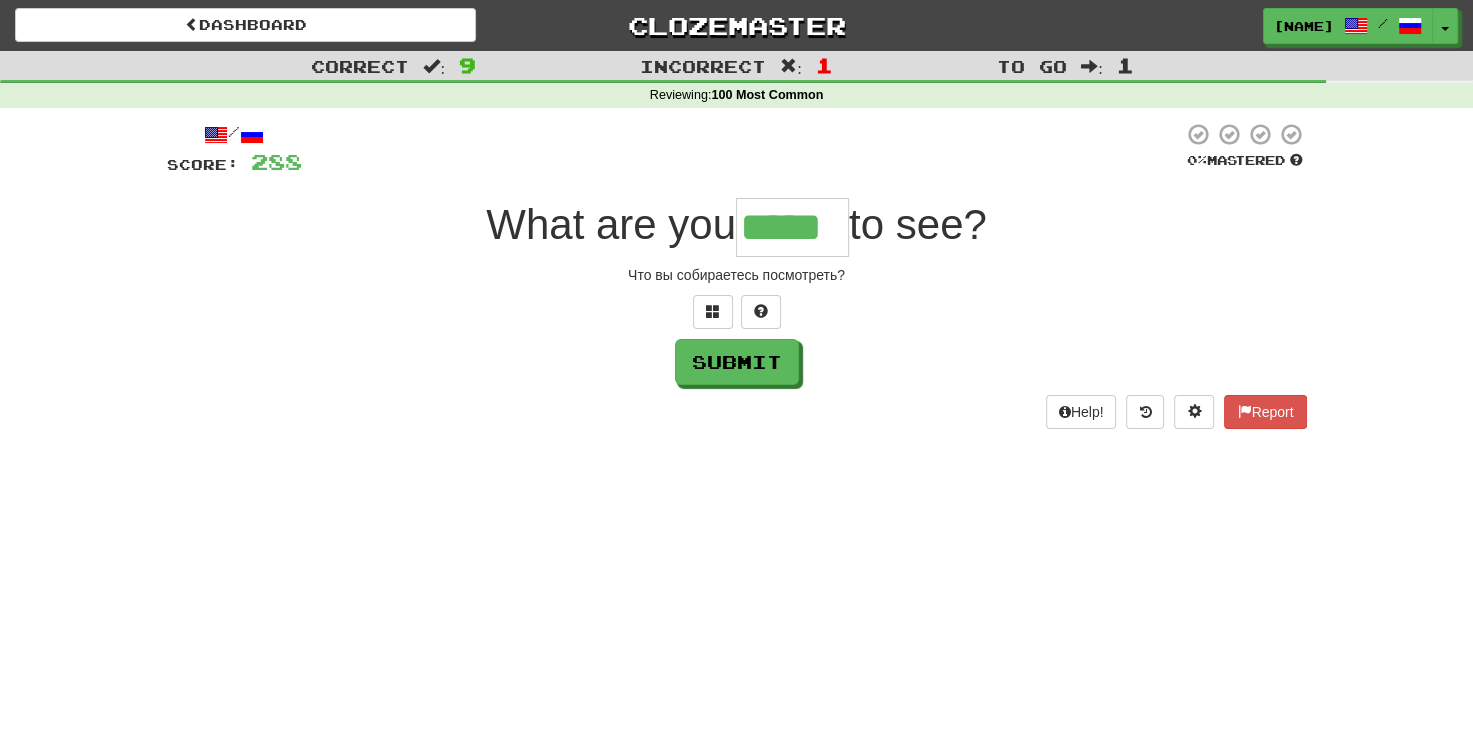 type on "*****" 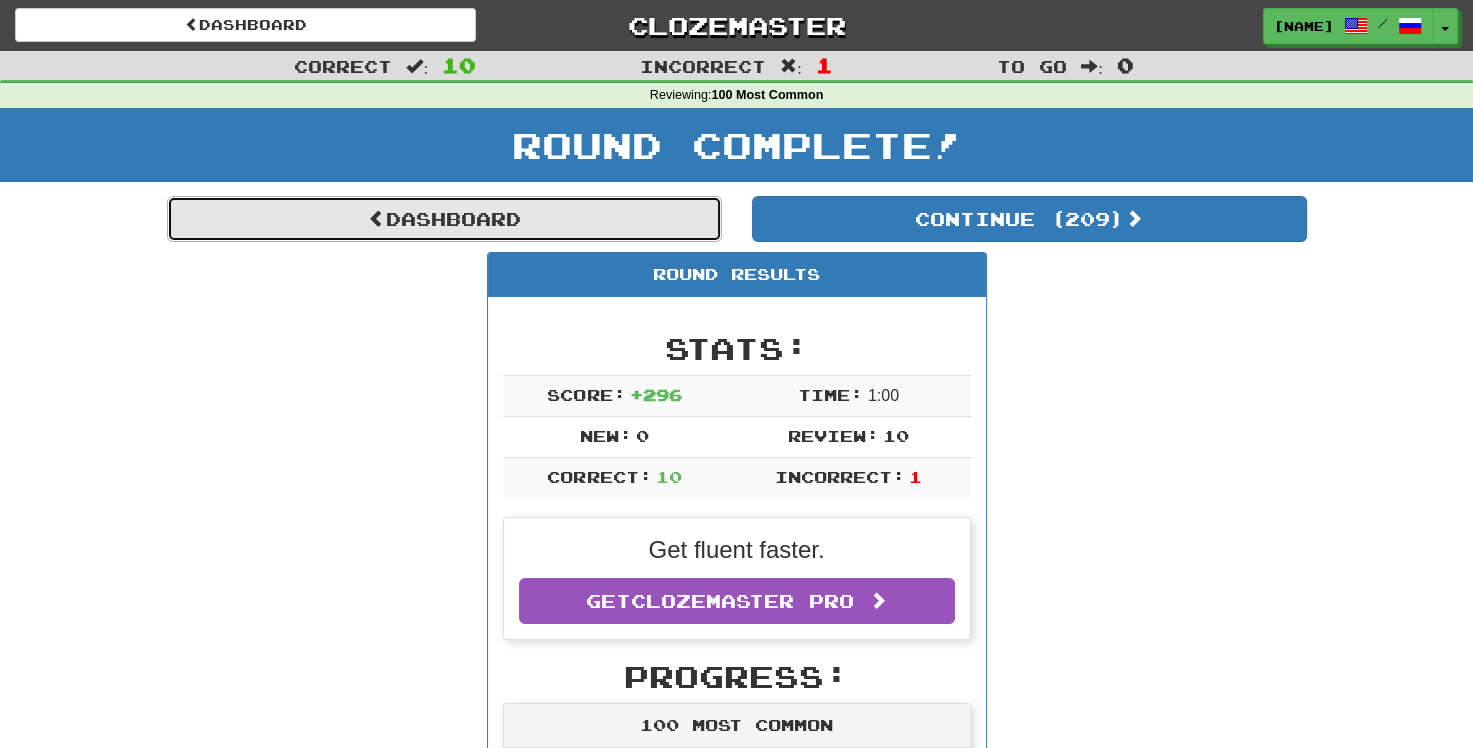 click on "Dashboard" at bounding box center (444, 219) 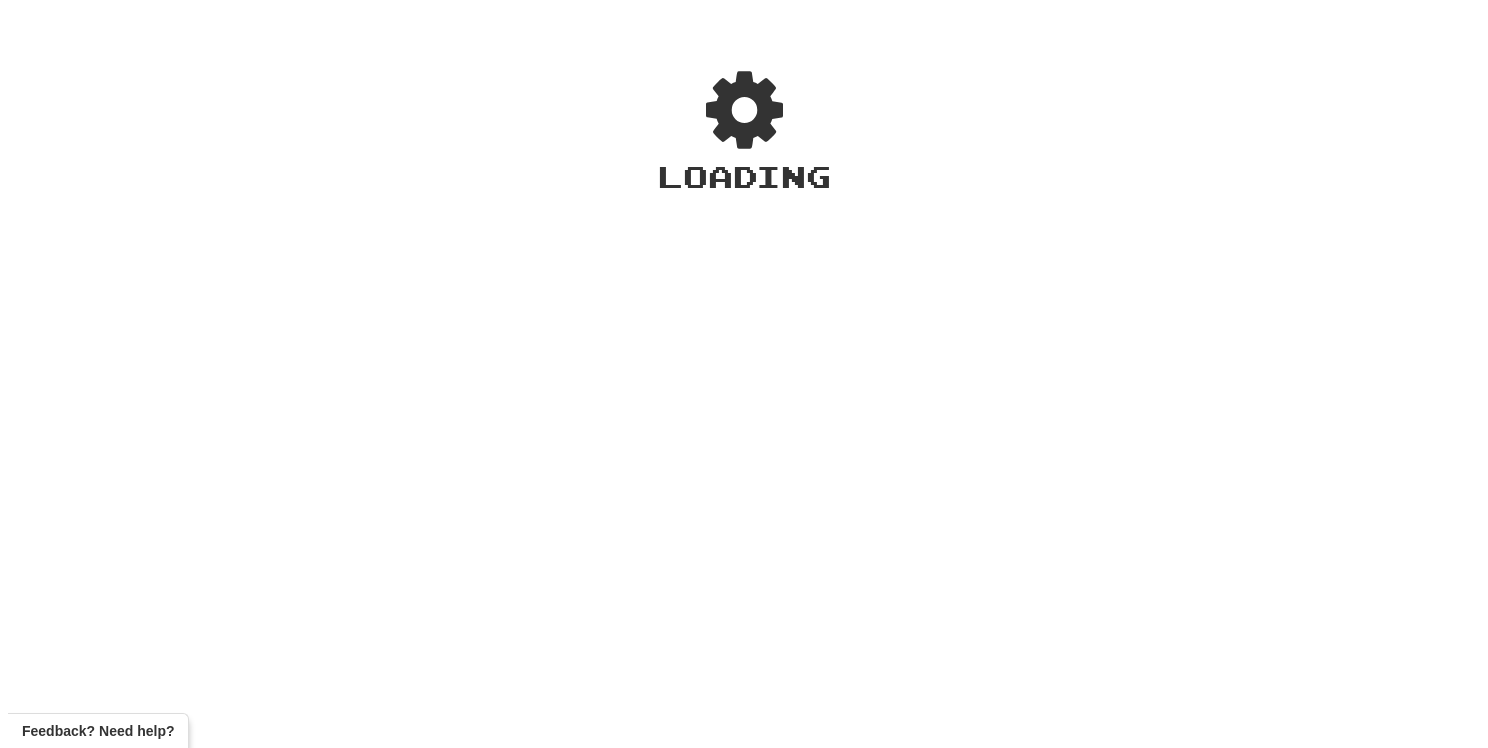 scroll, scrollTop: 0, scrollLeft: 0, axis: both 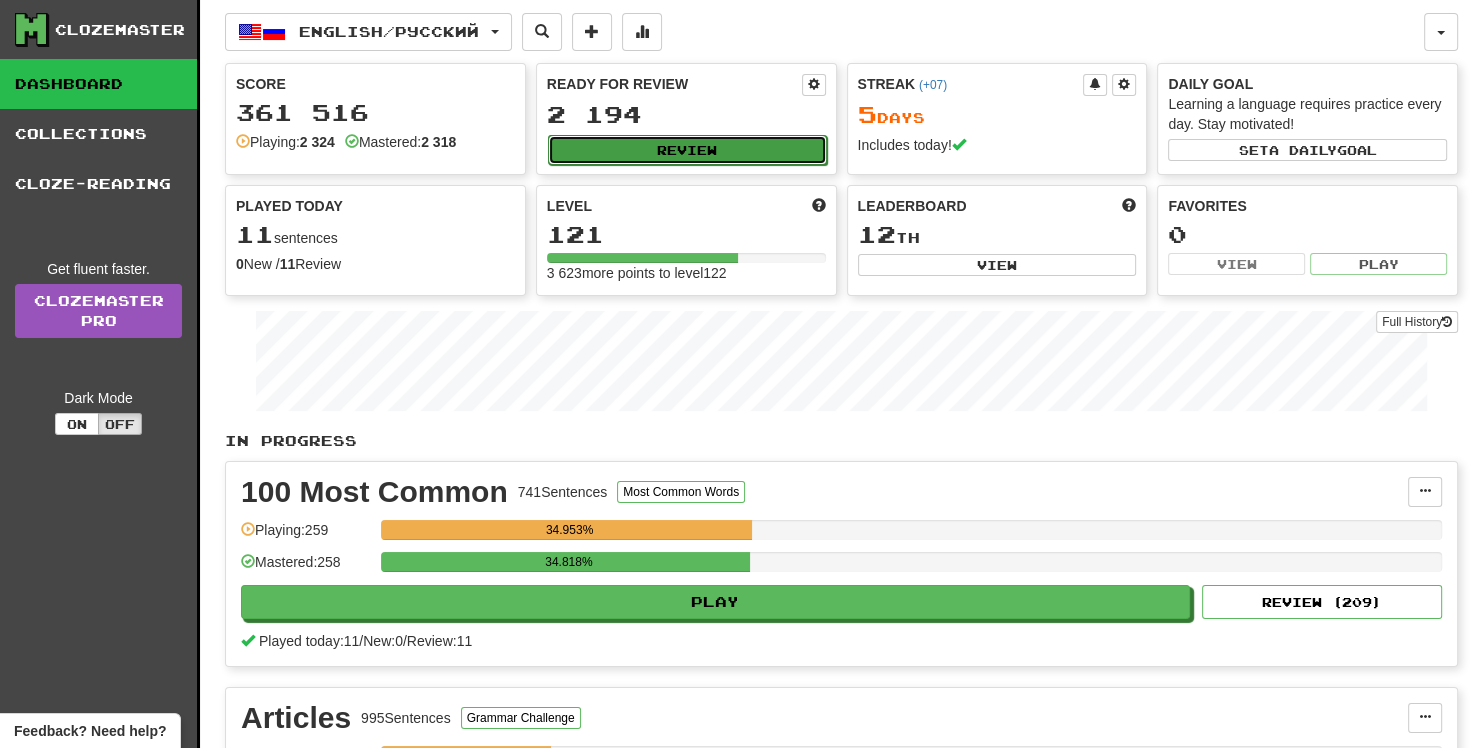 click on "Review" at bounding box center (687, 150) 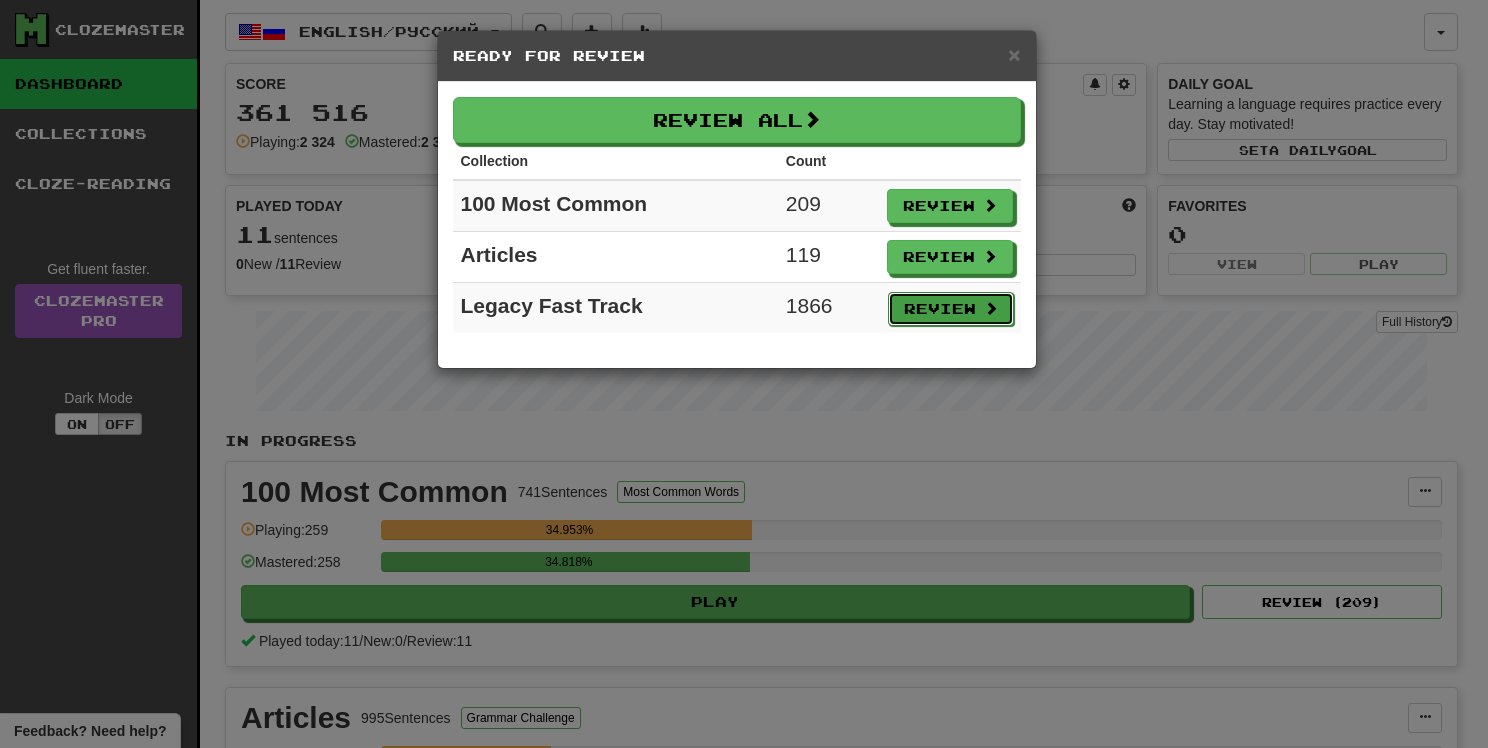 click on "Review" at bounding box center (951, 309) 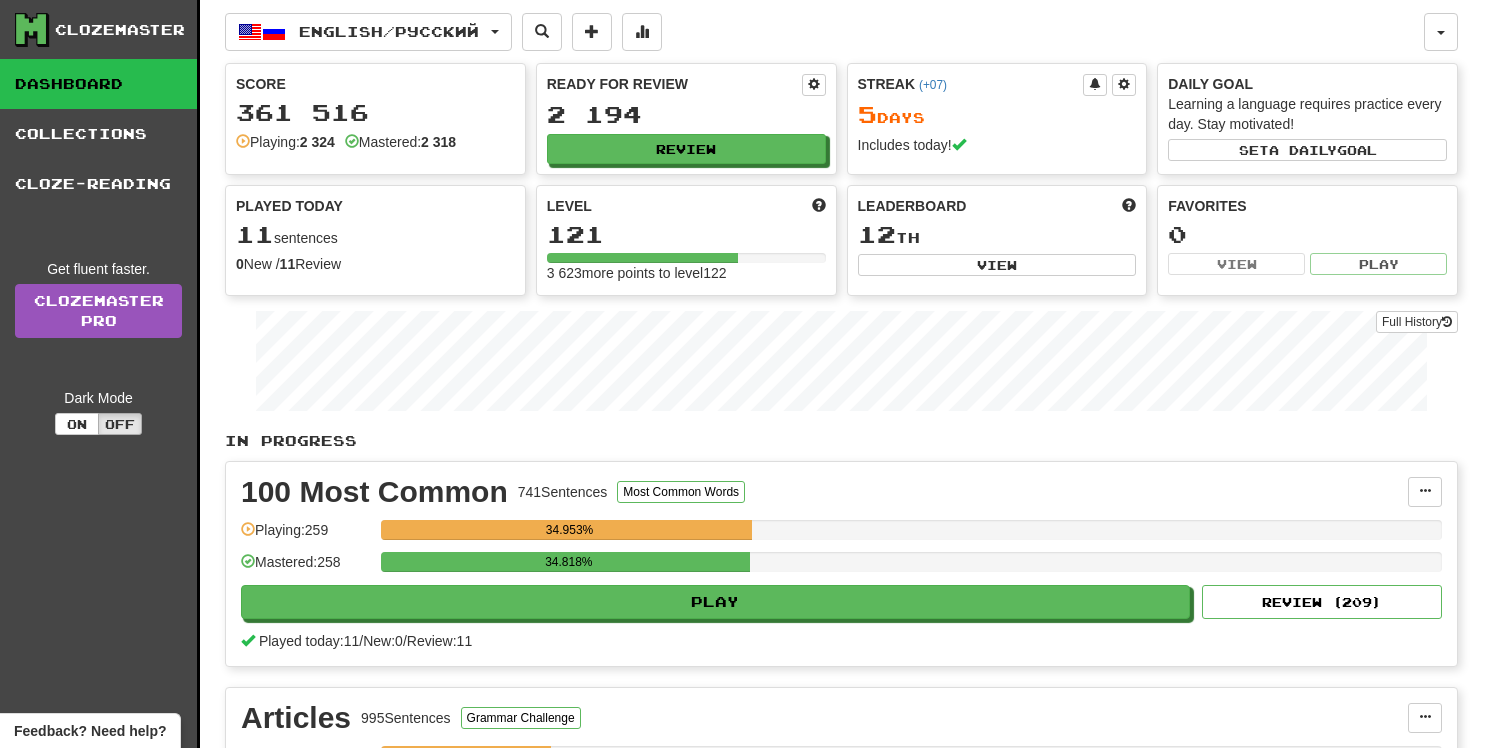 select on "**" 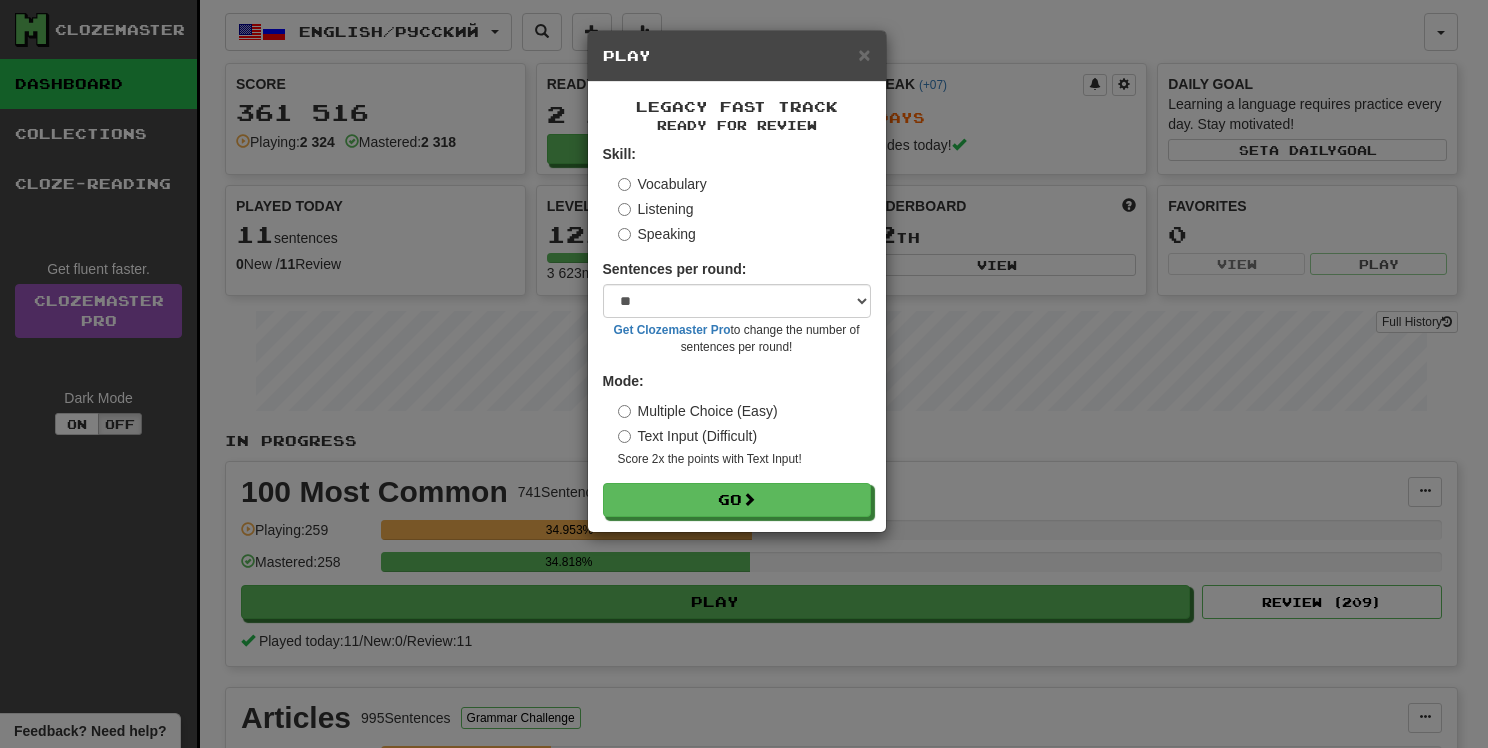 click on "Listening" at bounding box center [656, 209] 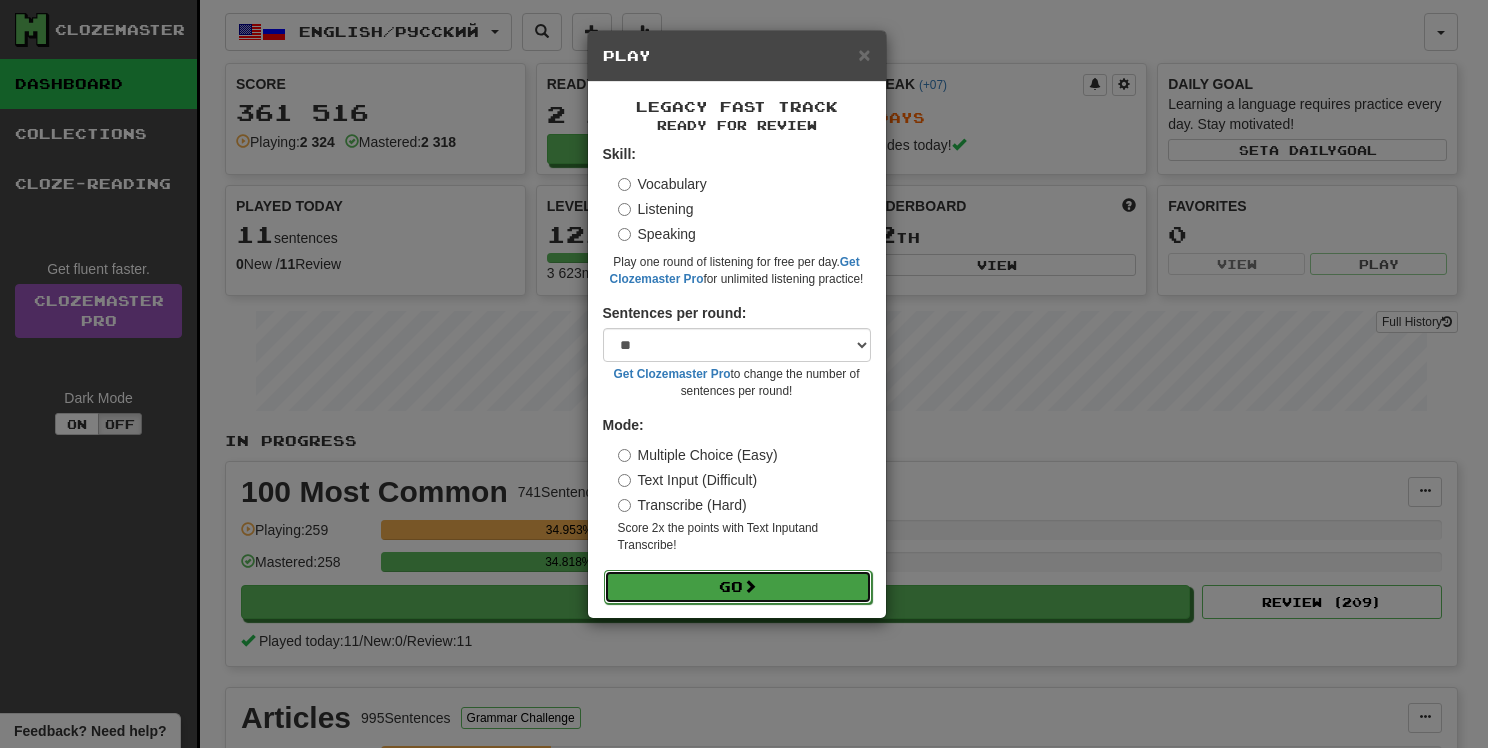 click on "Go" at bounding box center (738, 587) 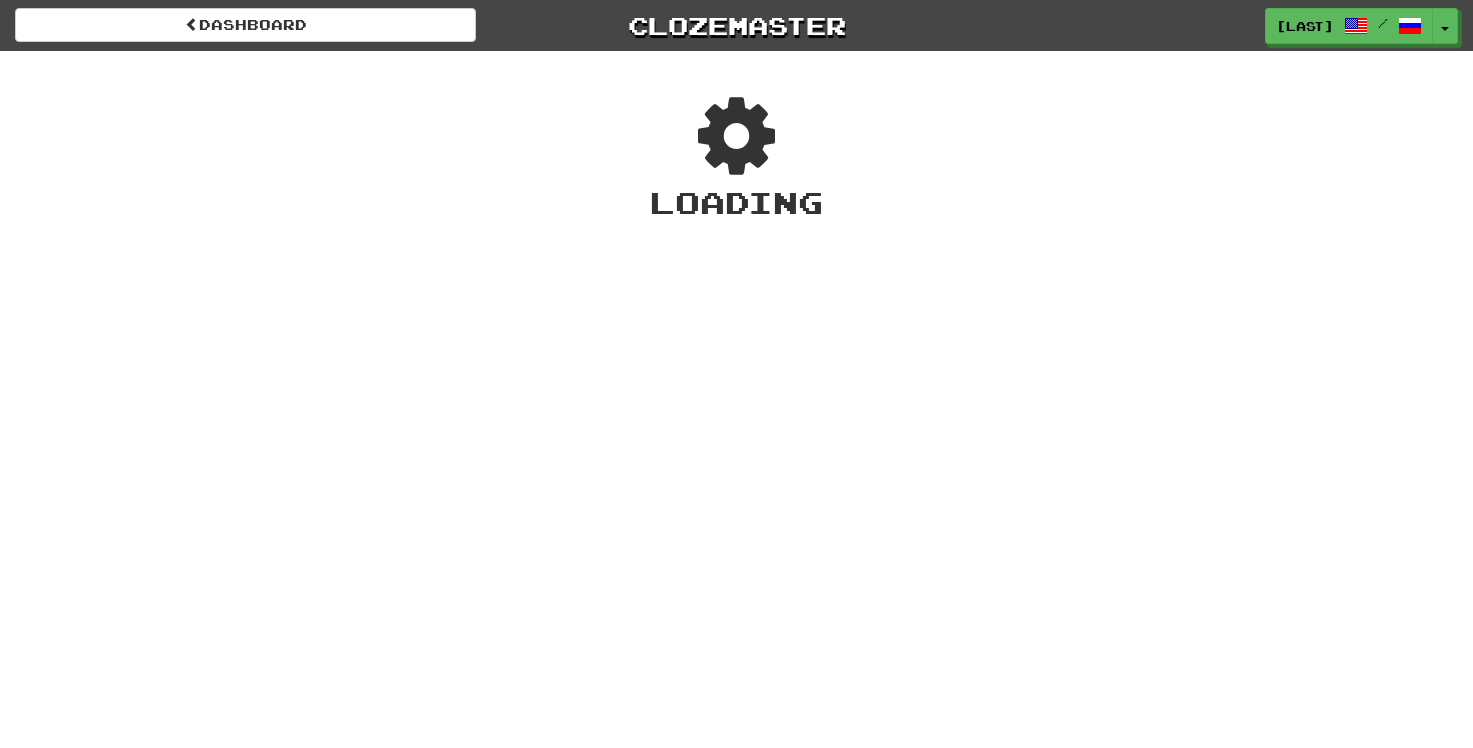 scroll, scrollTop: 0, scrollLeft: 0, axis: both 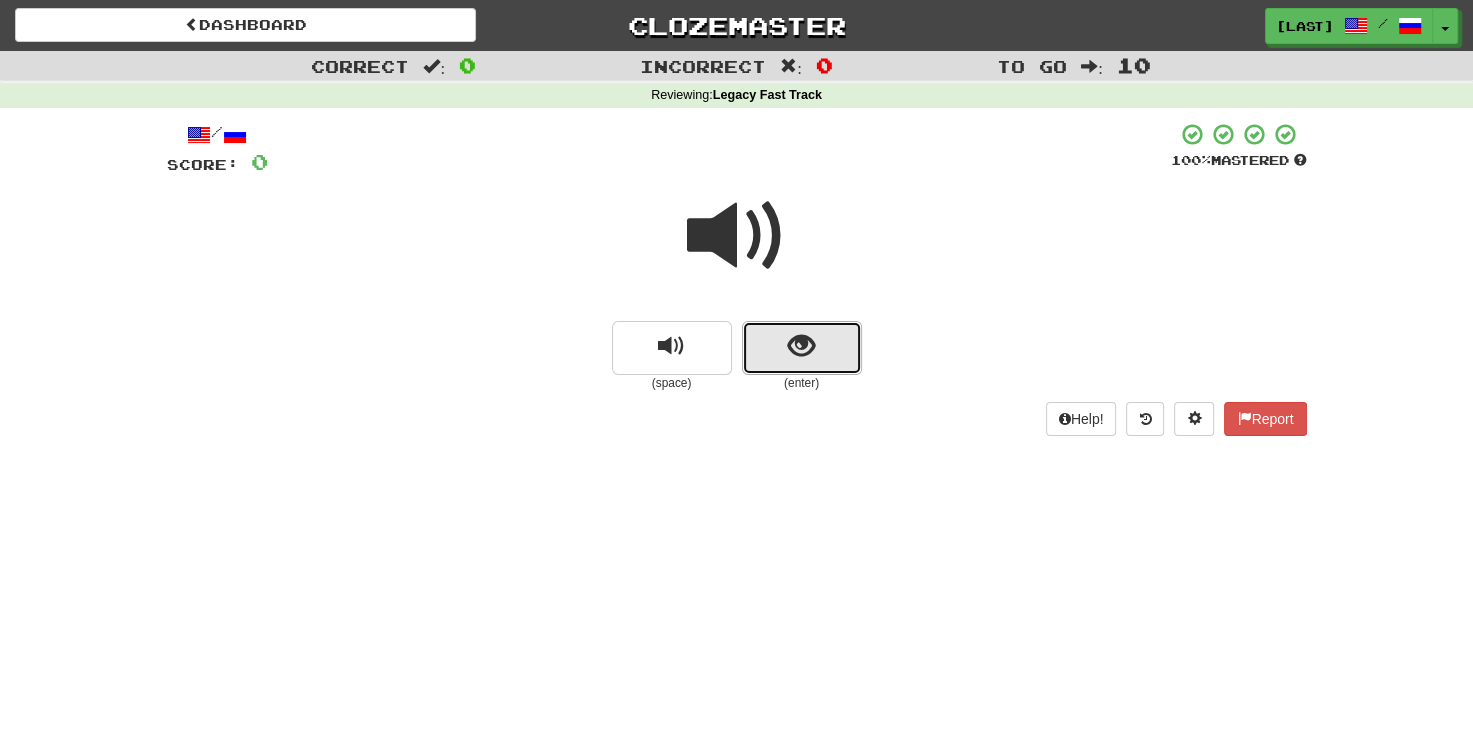 click at bounding box center (801, 346) 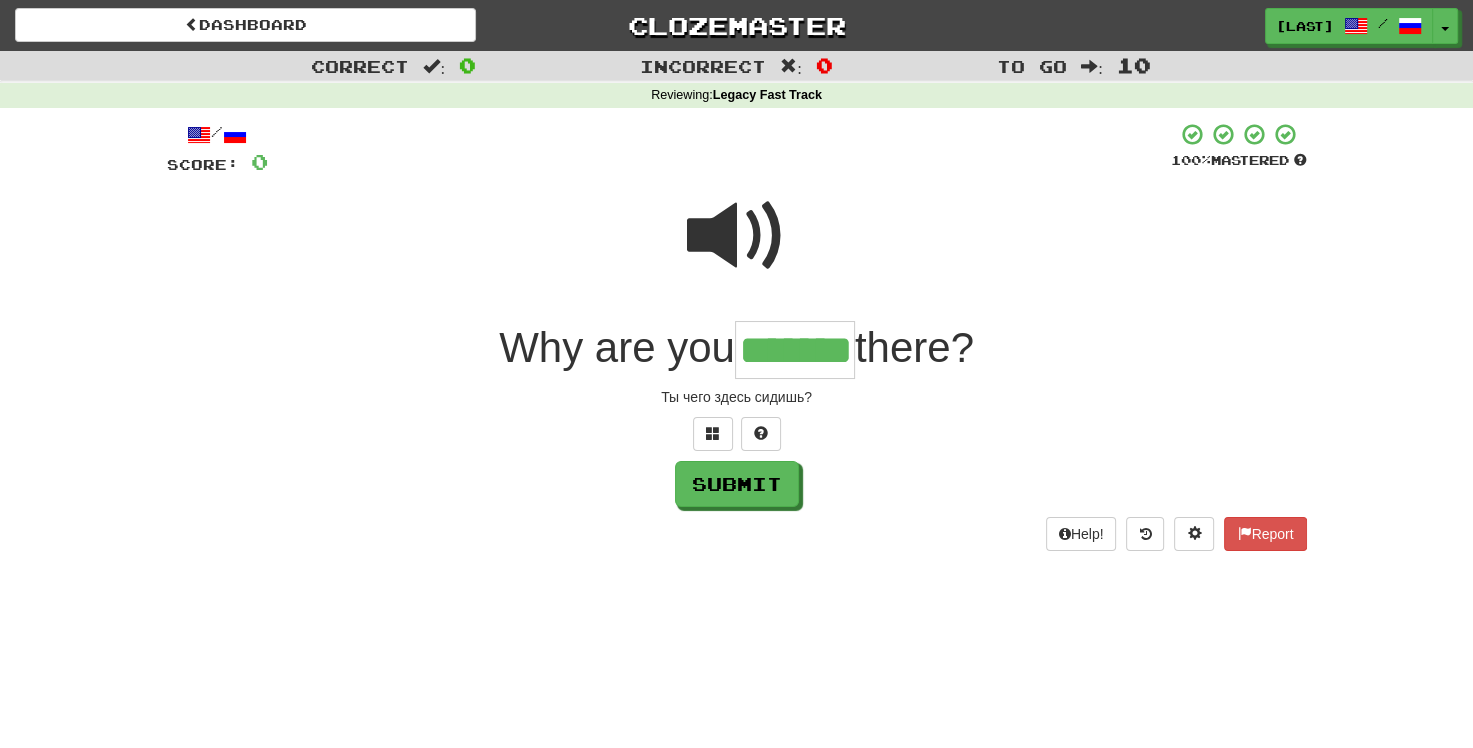 type on "*******" 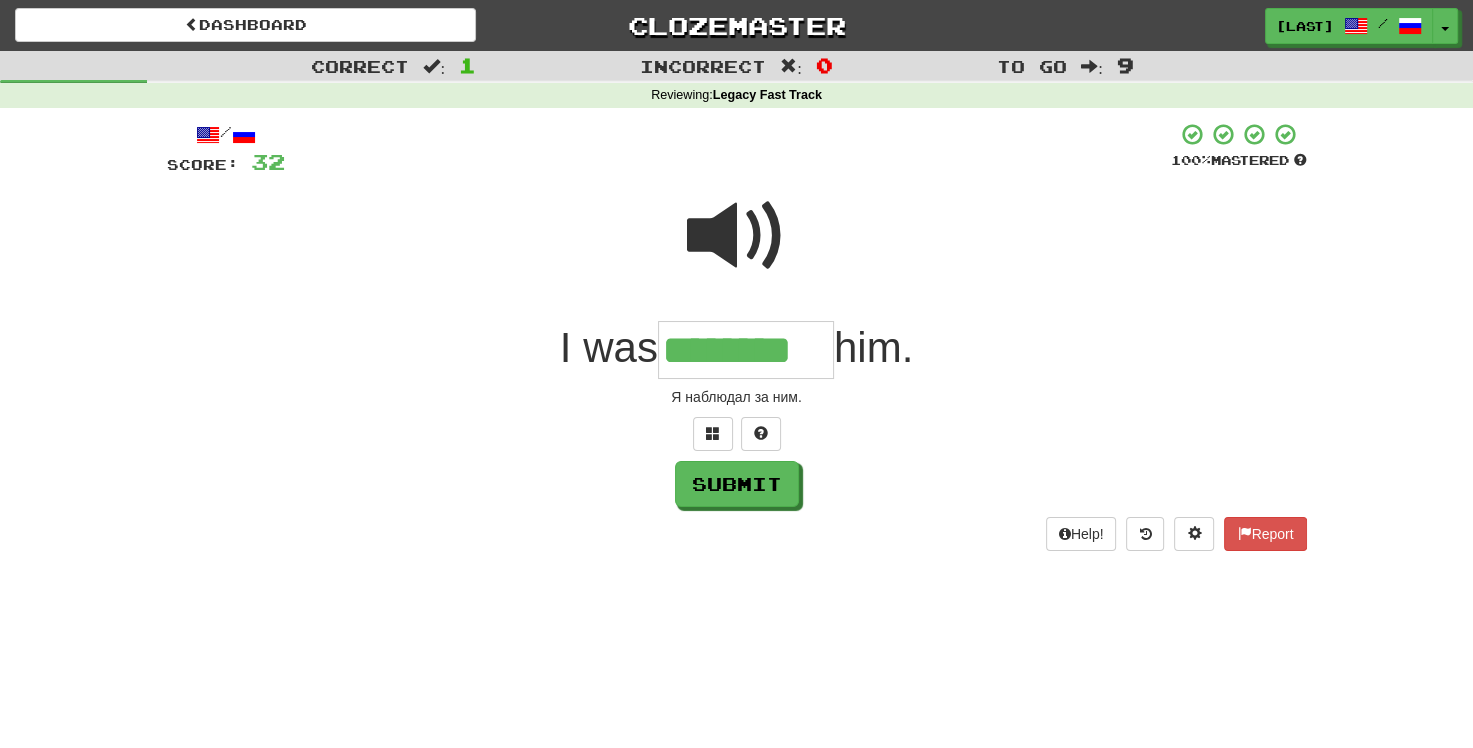 type on "********" 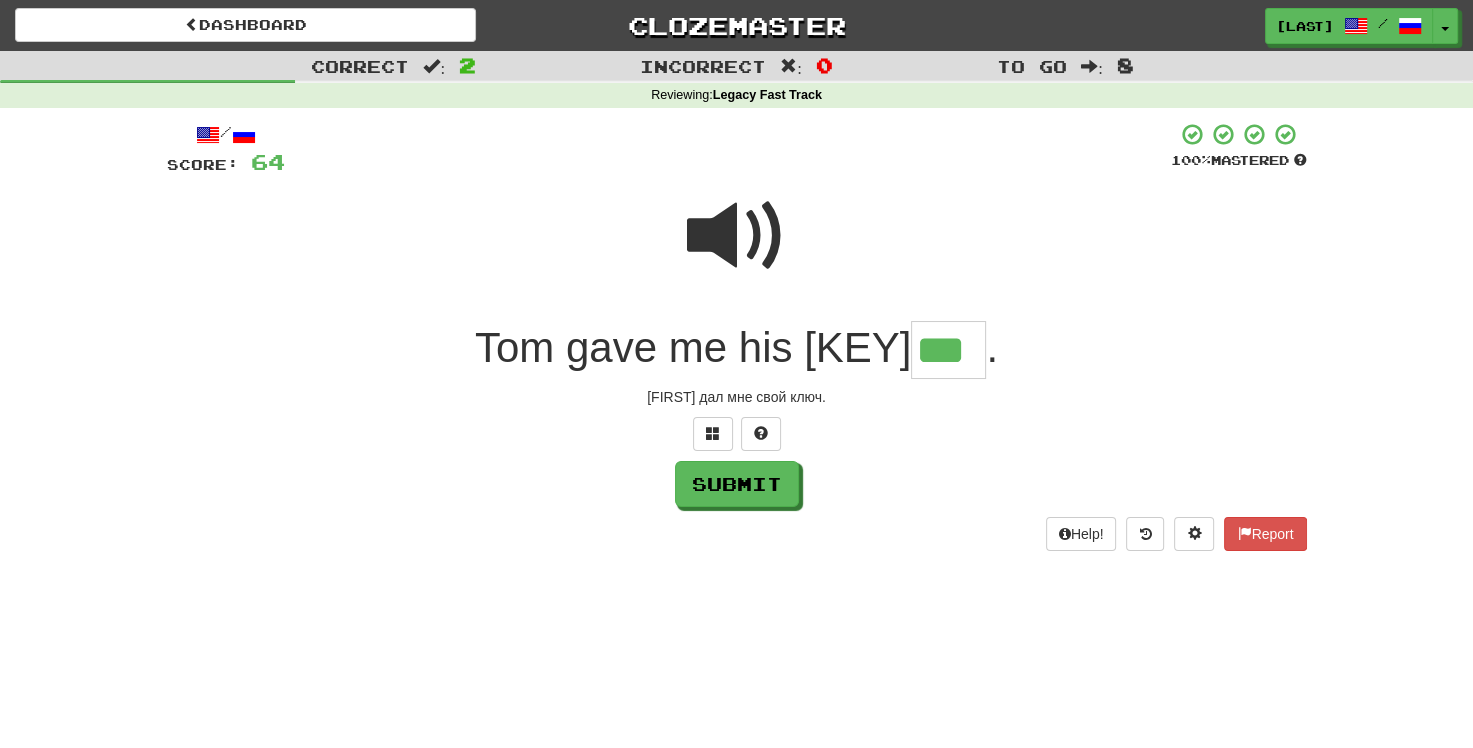 type on "***" 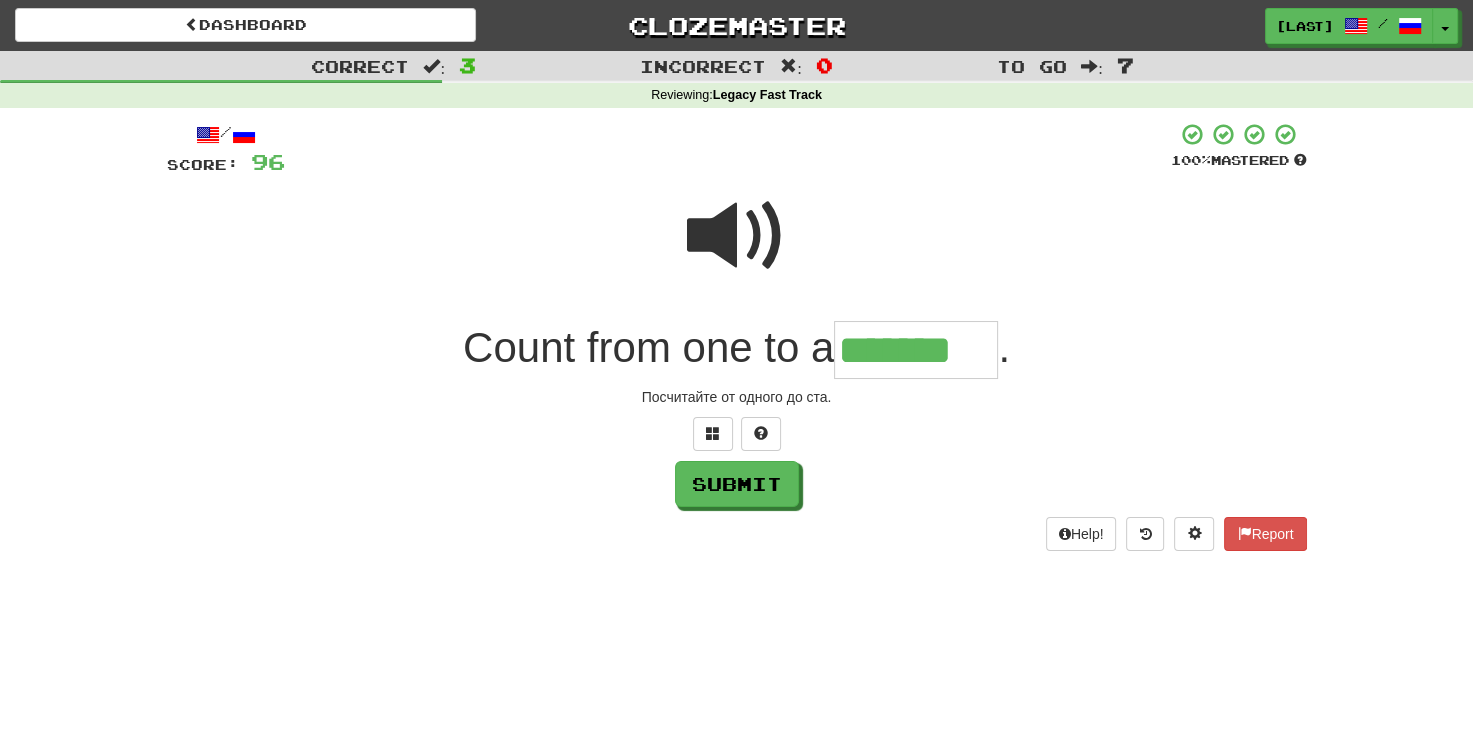 type on "*******" 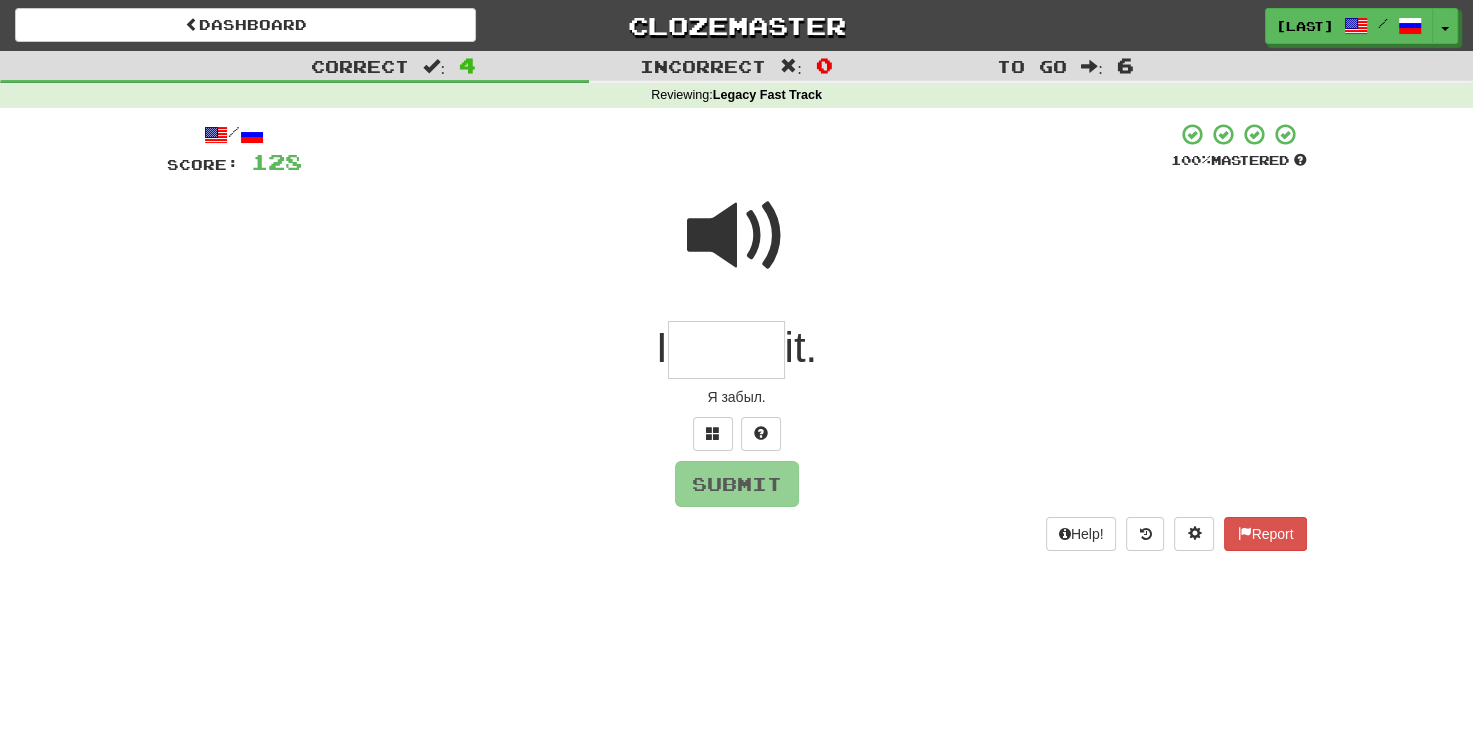 type on "*" 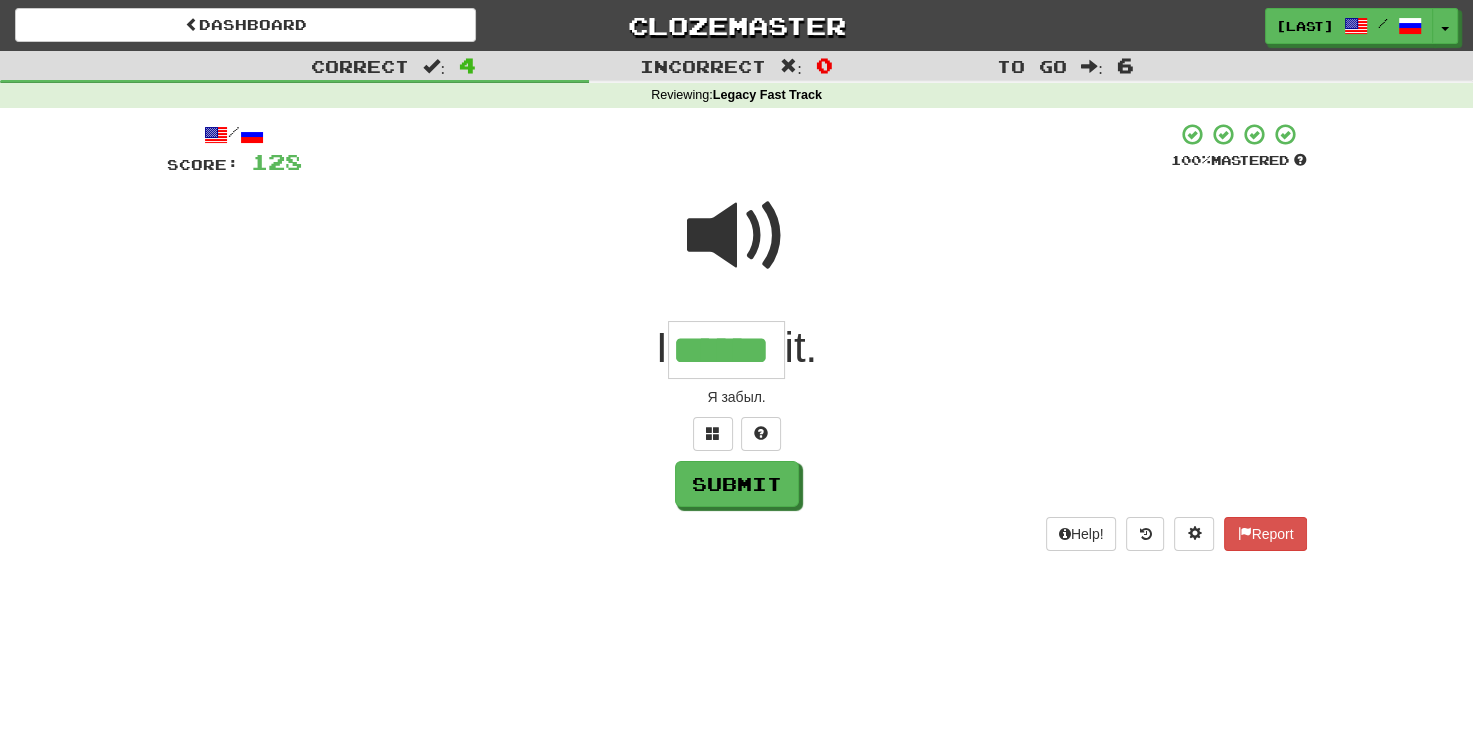 type on "******" 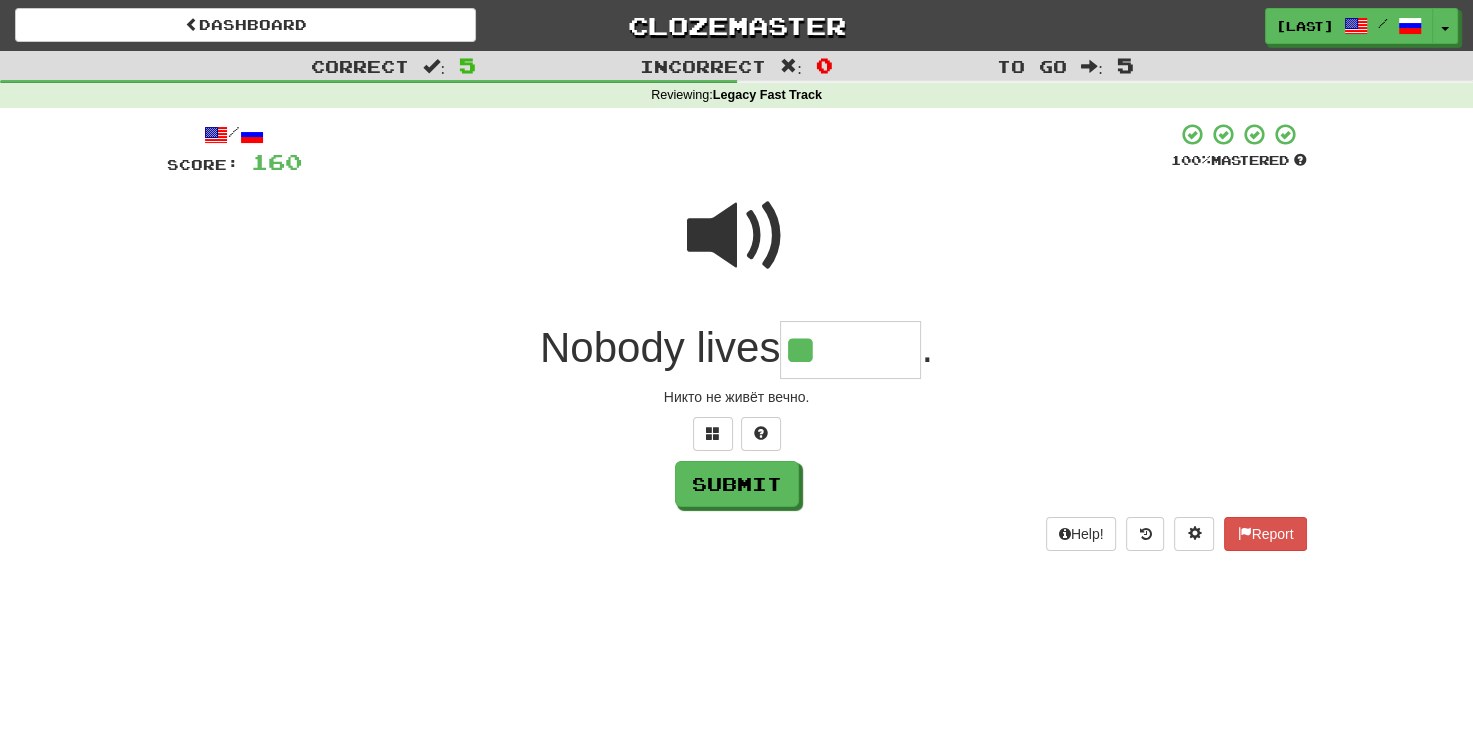 type on "*" 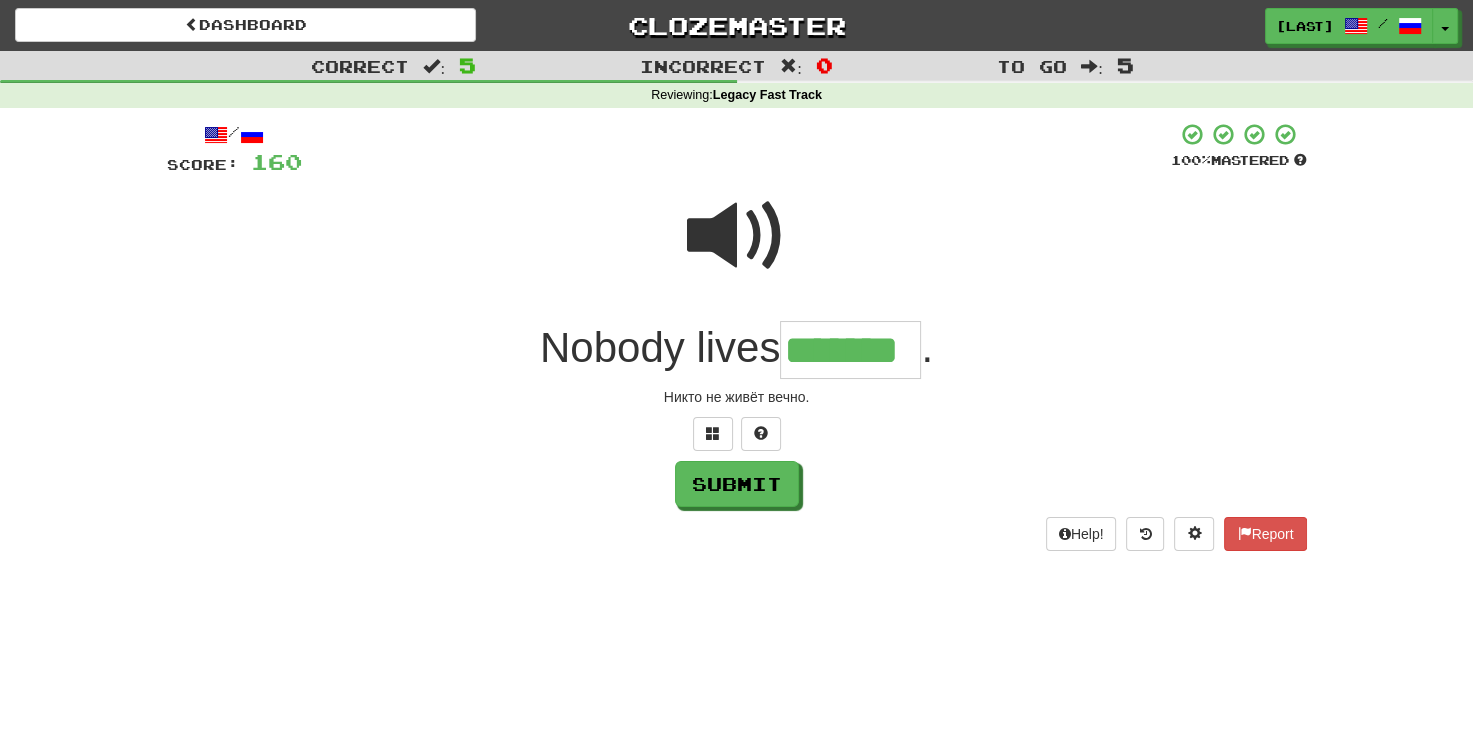 type on "*******" 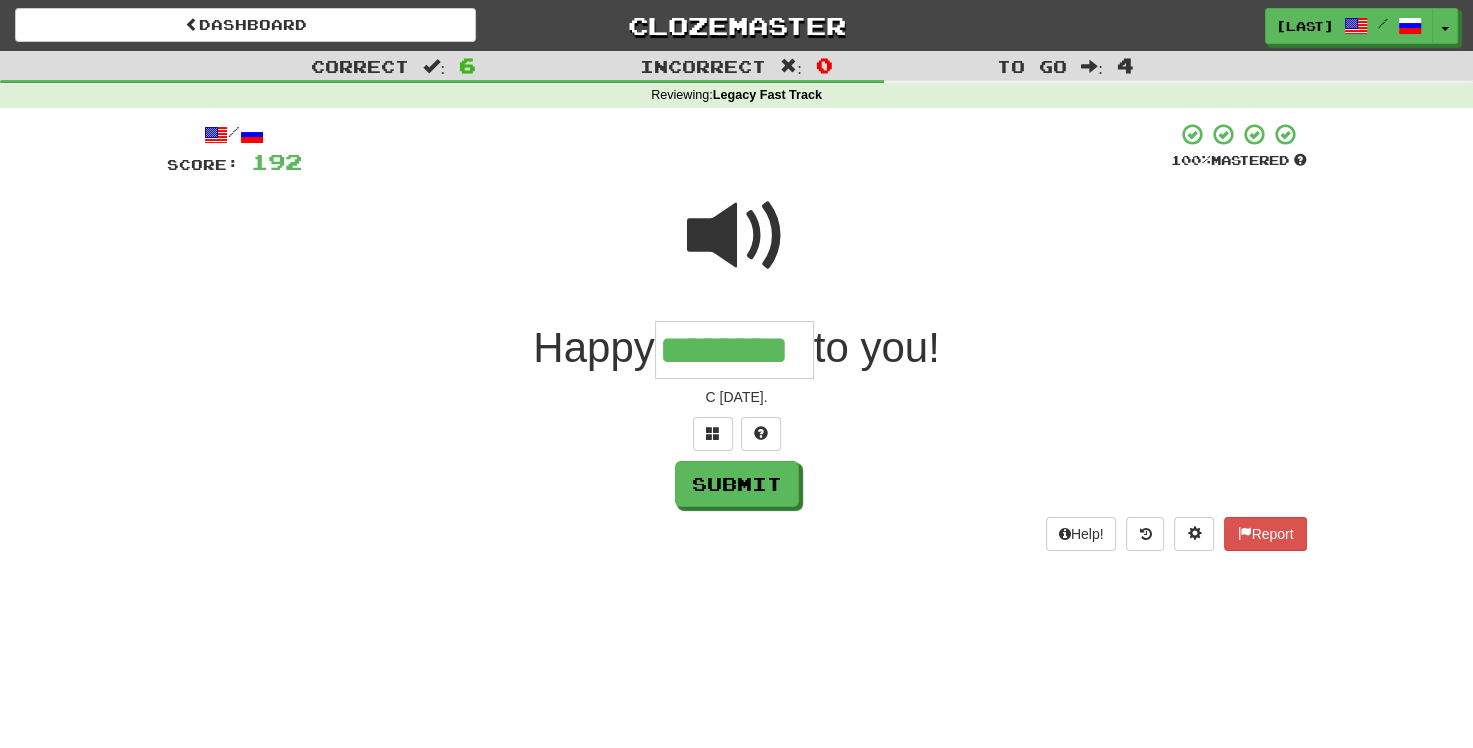type on "********" 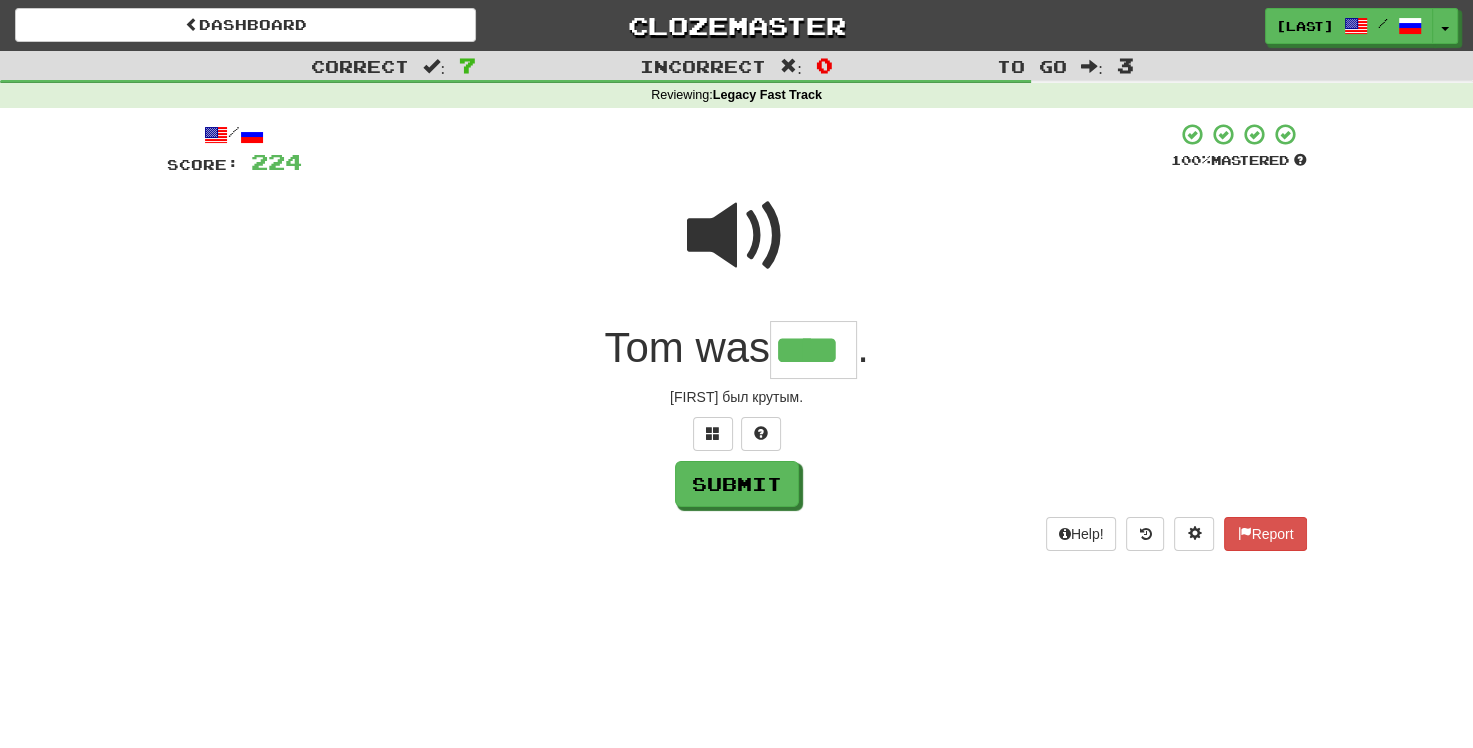type on "****" 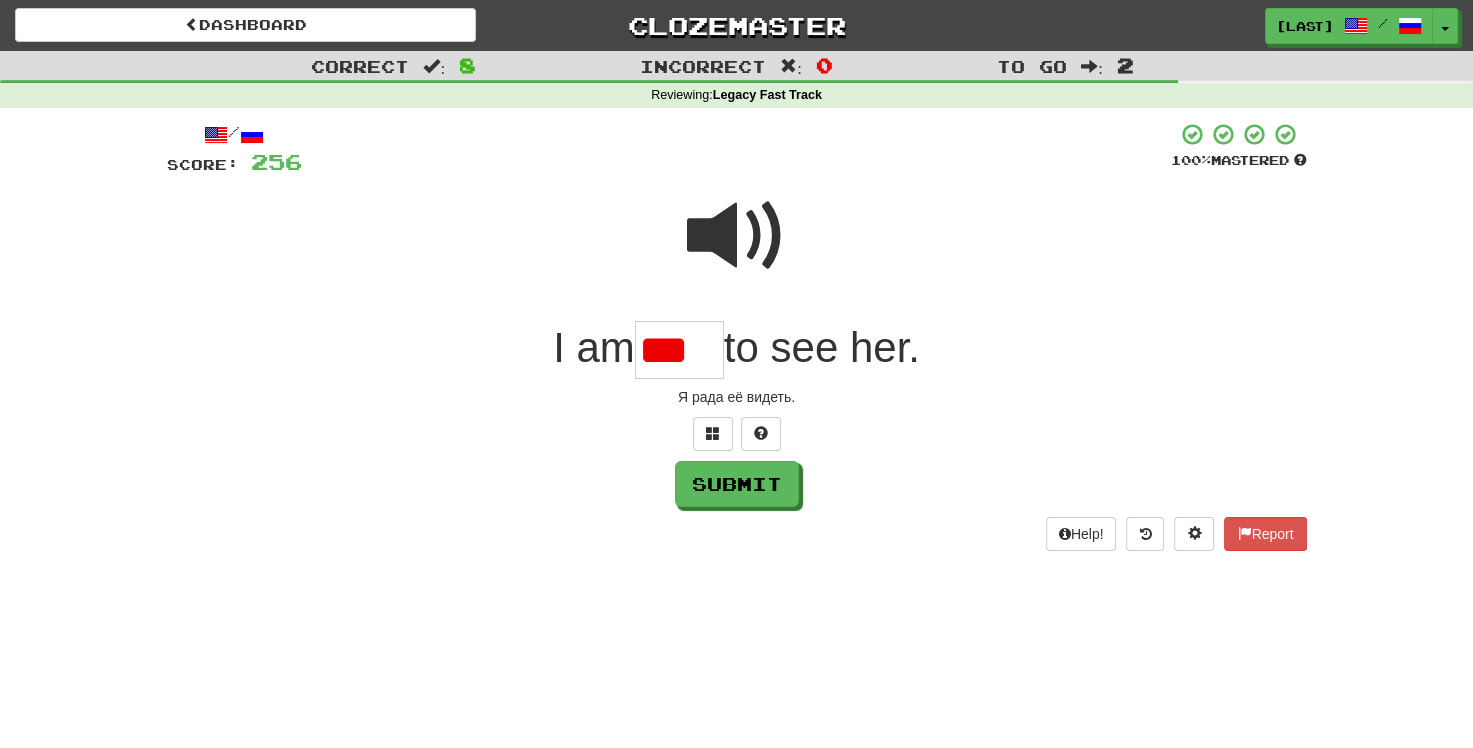type on "****" 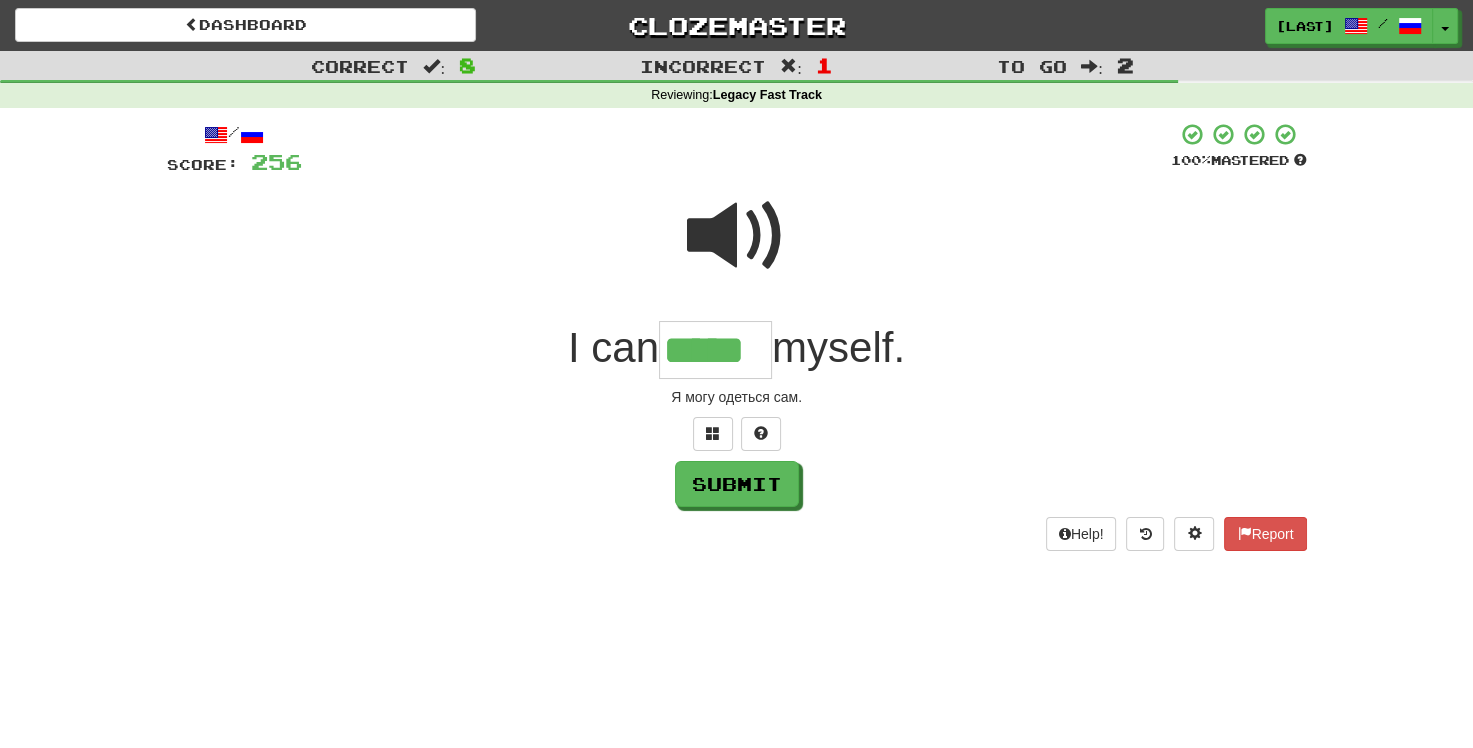 type on "*****" 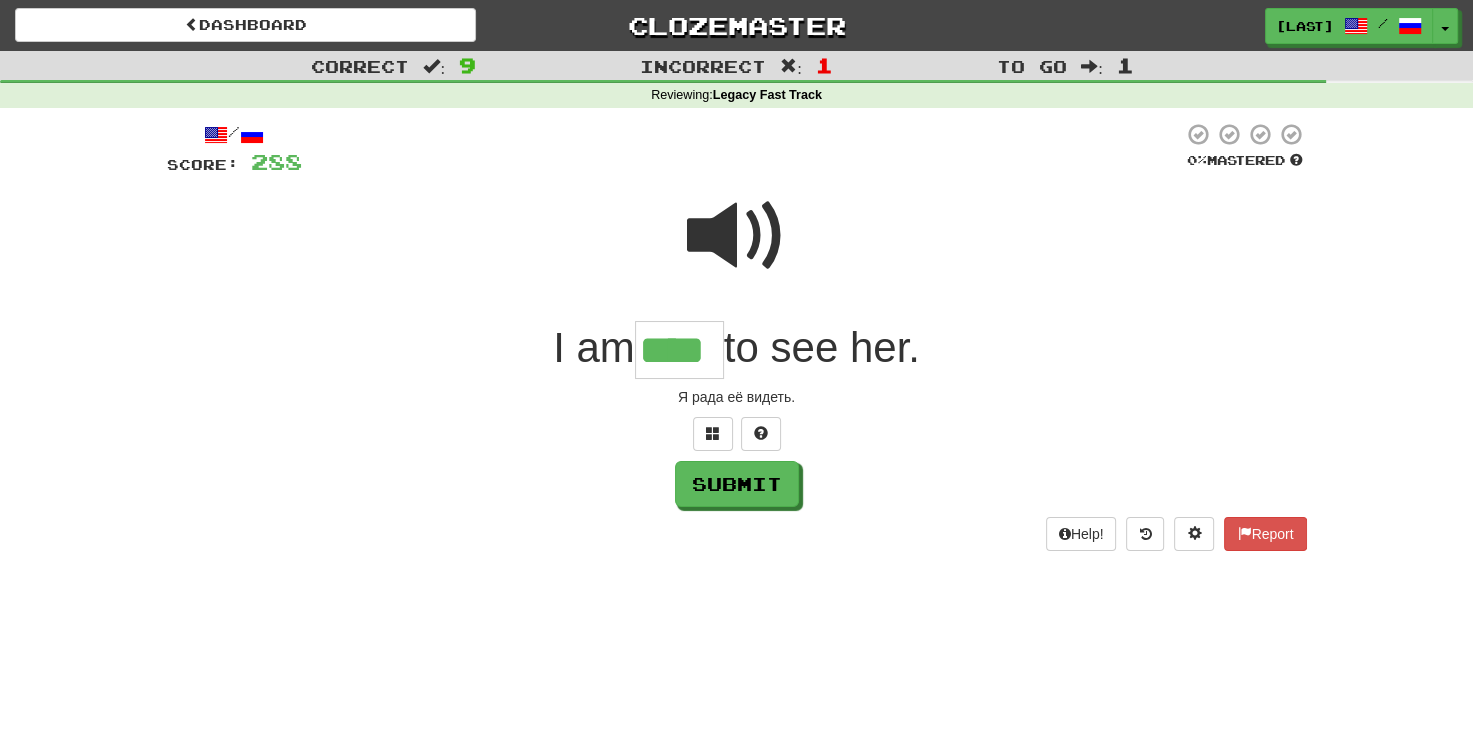 type on "****" 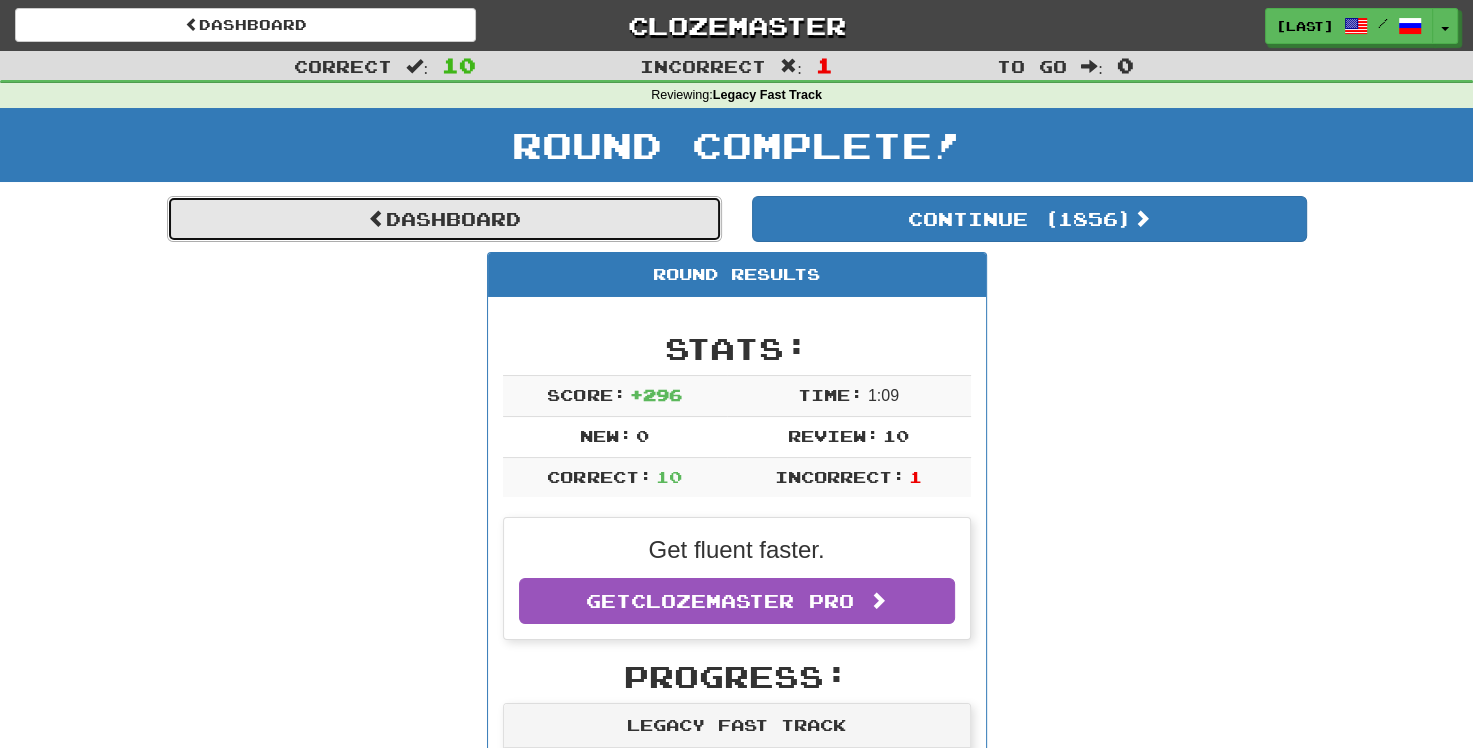 click on "Dashboard" at bounding box center (444, 219) 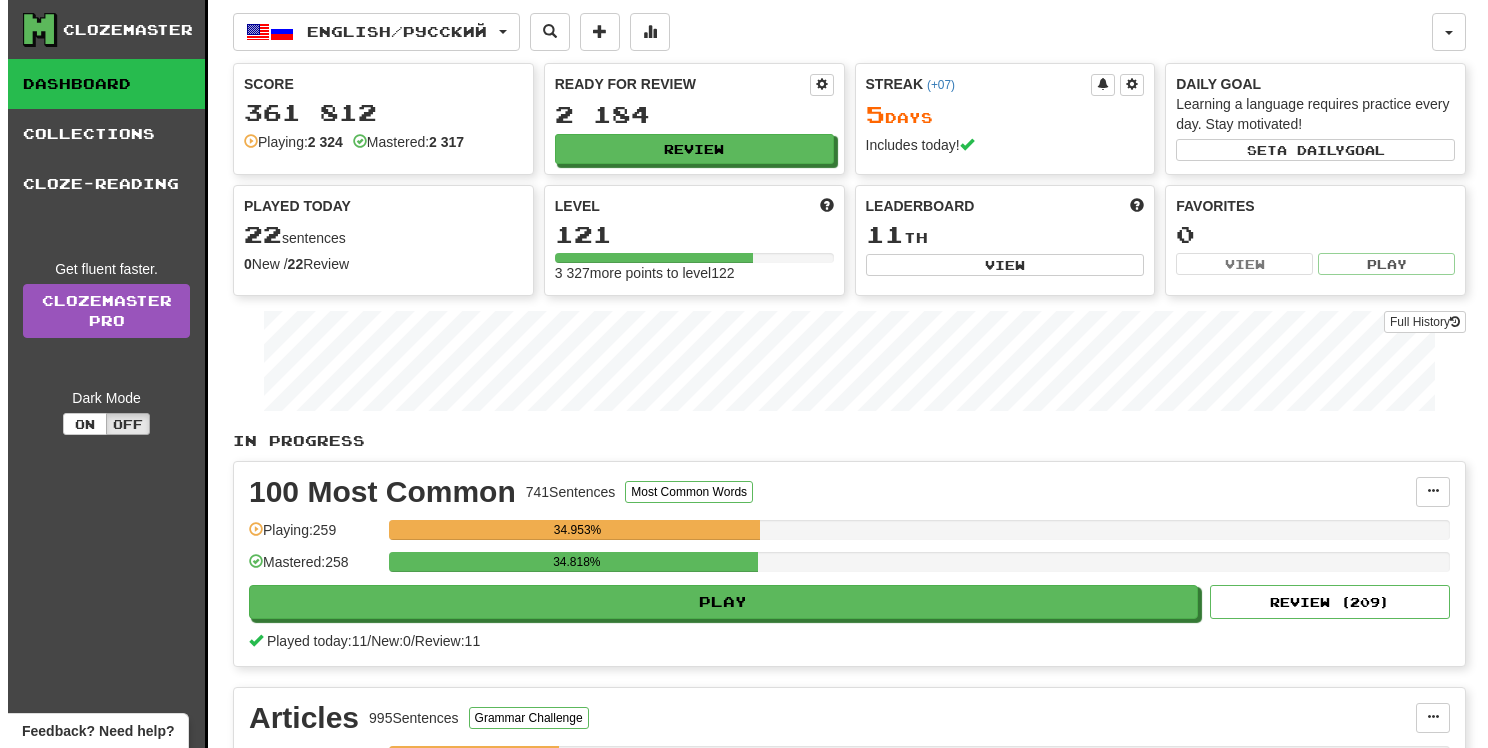scroll, scrollTop: 0, scrollLeft: 0, axis: both 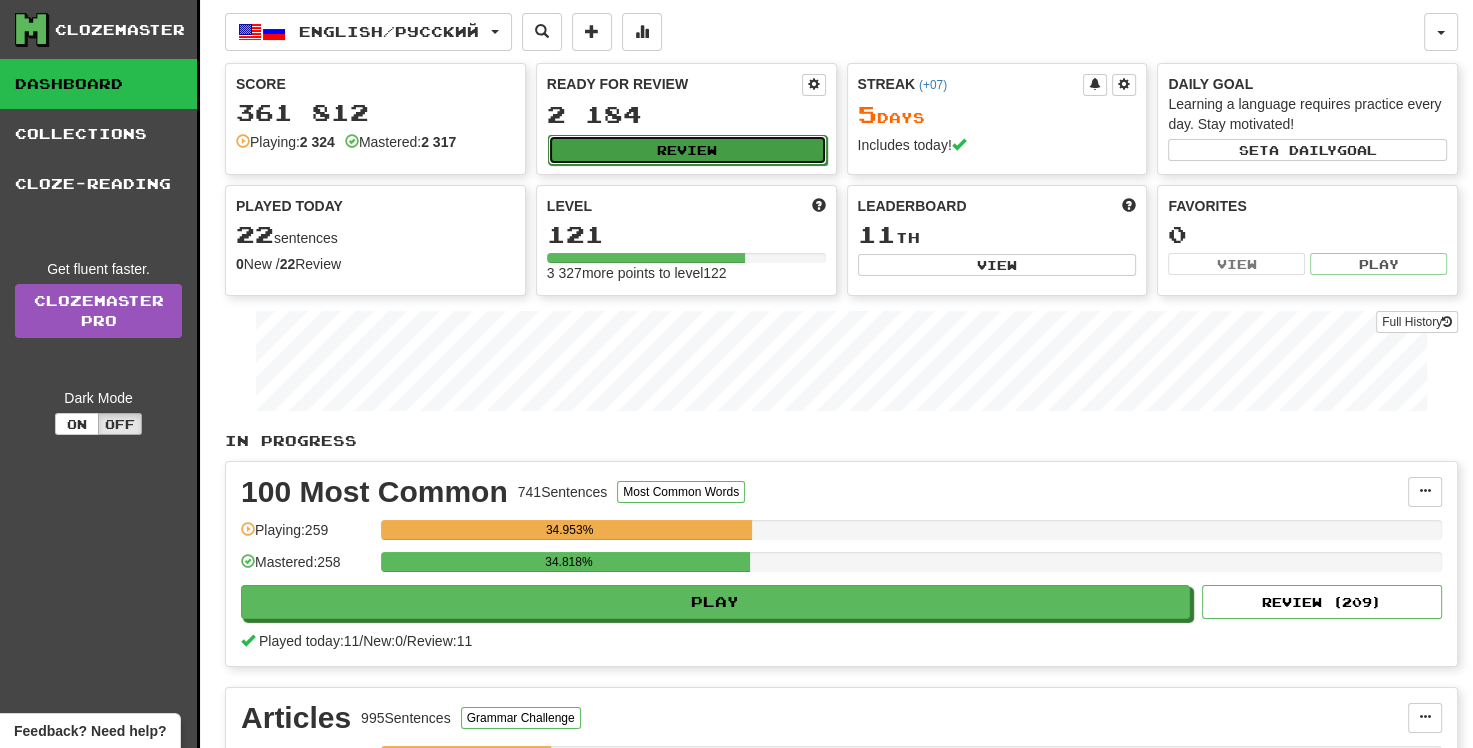 click on "Review" at bounding box center (687, 150) 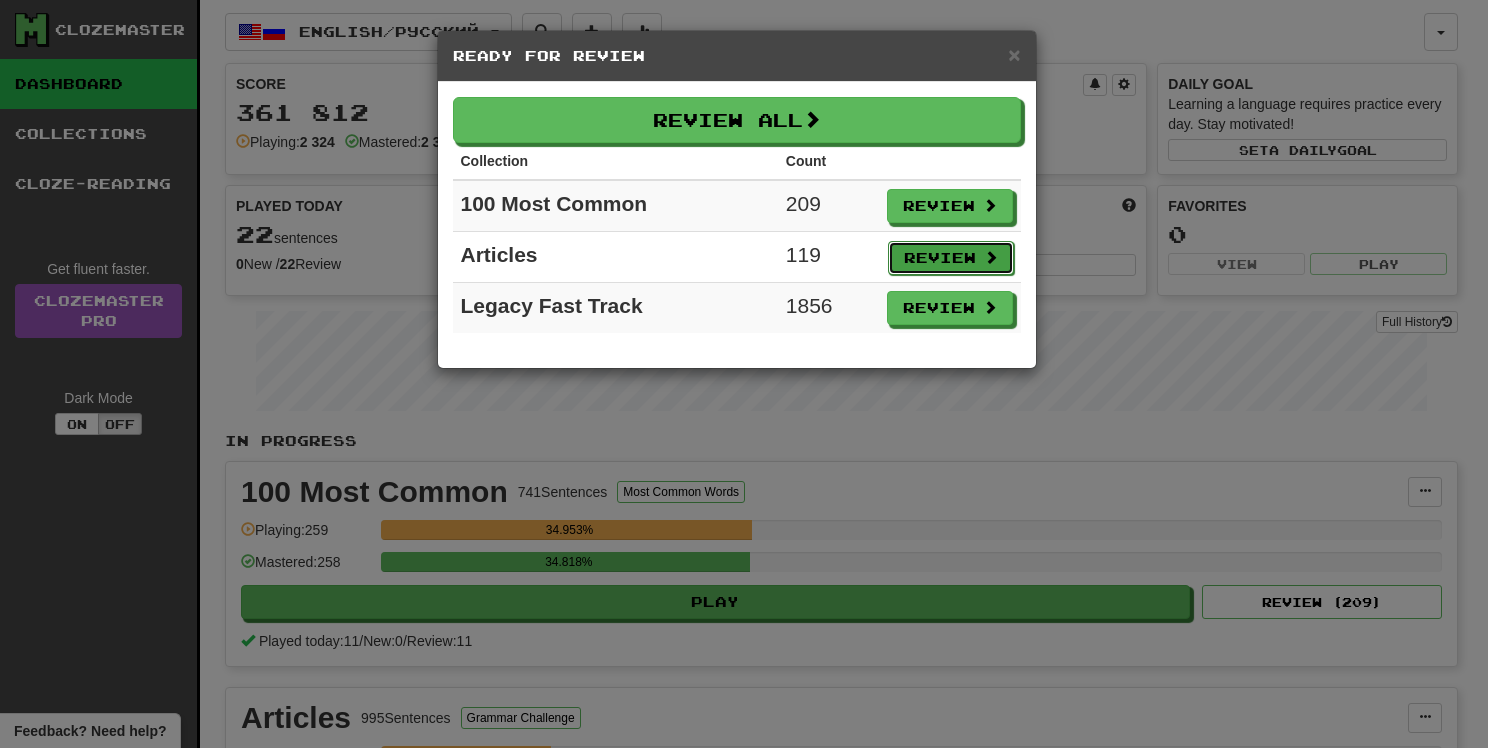 click on "Review" at bounding box center [951, 258] 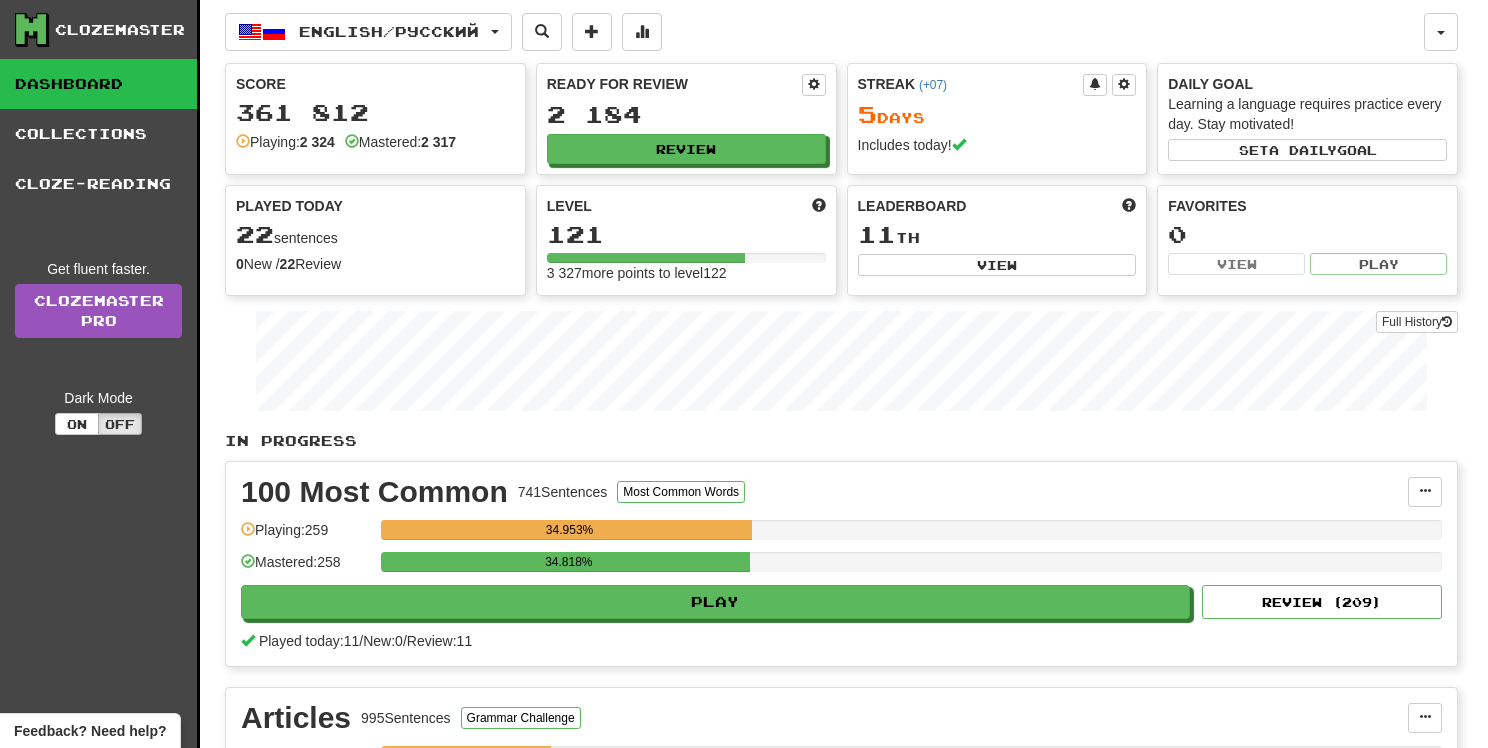 select on "**" 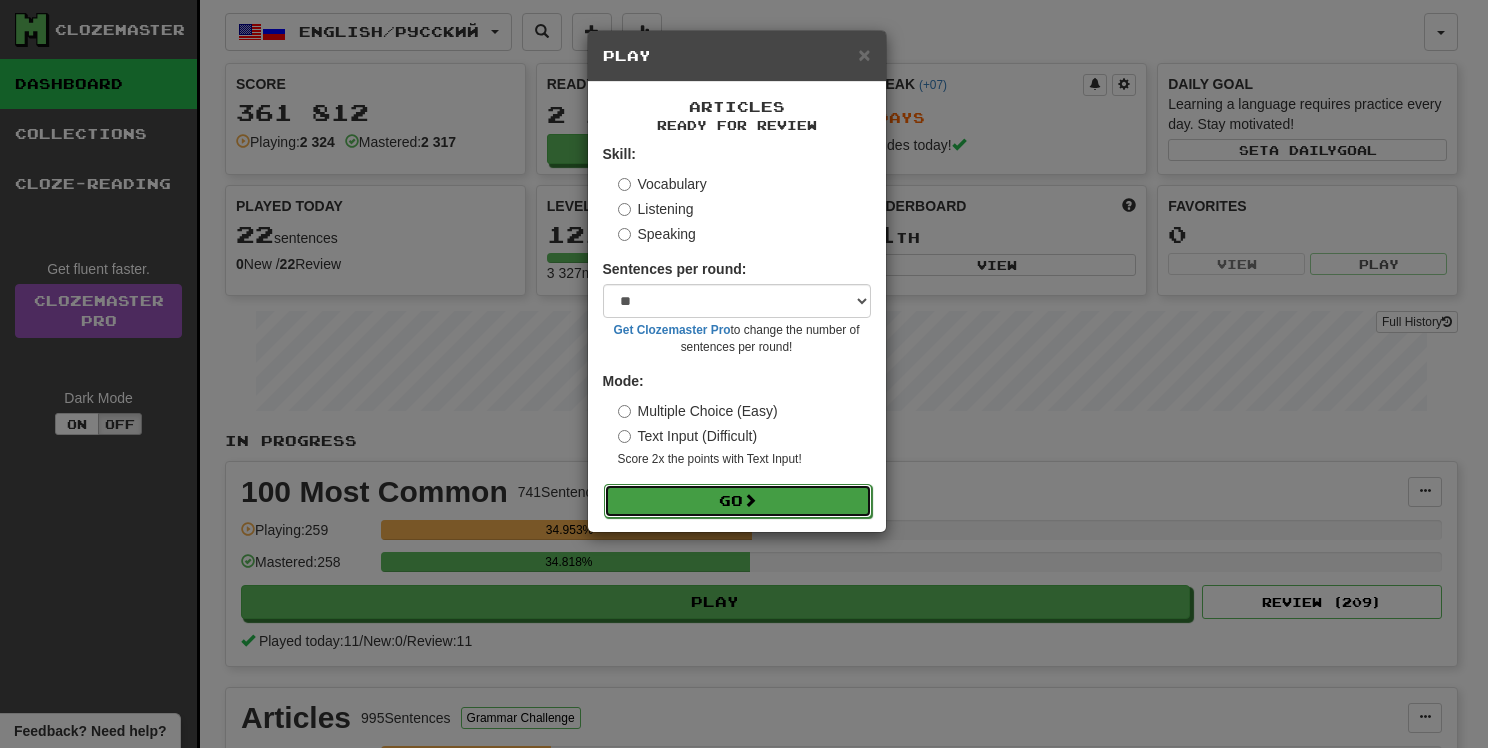 click on "Go" at bounding box center (738, 501) 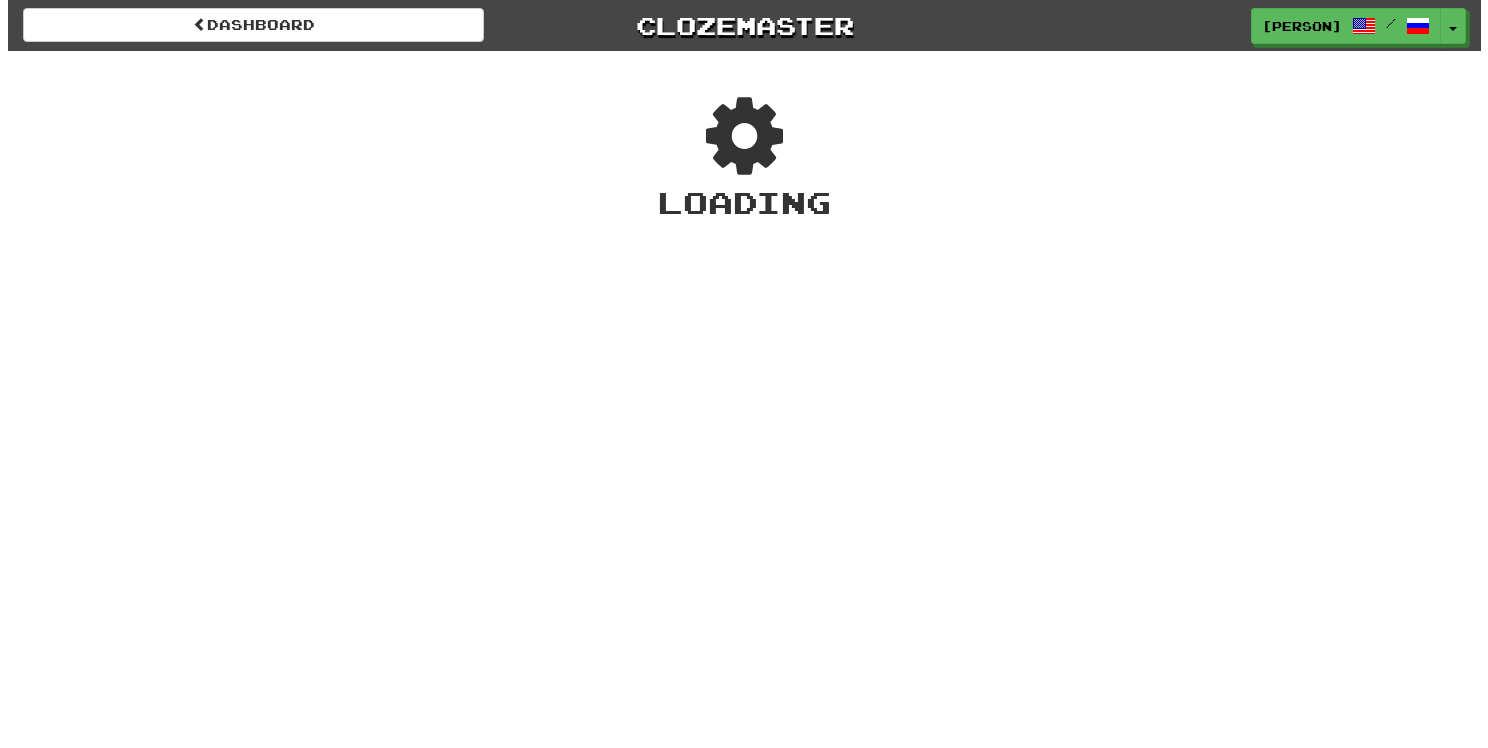 scroll, scrollTop: 0, scrollLeft: 0, axis: both 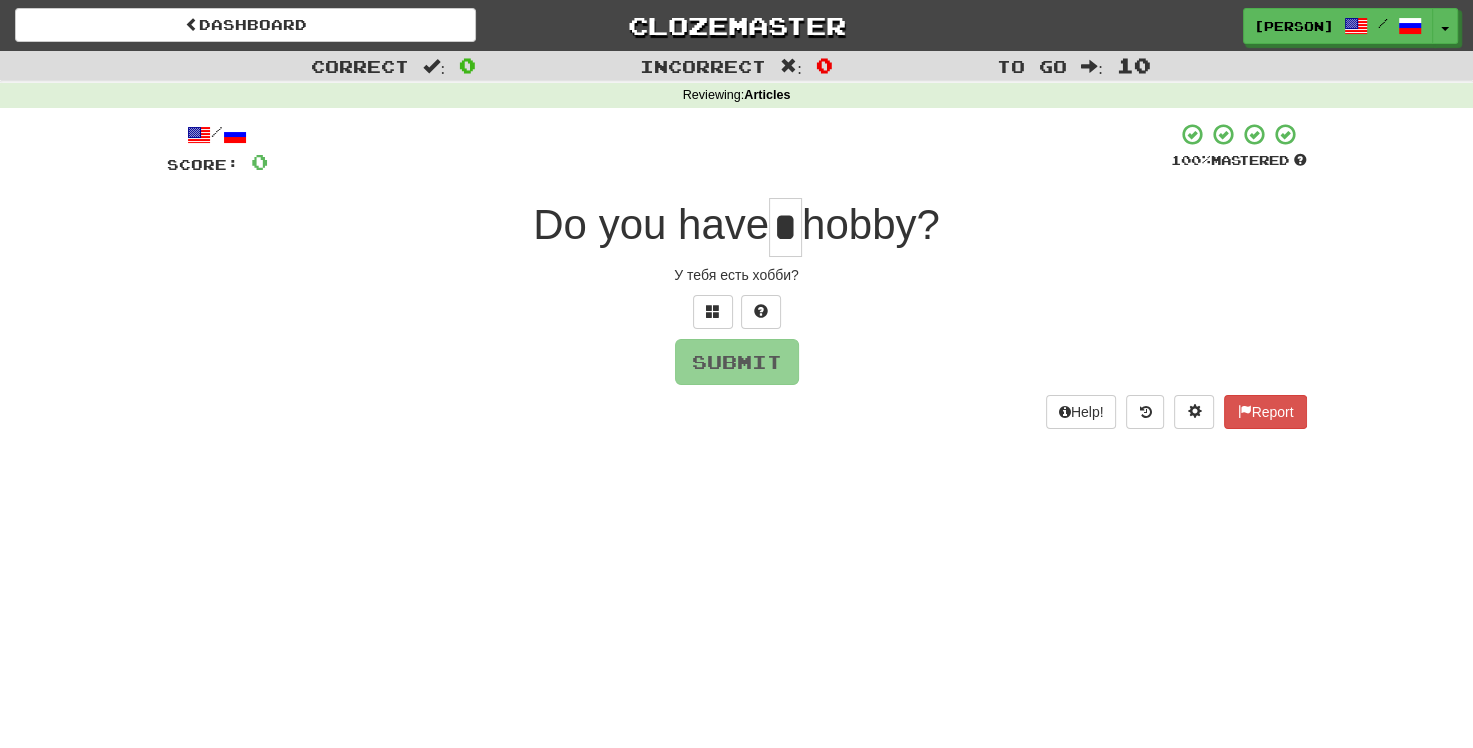 type on "*" 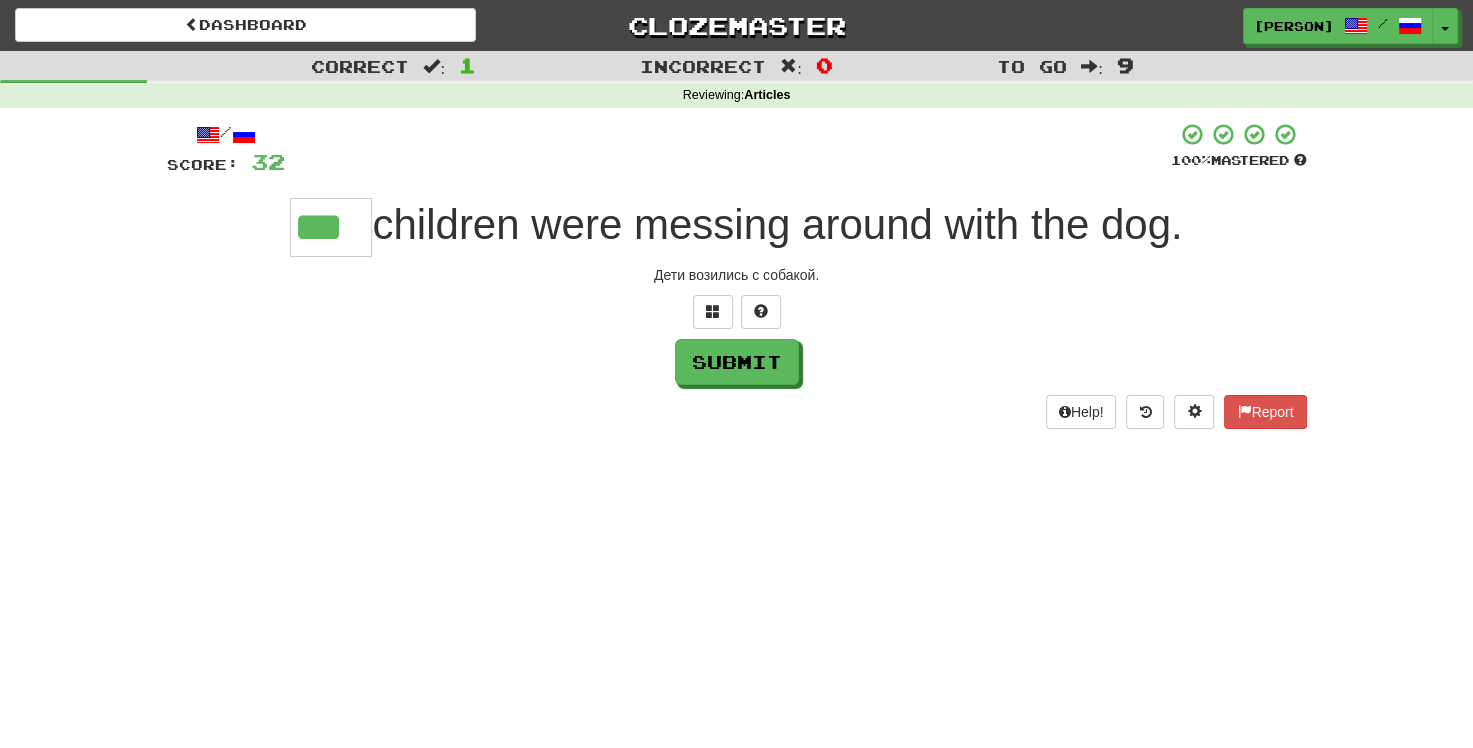 type on "***" 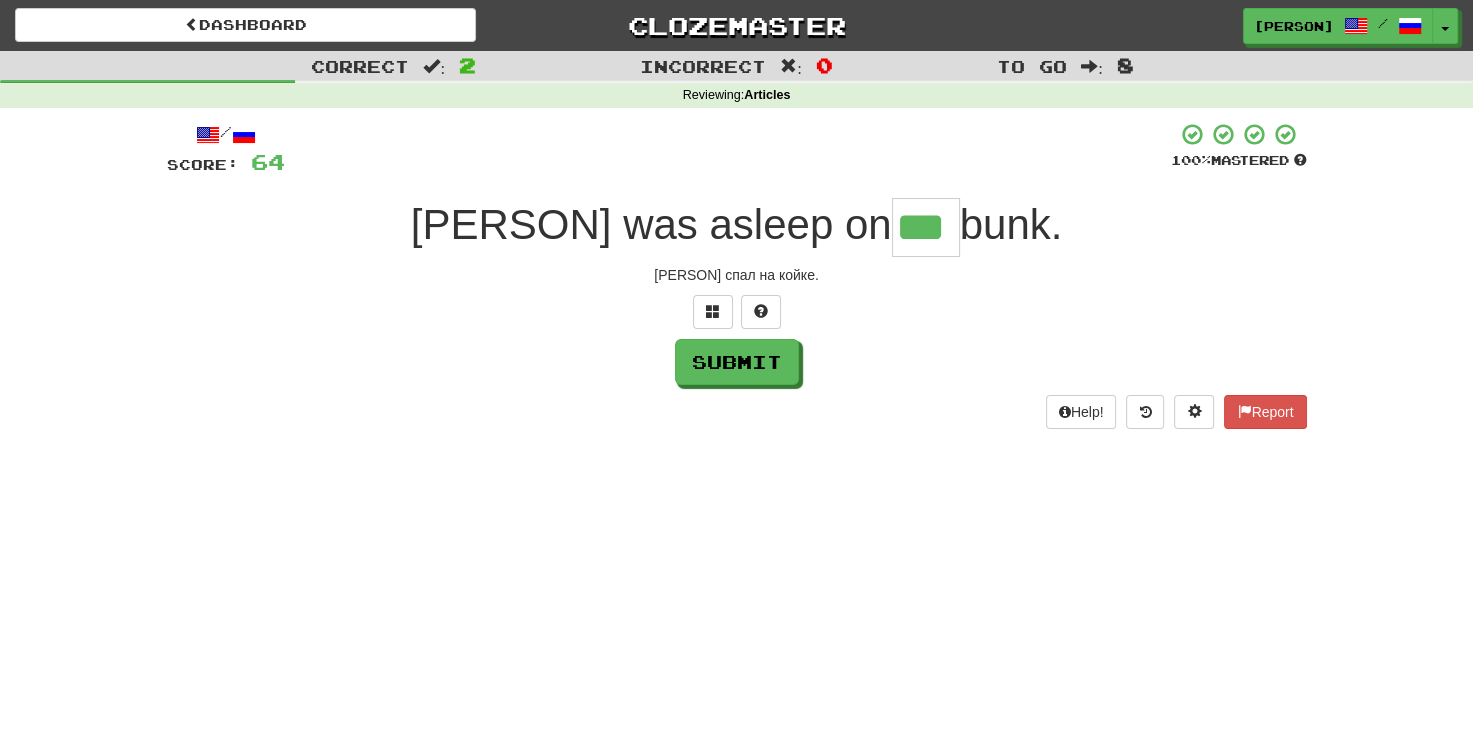 type on "***" 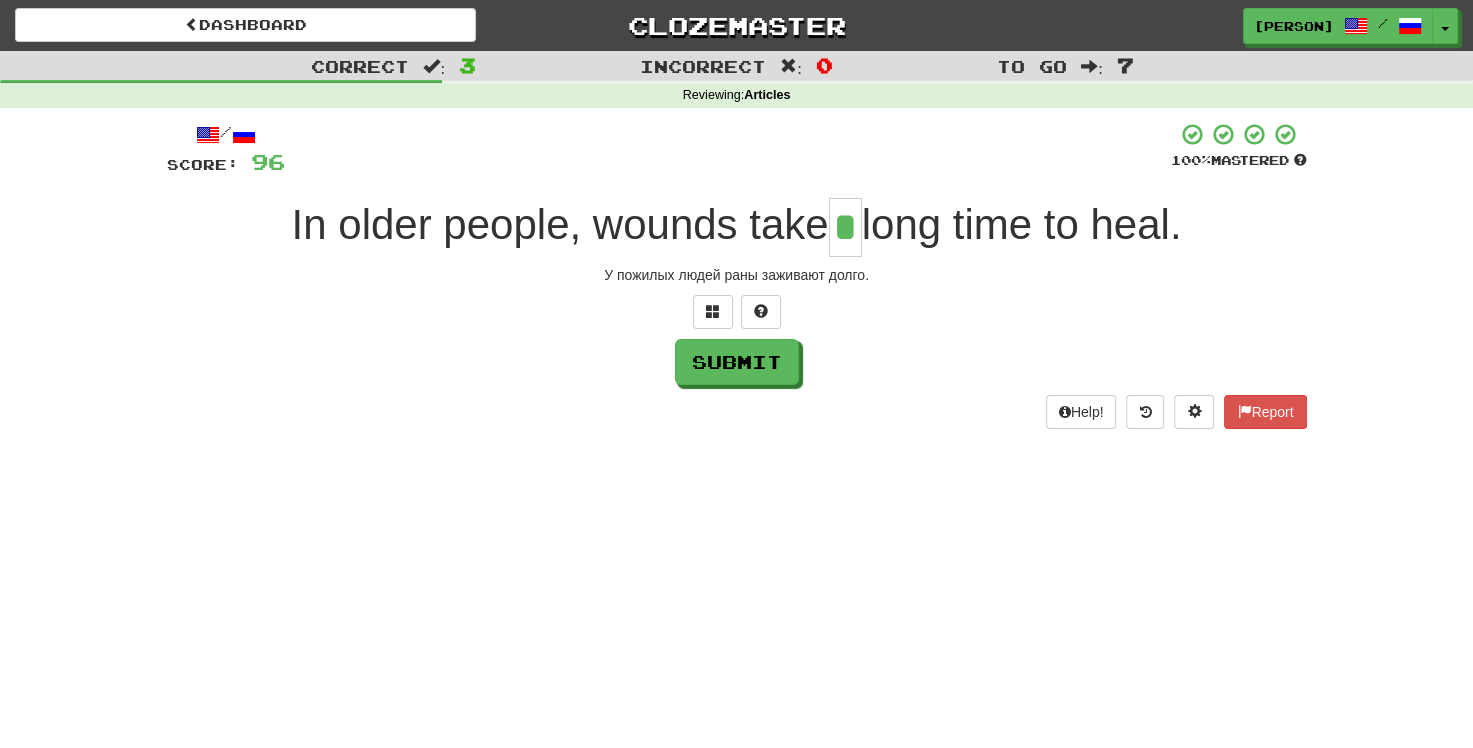type on "*" 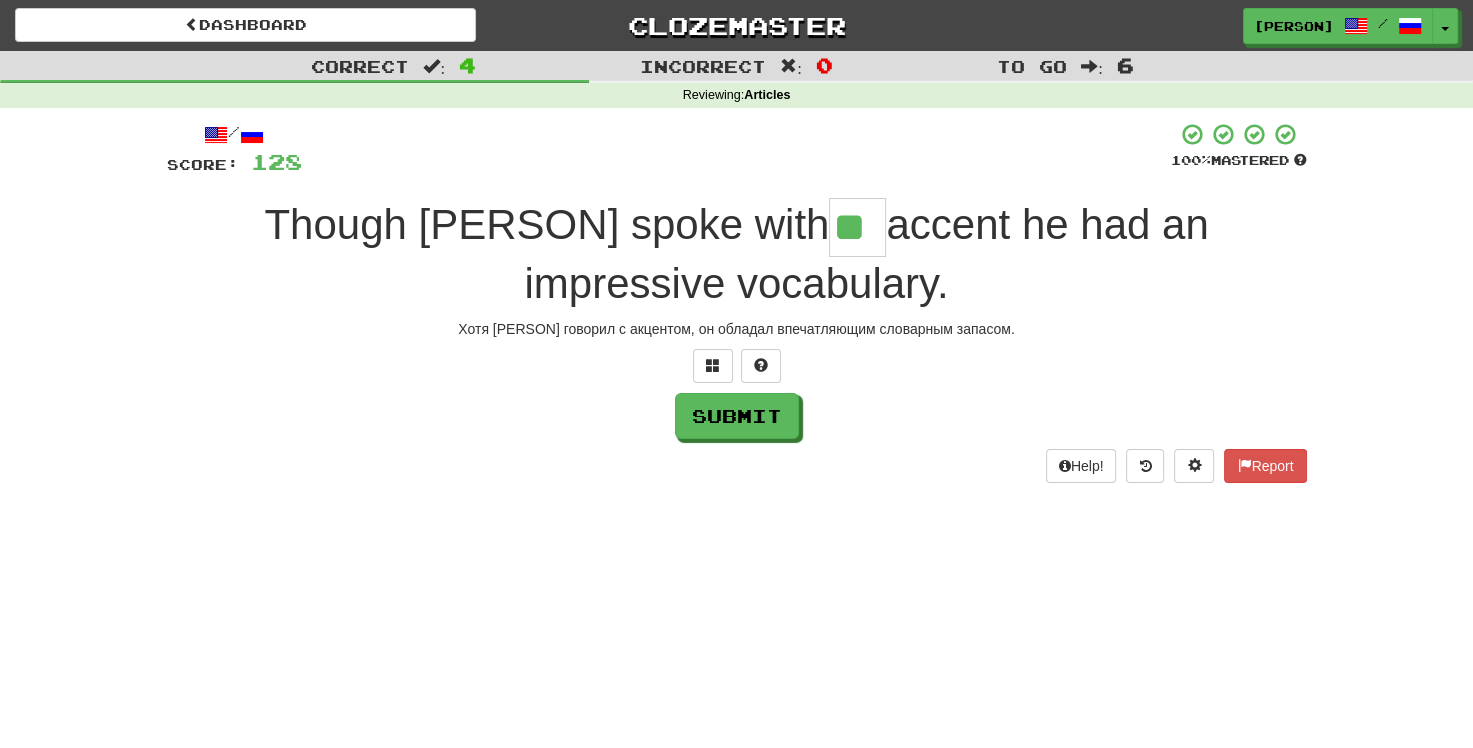 type on "**" 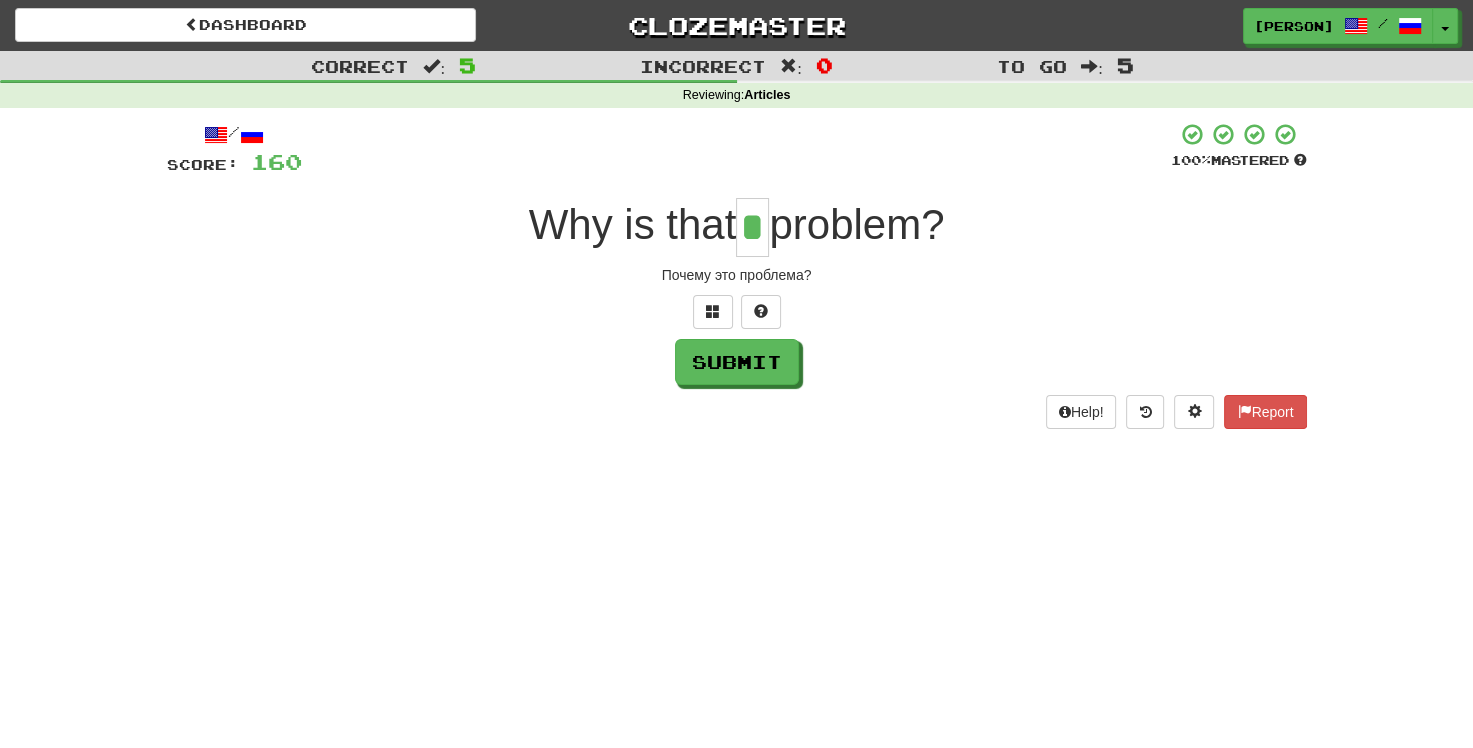 type on "*" 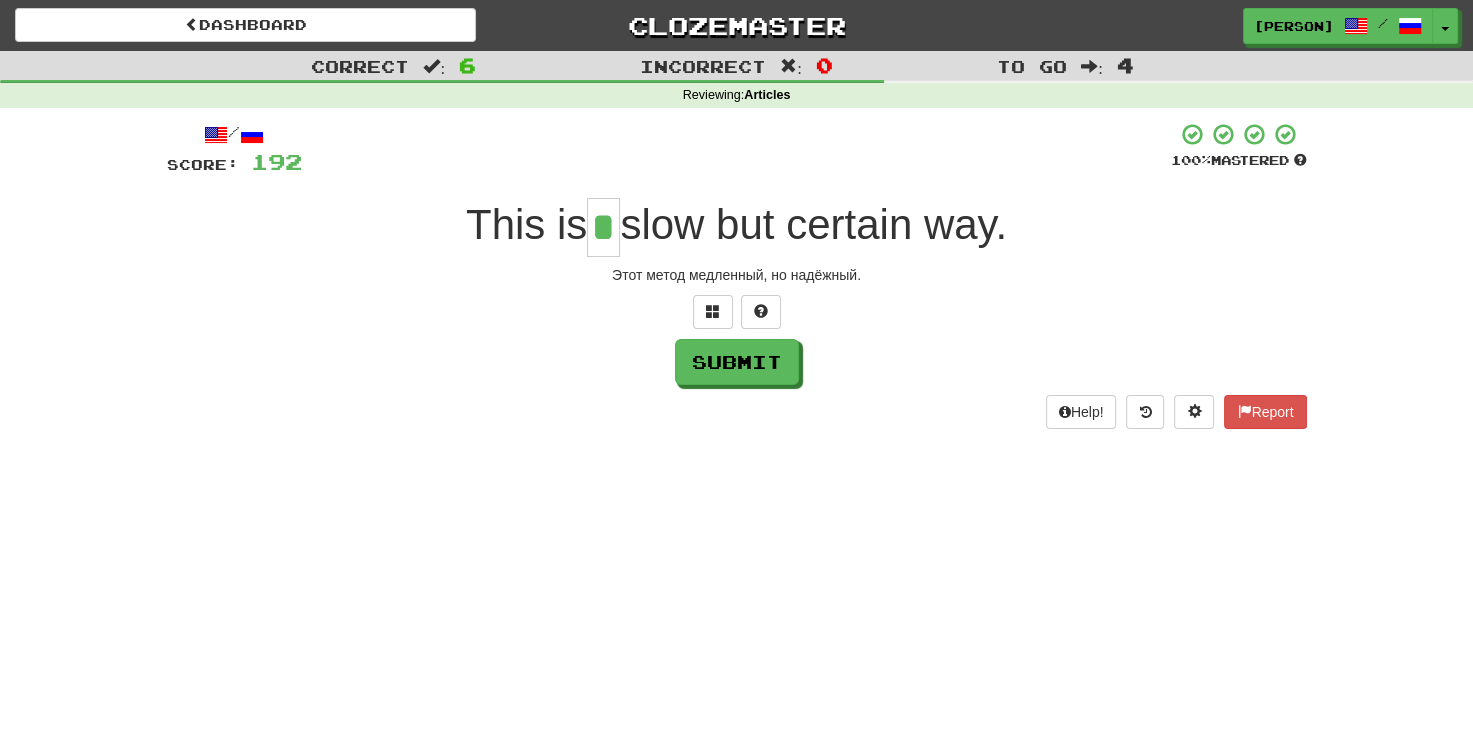 type on "*" 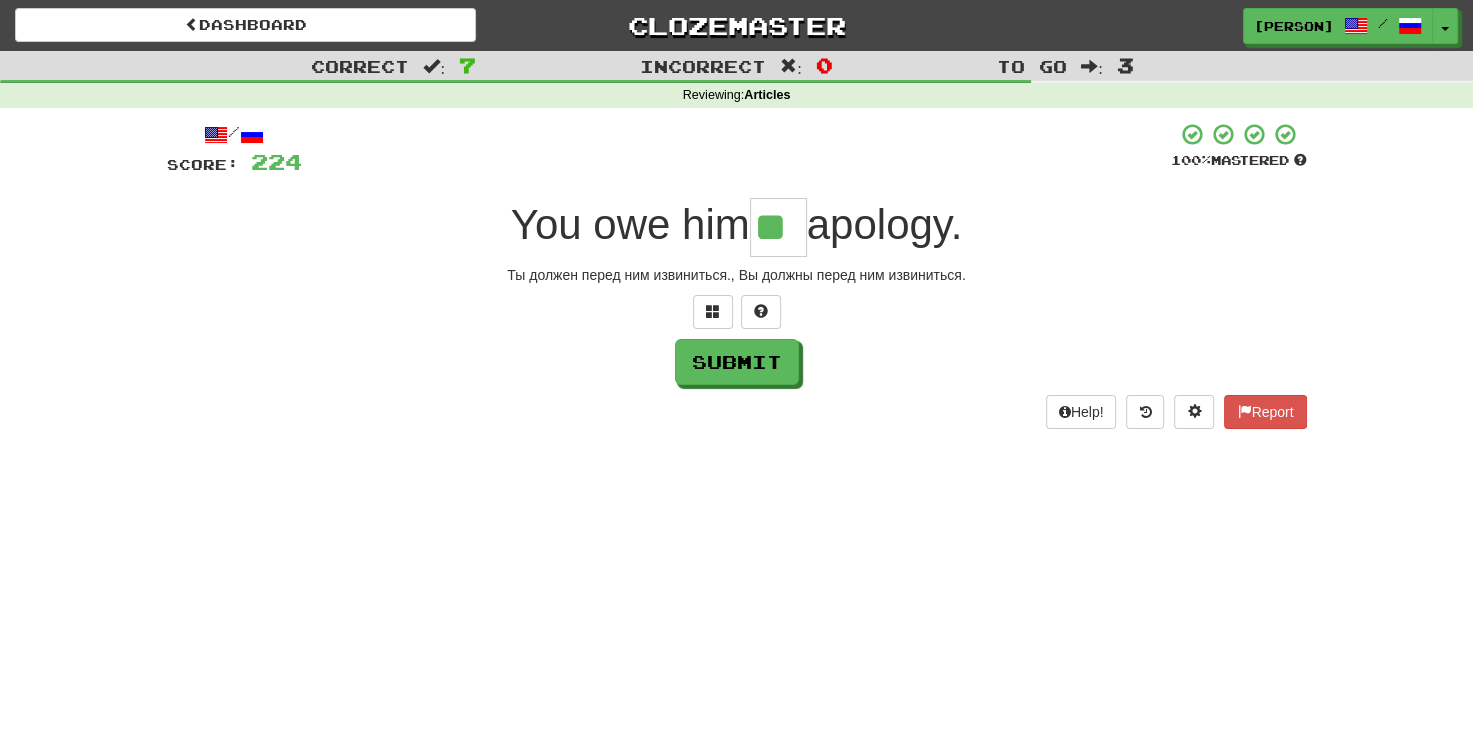 type on "**" 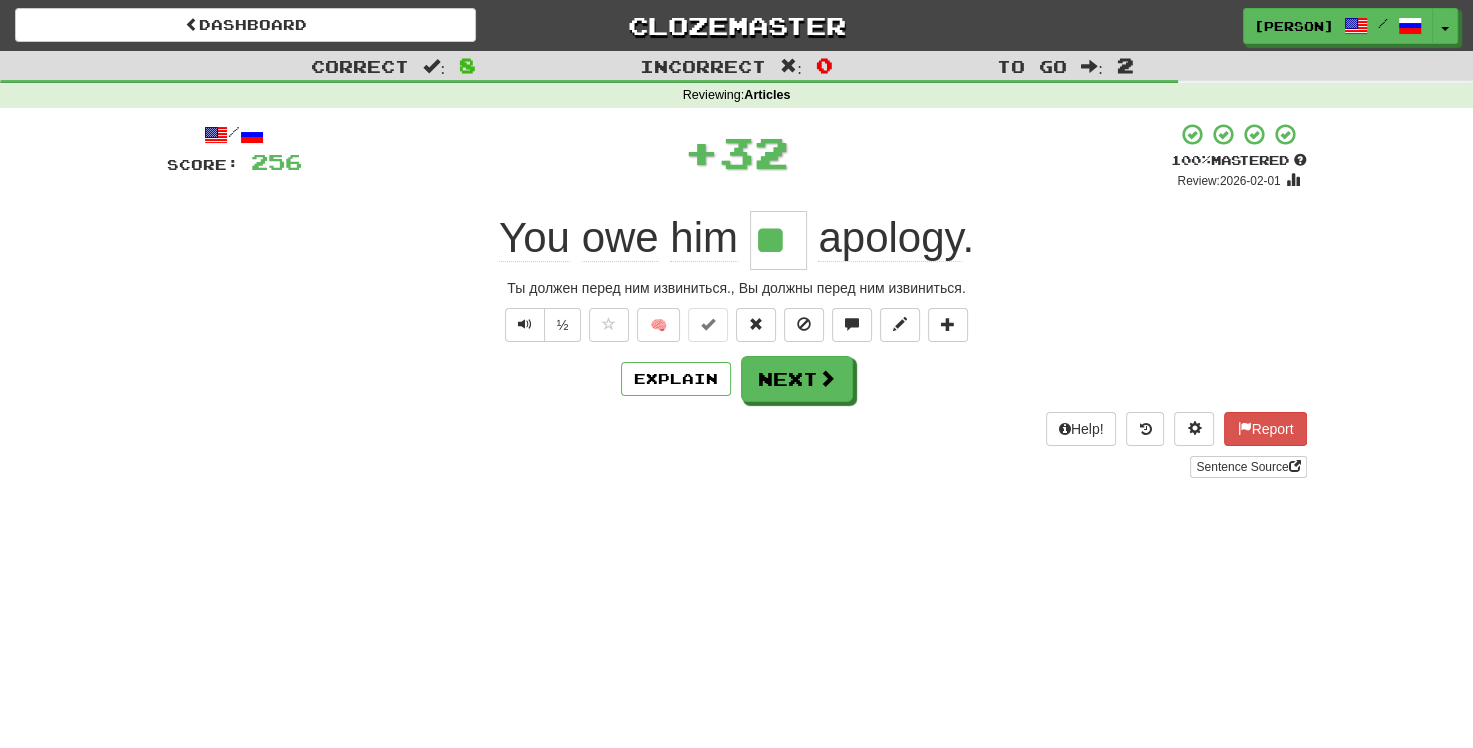 type 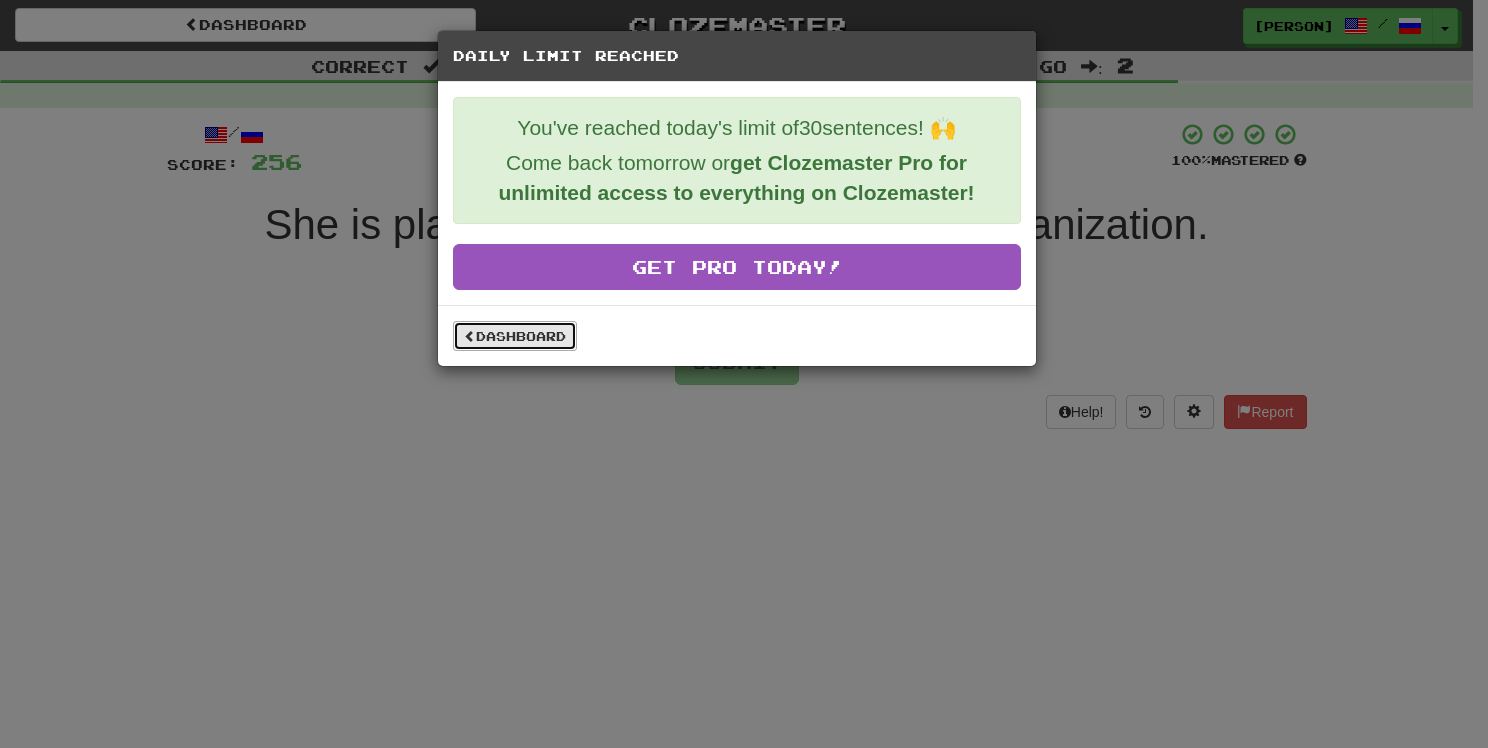 click on "Dashboard" at bounding box center (515, 336) 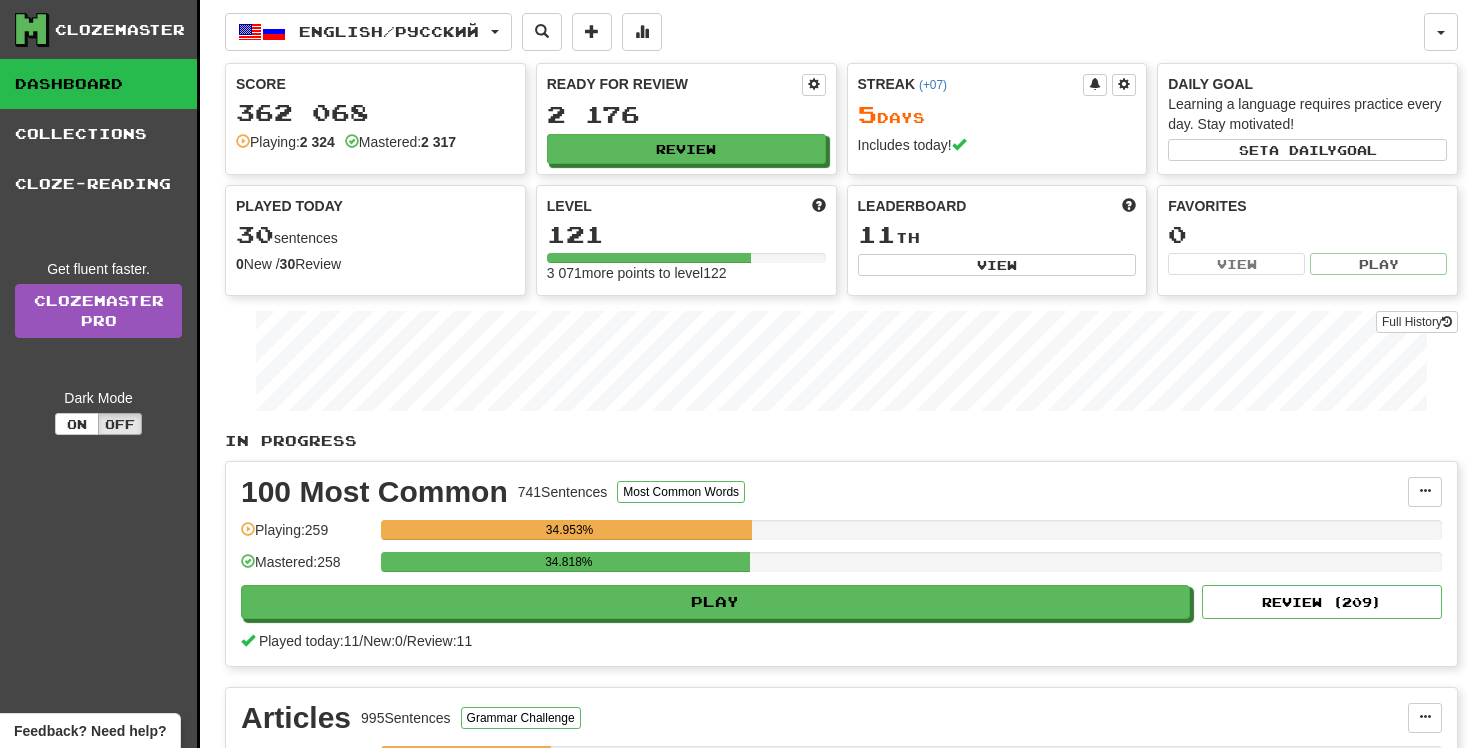 scroll, scrollTop: 0, scrollLeft: 0, axis: both 